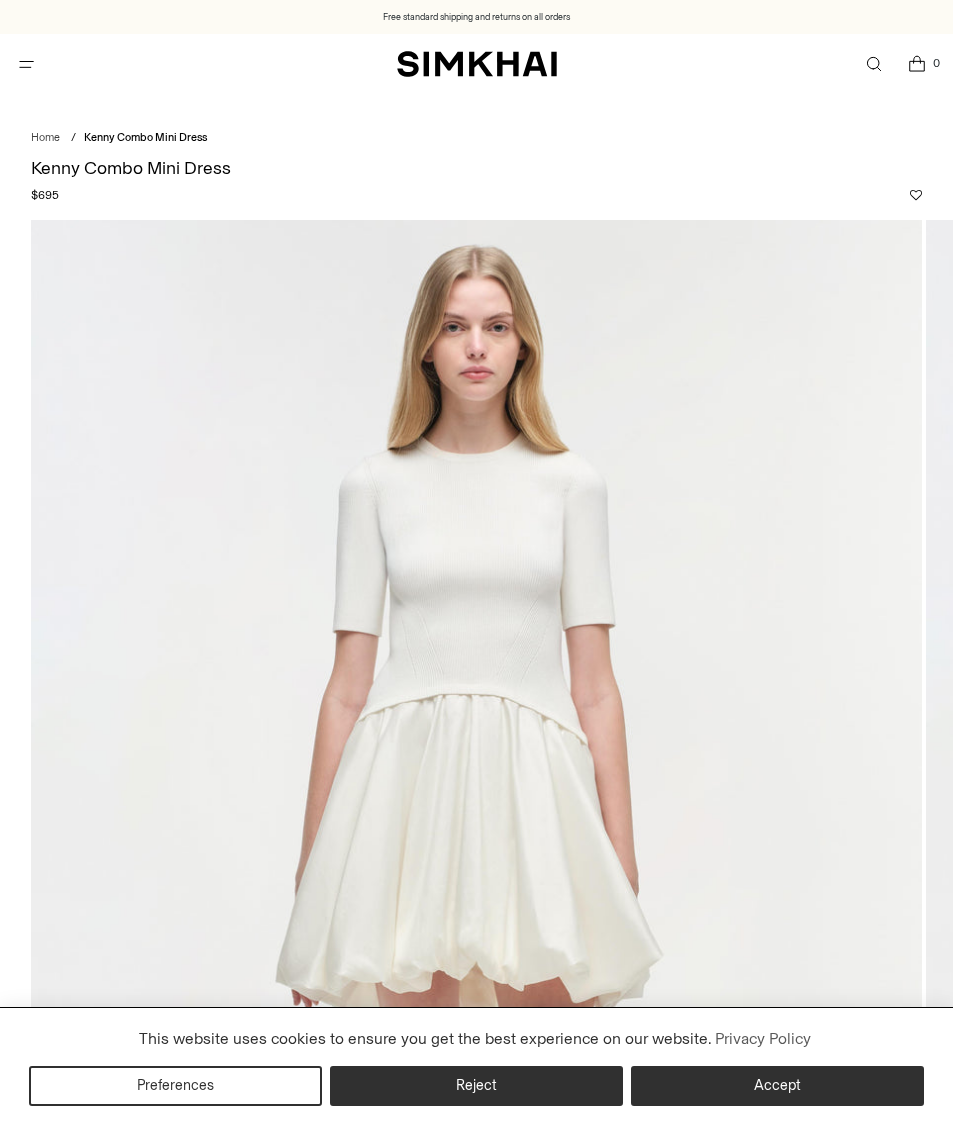 scroll, scrollTop: 0, scrollLeft: 0, axis: both 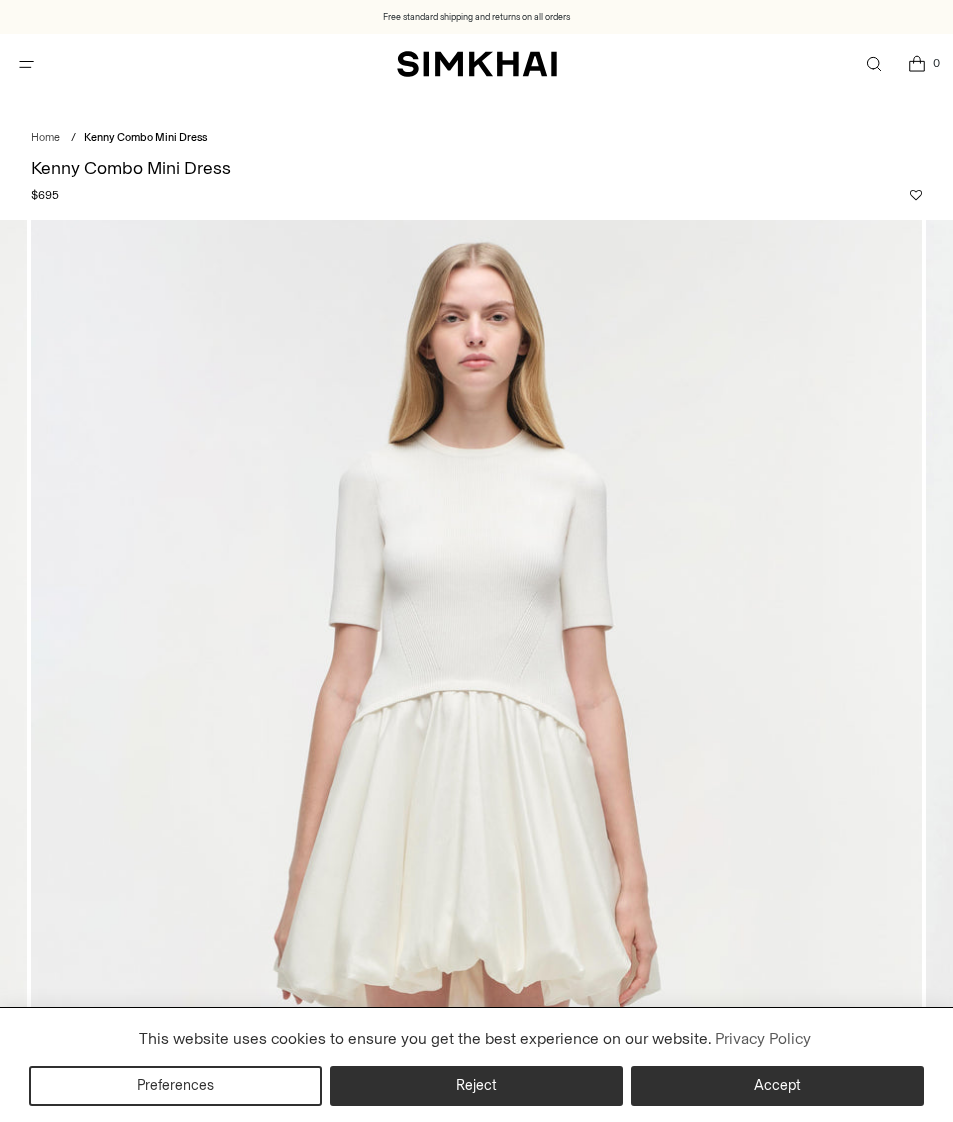 click on "Accept" at bounding box center [777, 1086] 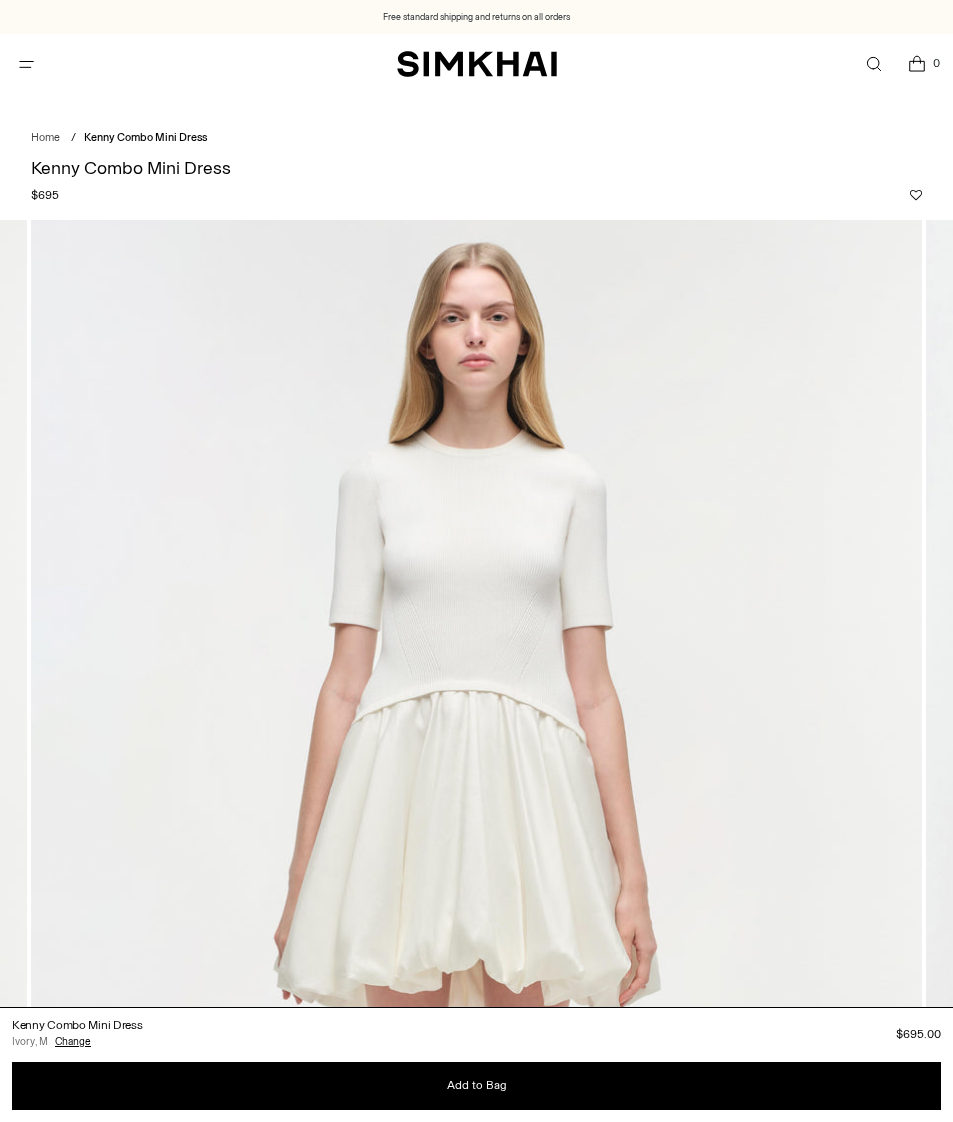click on "Regular price
$695.00" at bounding box center [551, 1034] 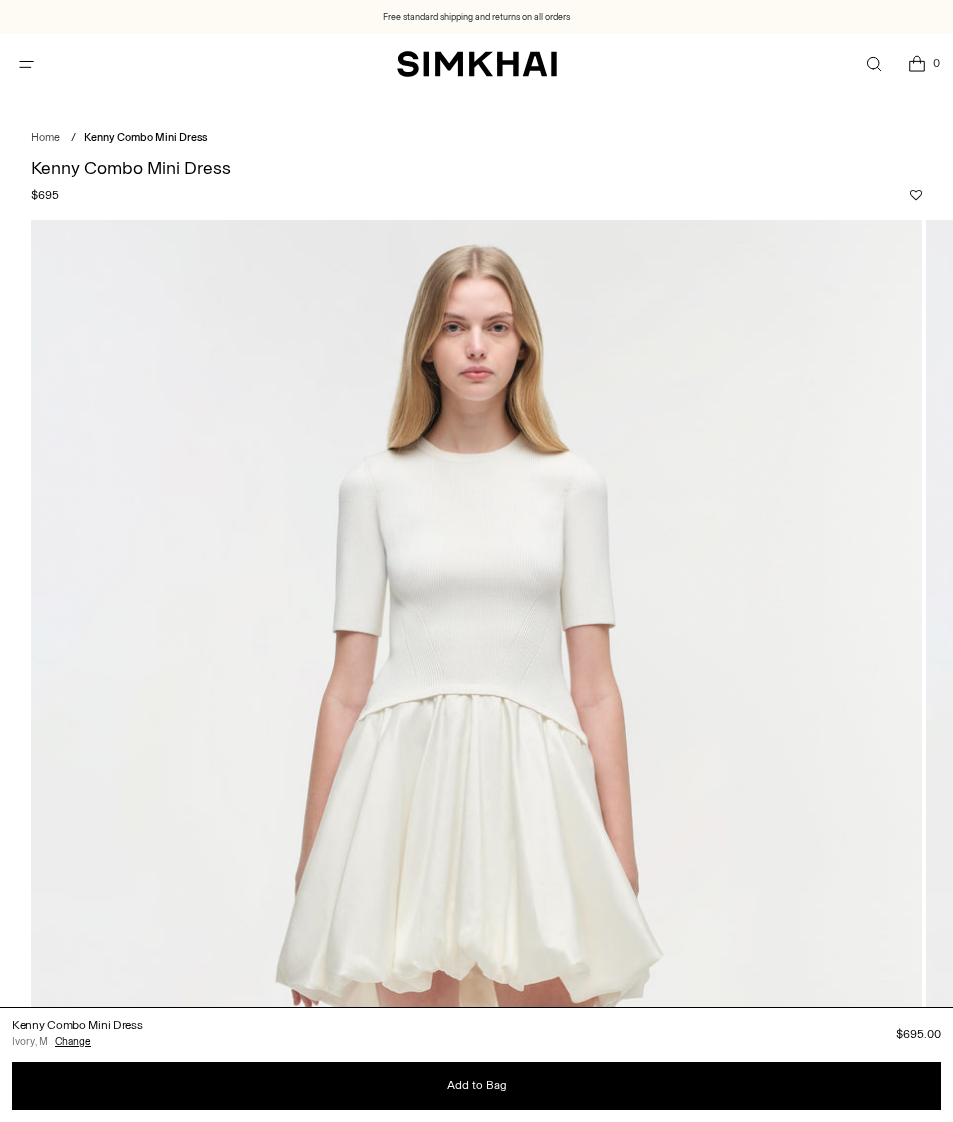 click on "Home" at bounding box center [45, 137] 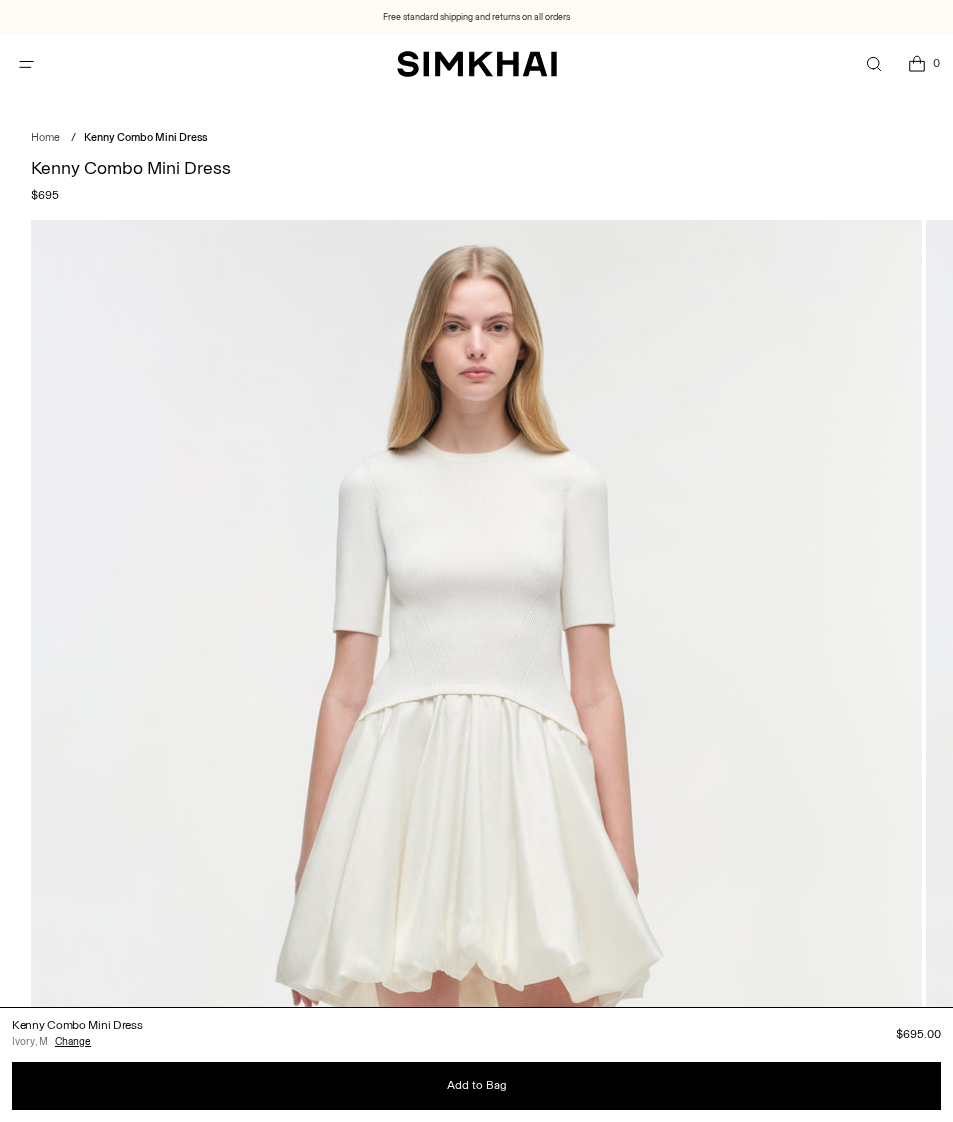 scroll, scrollTop: 0, scrollLeft: 0, axis: both 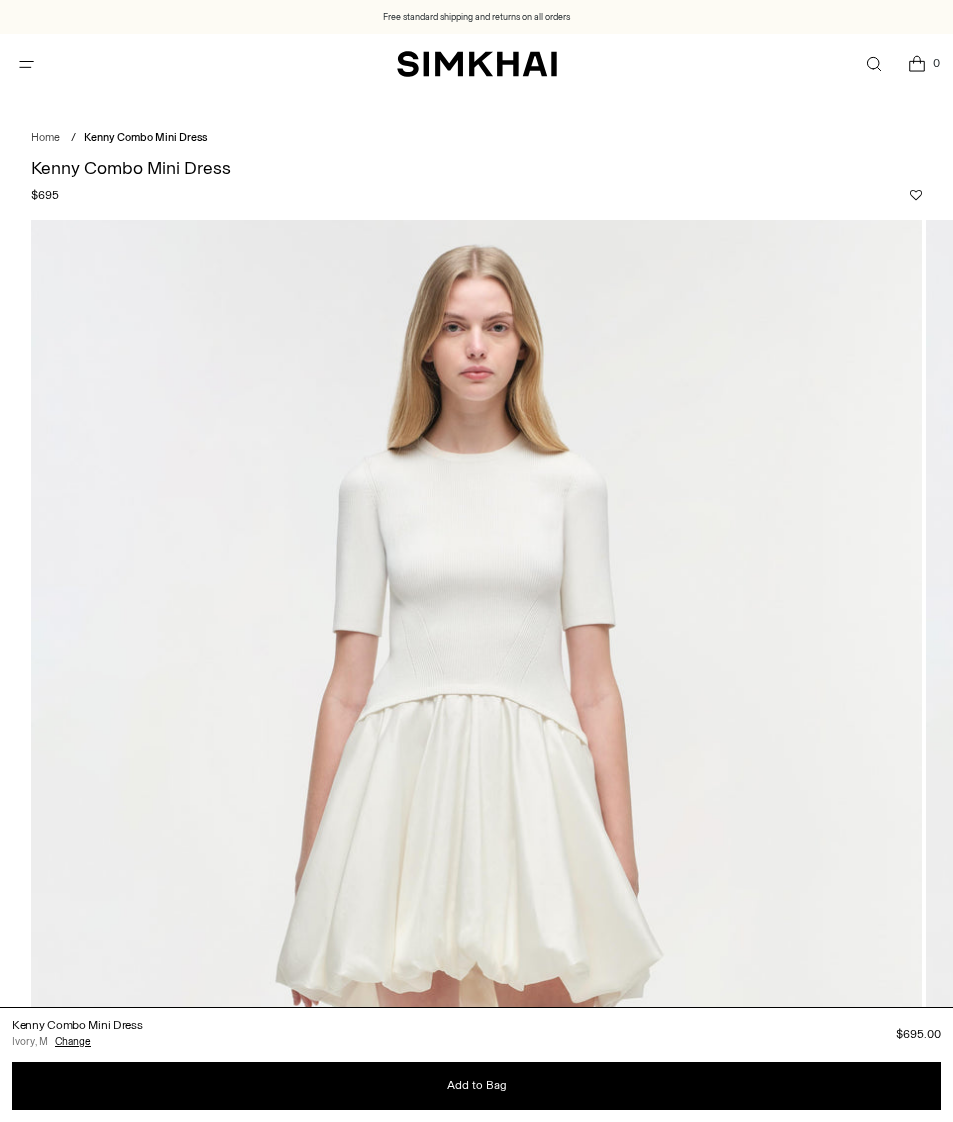 click on "Home" at bounding box center (45, 137) 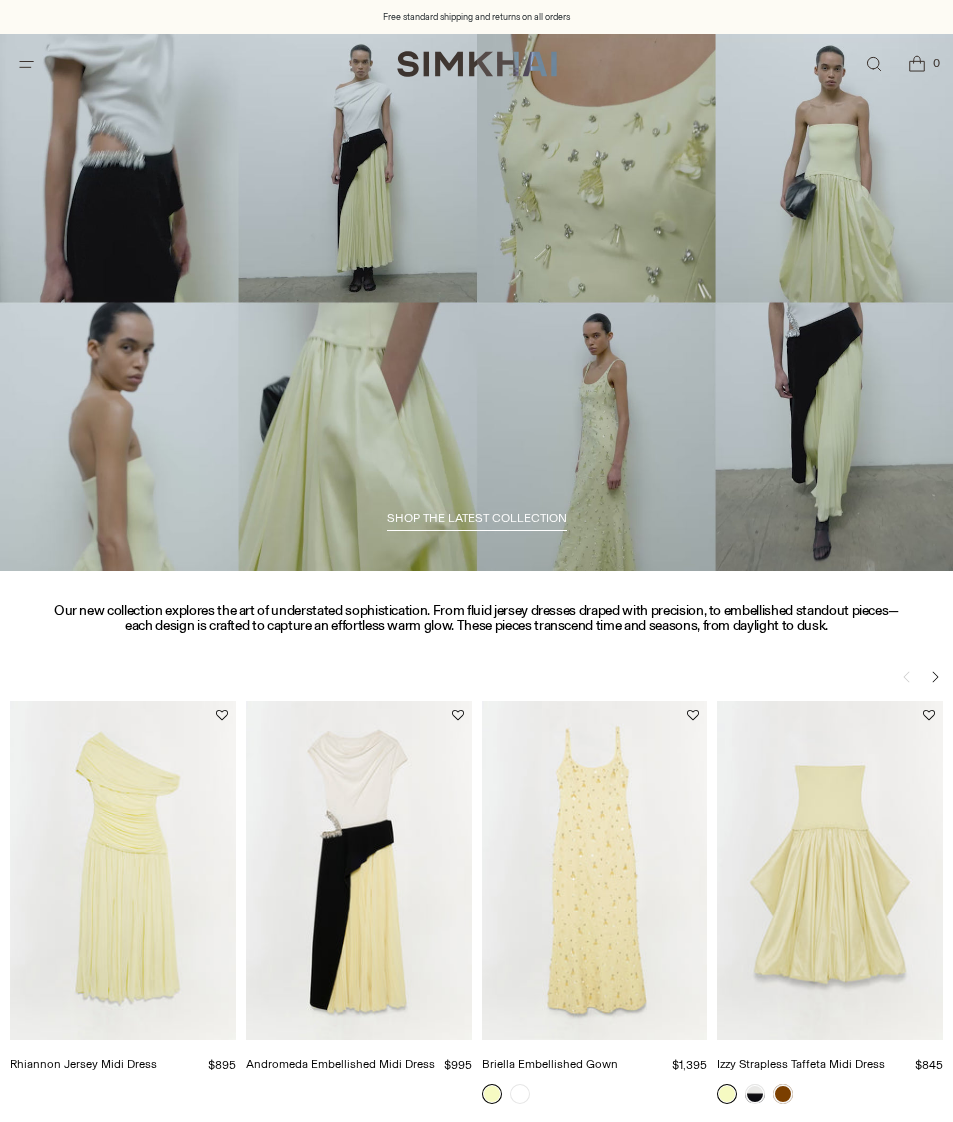 scroll, scrollTop: 0, scrollLeft: 0, axis: both 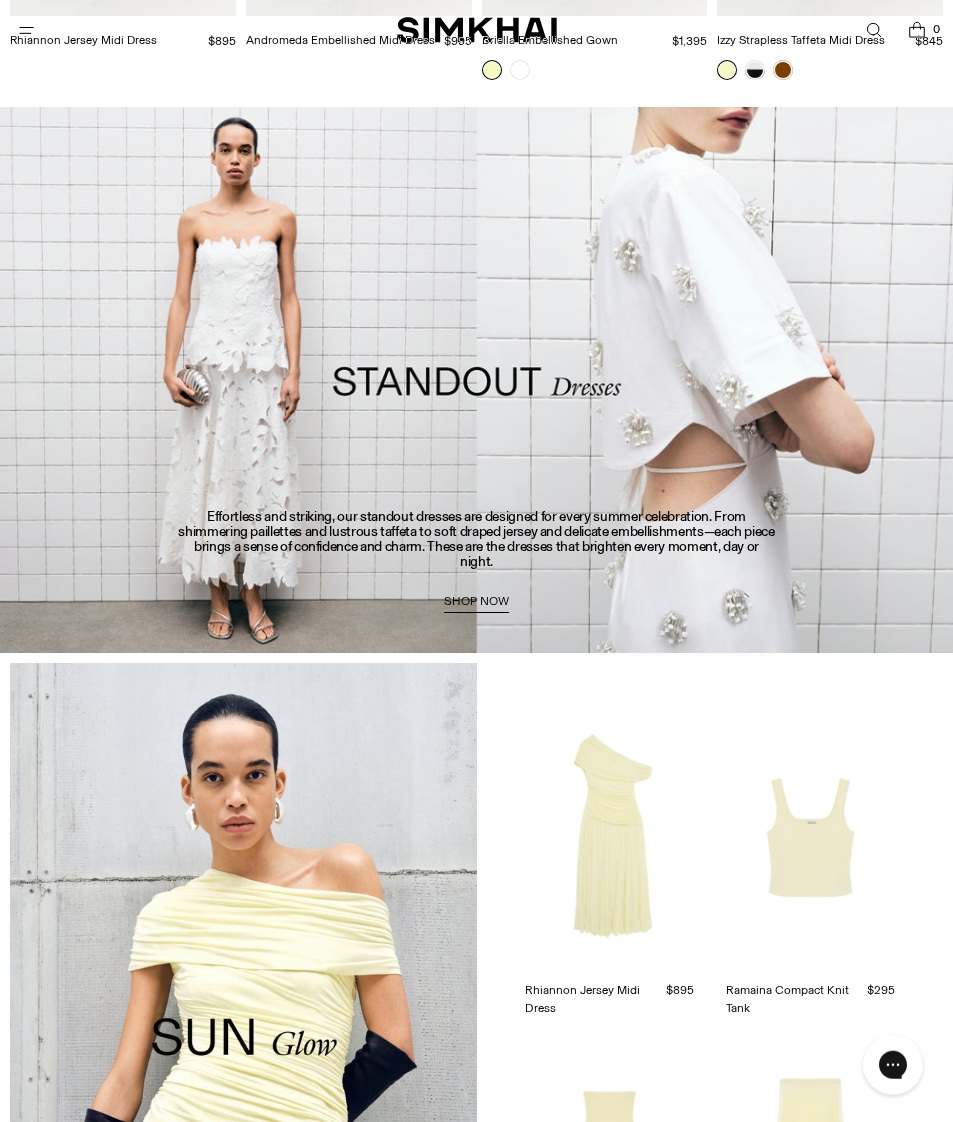 click at bounding box center [476, 380] 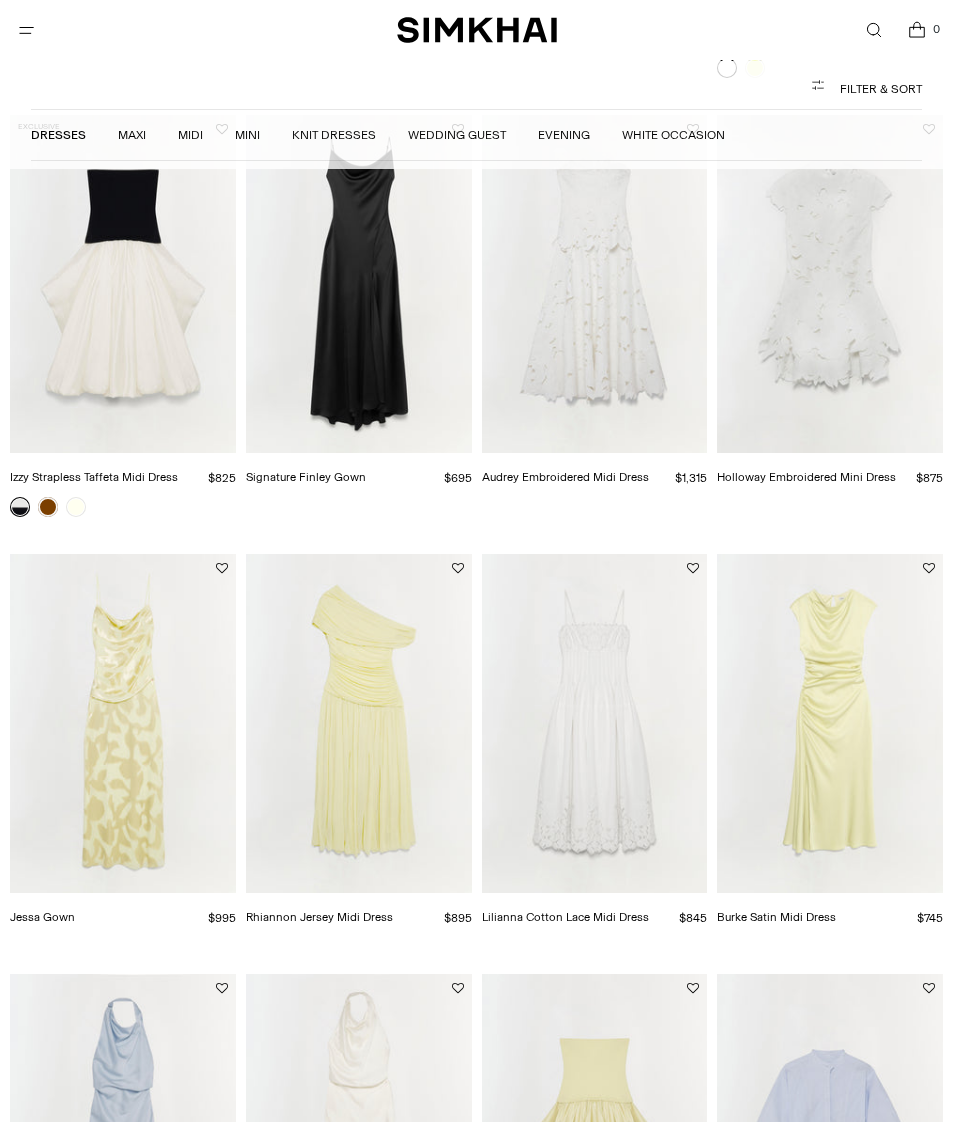 scroll, scrollTop: 1141, scrollLeft: 0, axis: vertical 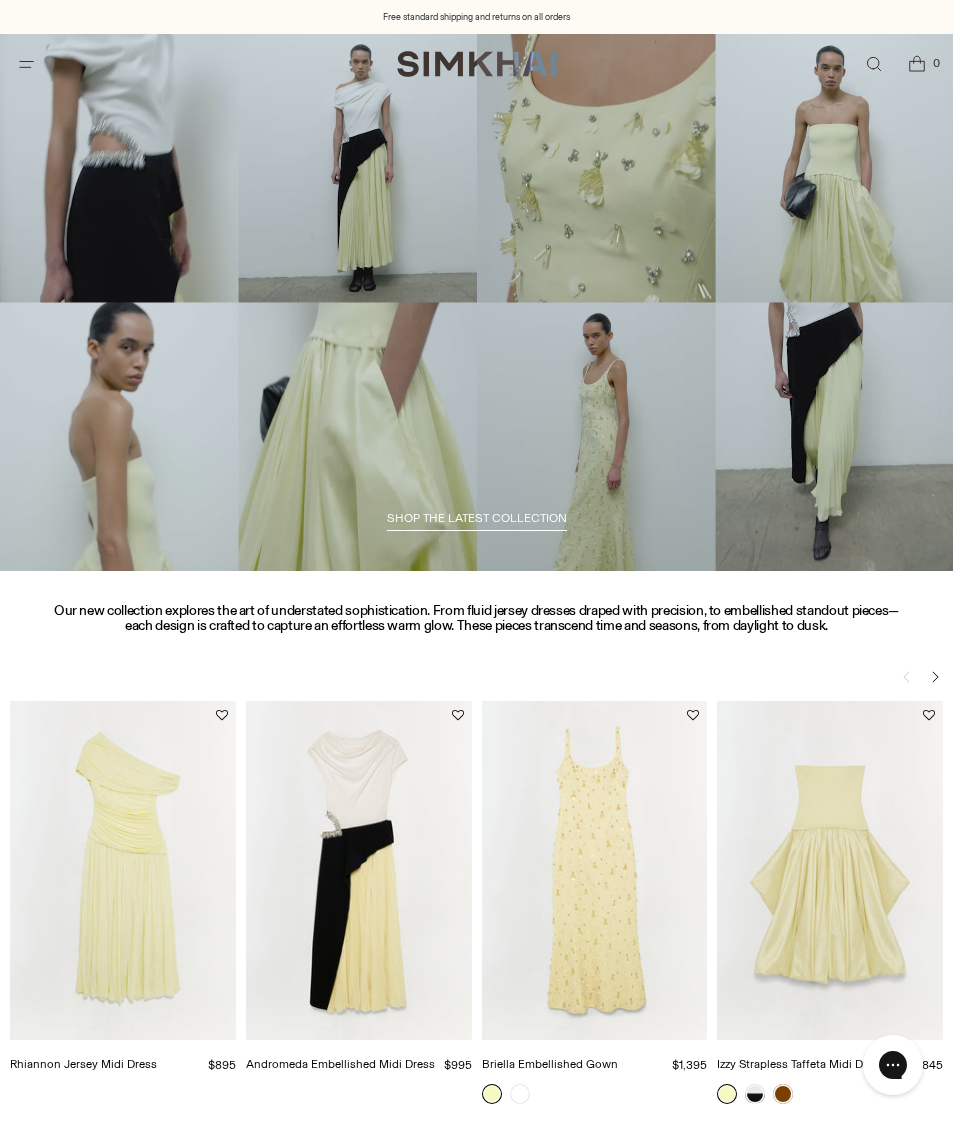 click on "SHOP THE LATEST COLLECTION" at bounding box center (477, 521) 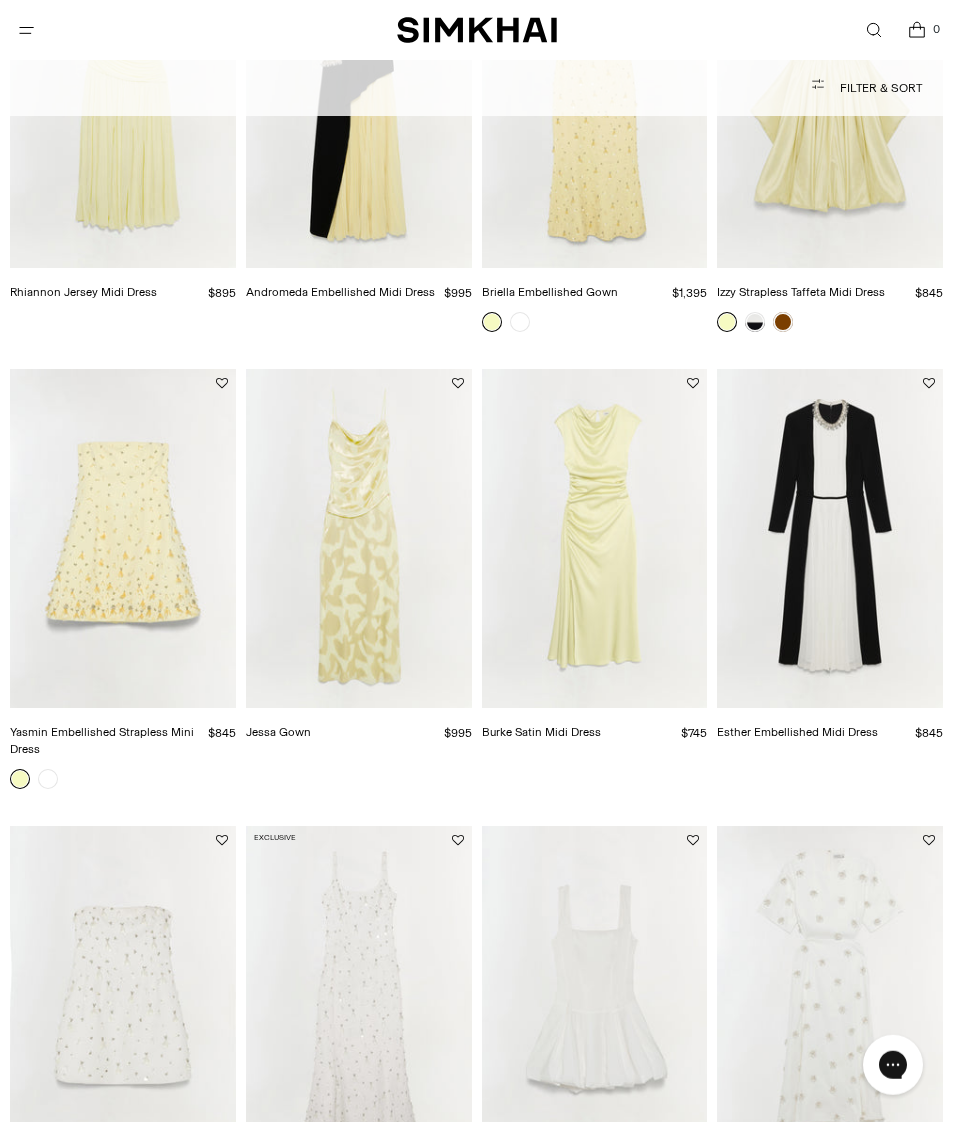 scroll, scrollTop: 0, scrollLeft: 0, axis: both 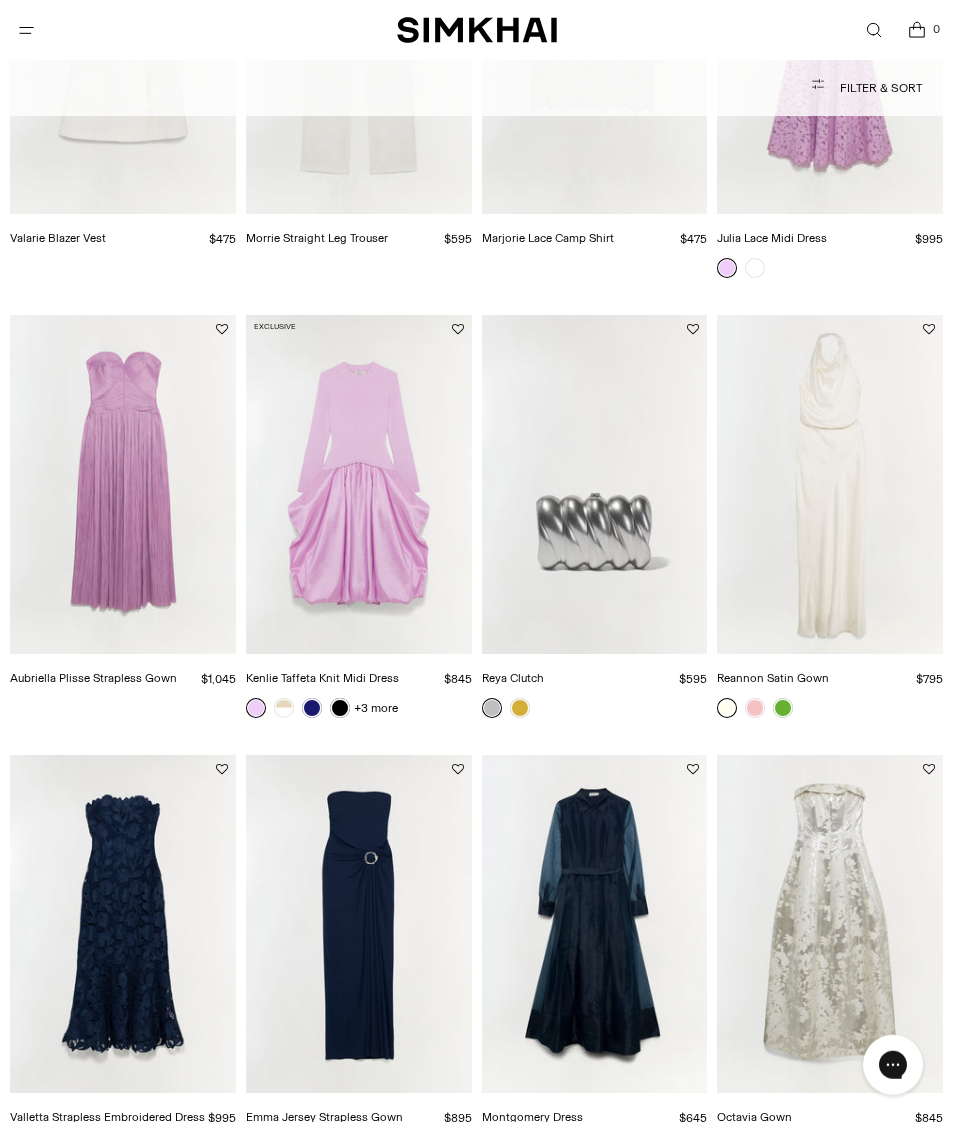 click at bounding box center (359, 484) 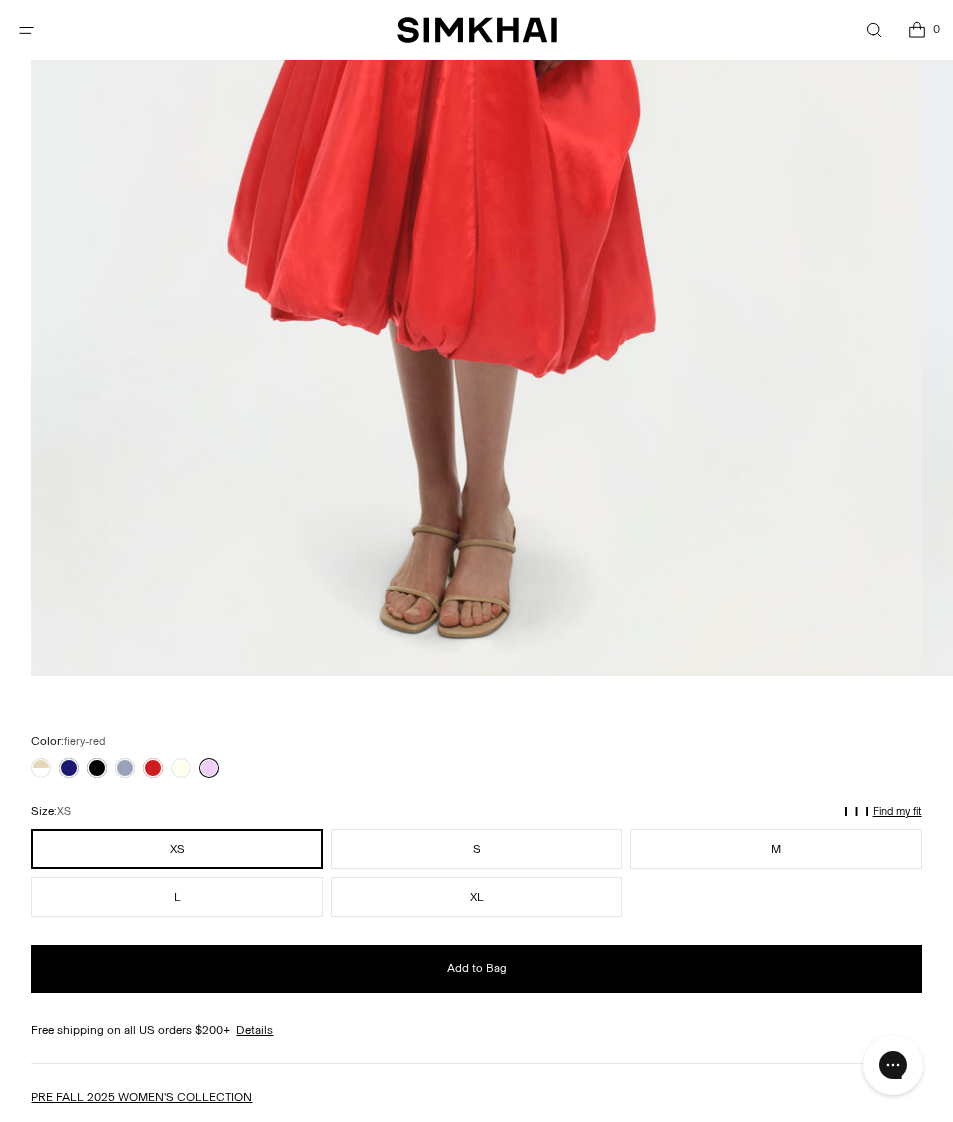 scroll, scrollTop: 0, scrollLeft: 0, axis: both 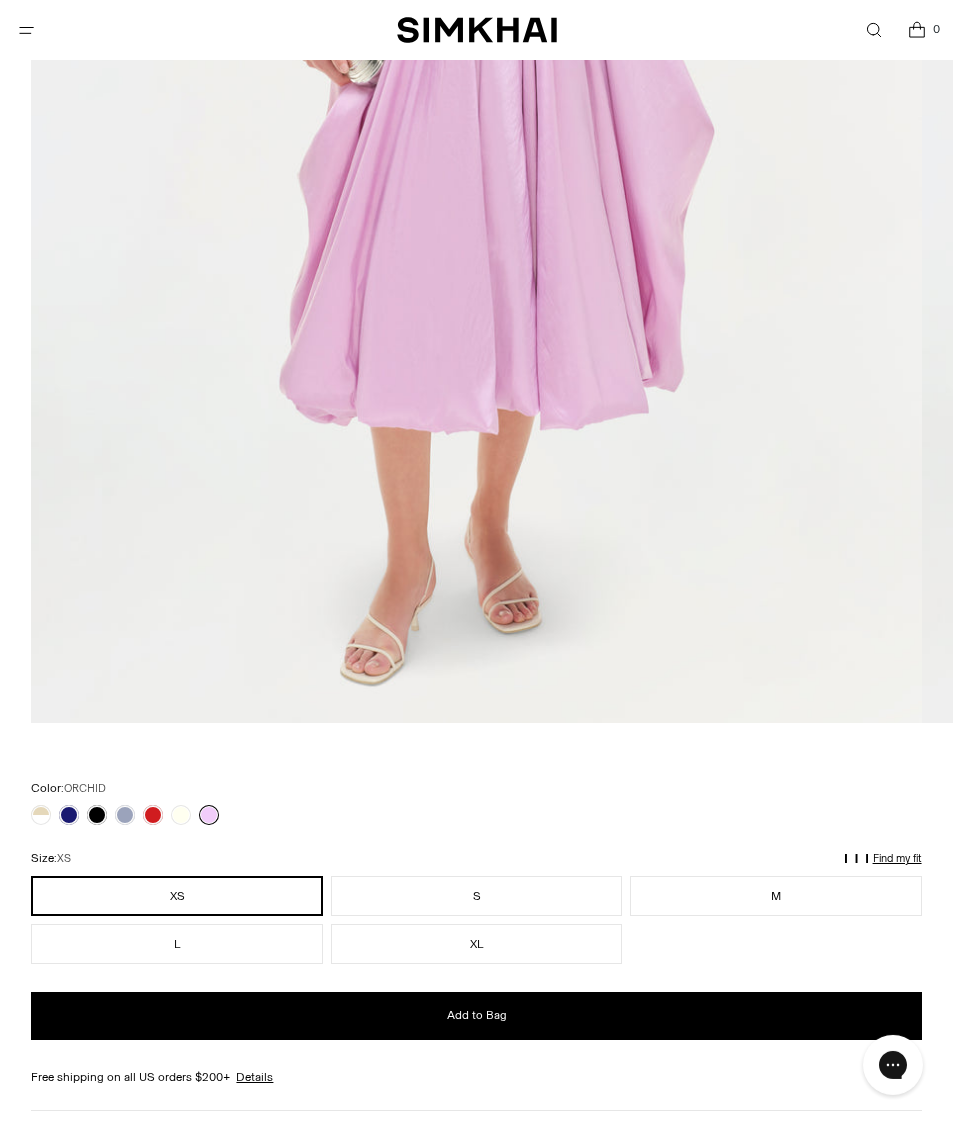 click at bounding box center [125, 815] 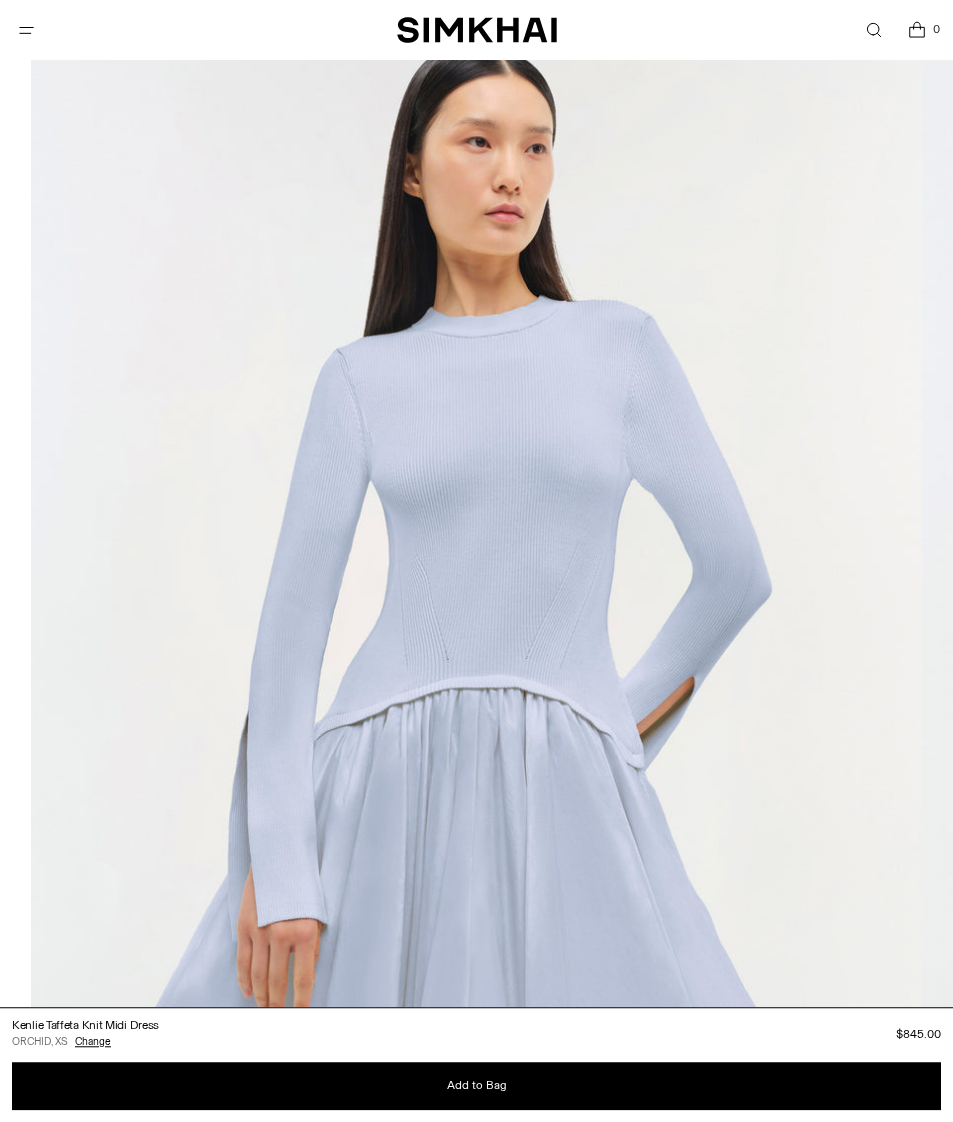 scroll, scrollTop: 0, scrollLeft: 0, axis: both 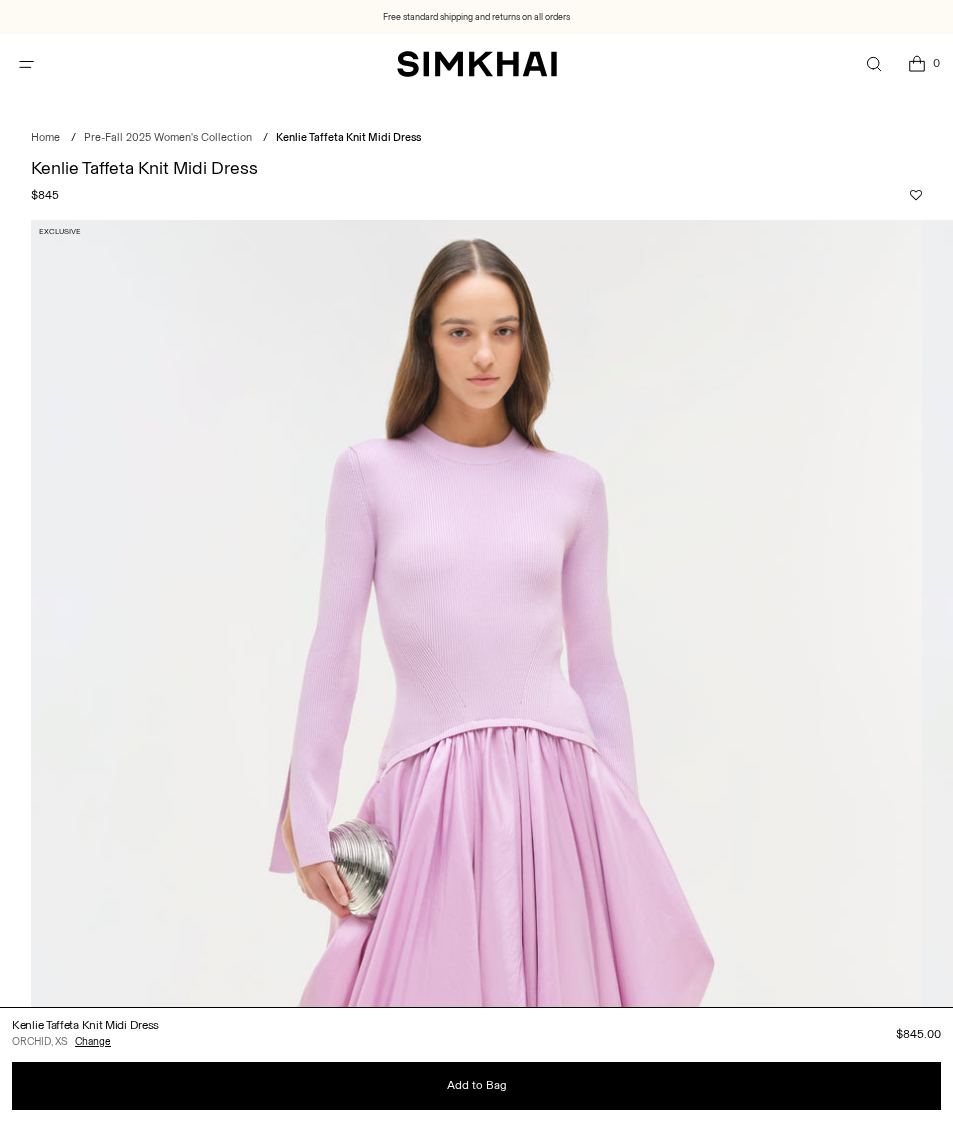 click on "Pre-Fall 2025 Women's Collection" at bounding box center [168, 137] 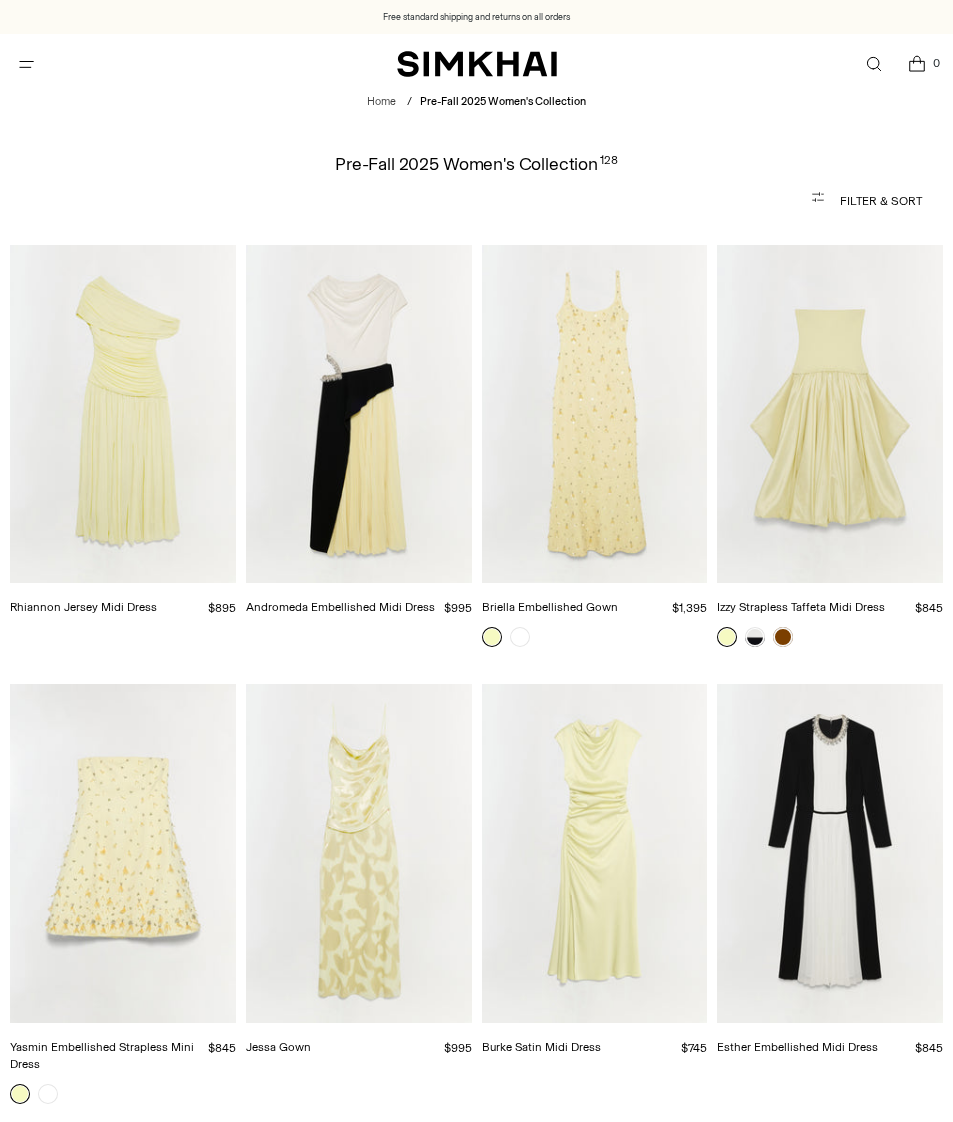 scroll, scrollTop: 0, scrollLeft: 0, axis: both 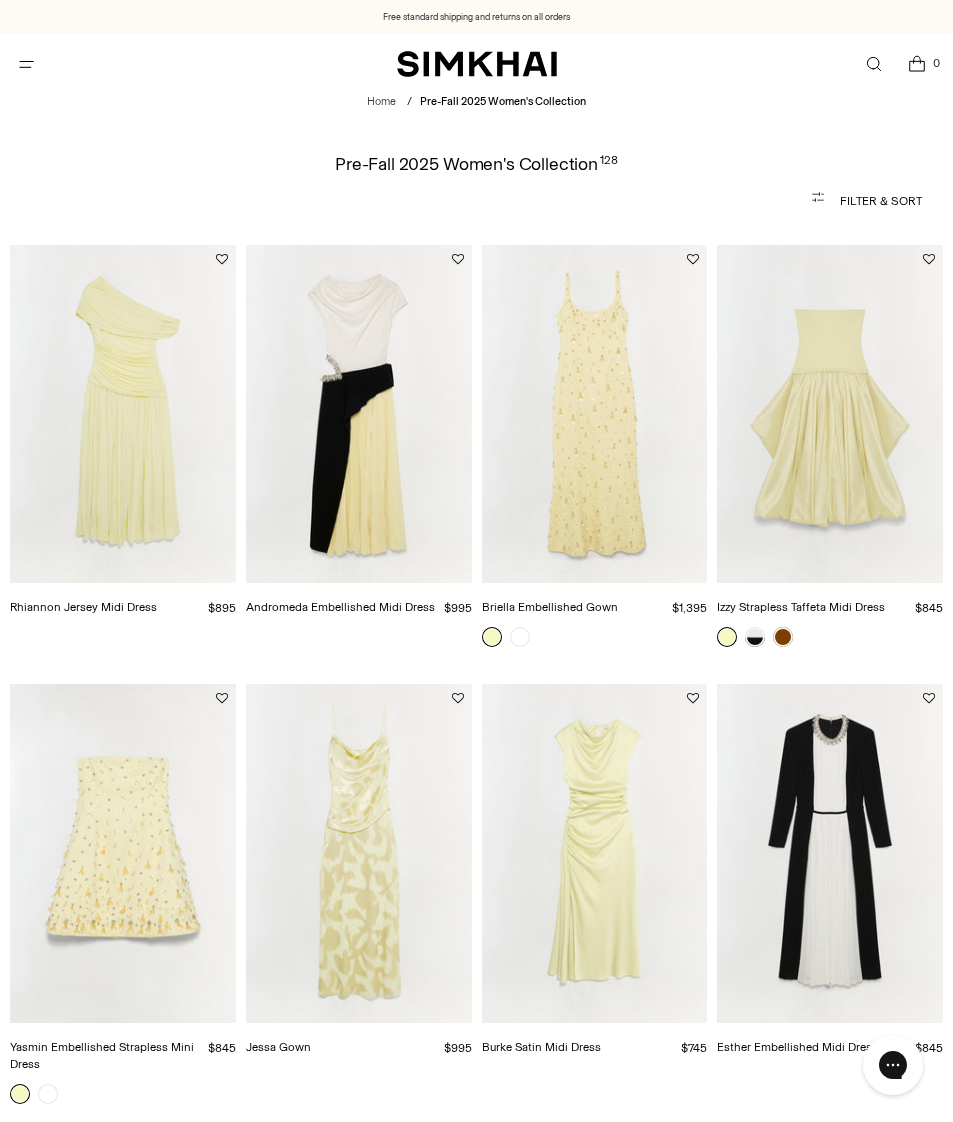 click at bounding box center [359, 414] 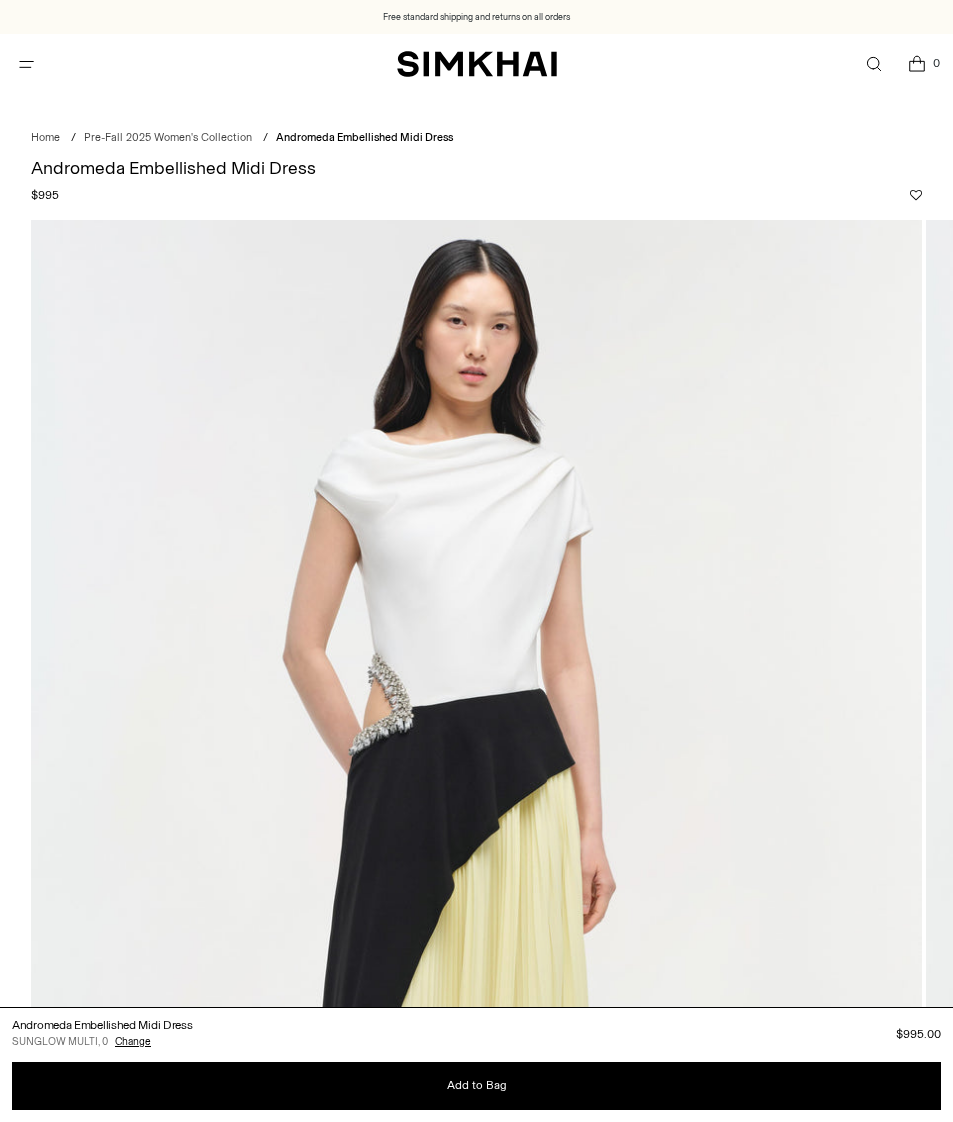 scroll, scrollTop: 0, scrollLeft: 0, axis: both 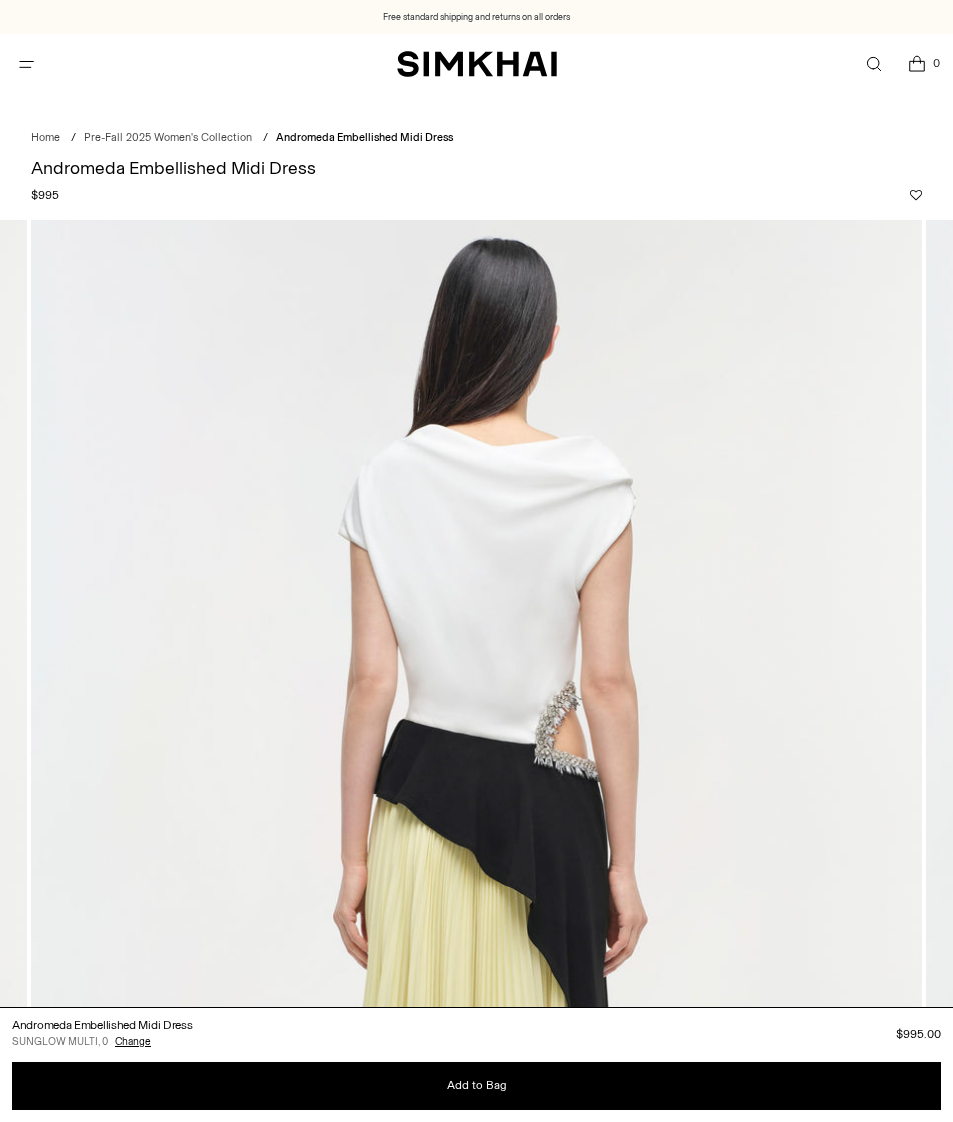 click on "Pre-Fall 2025 Women's Collection" at bounding box center (168, 137) 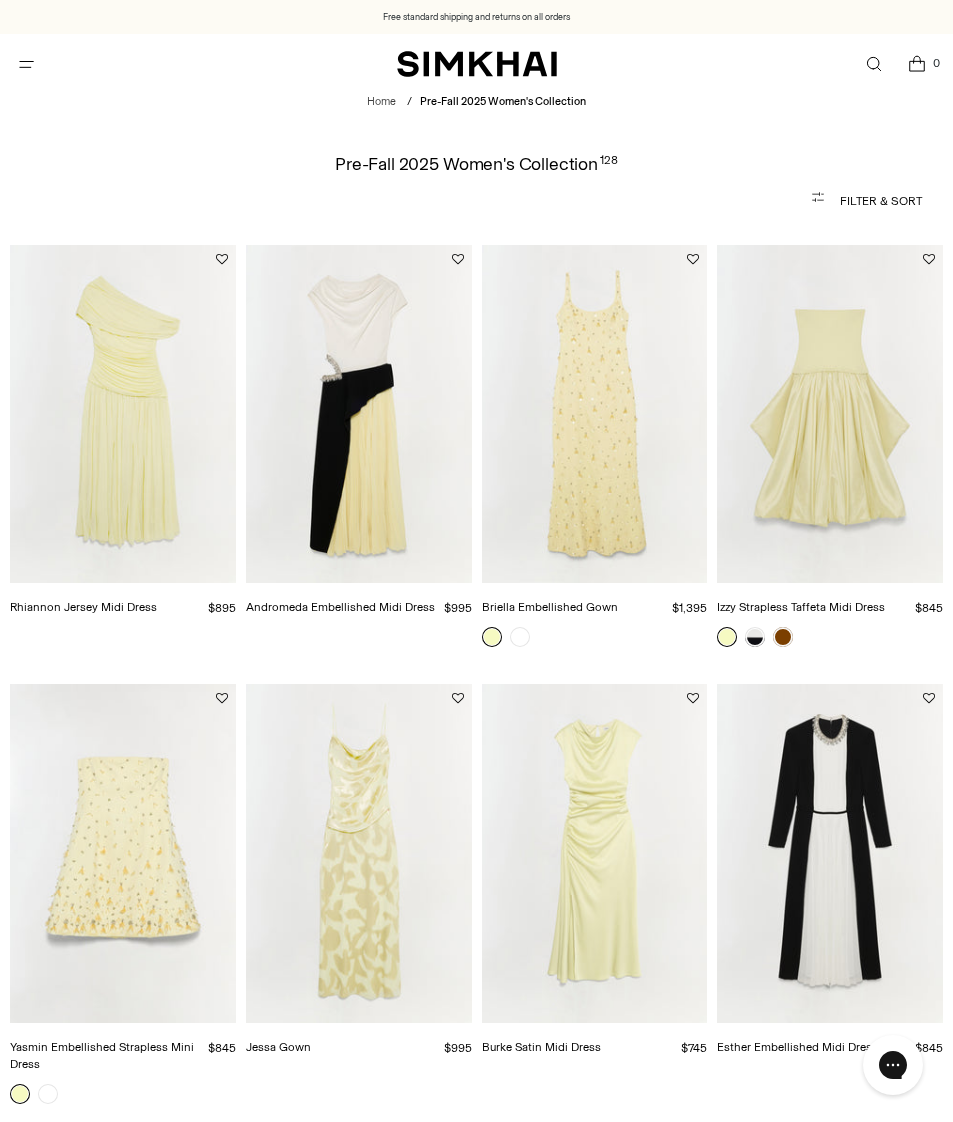 scroll, scrollTop: 0, scrollLeft: 0, axis: both 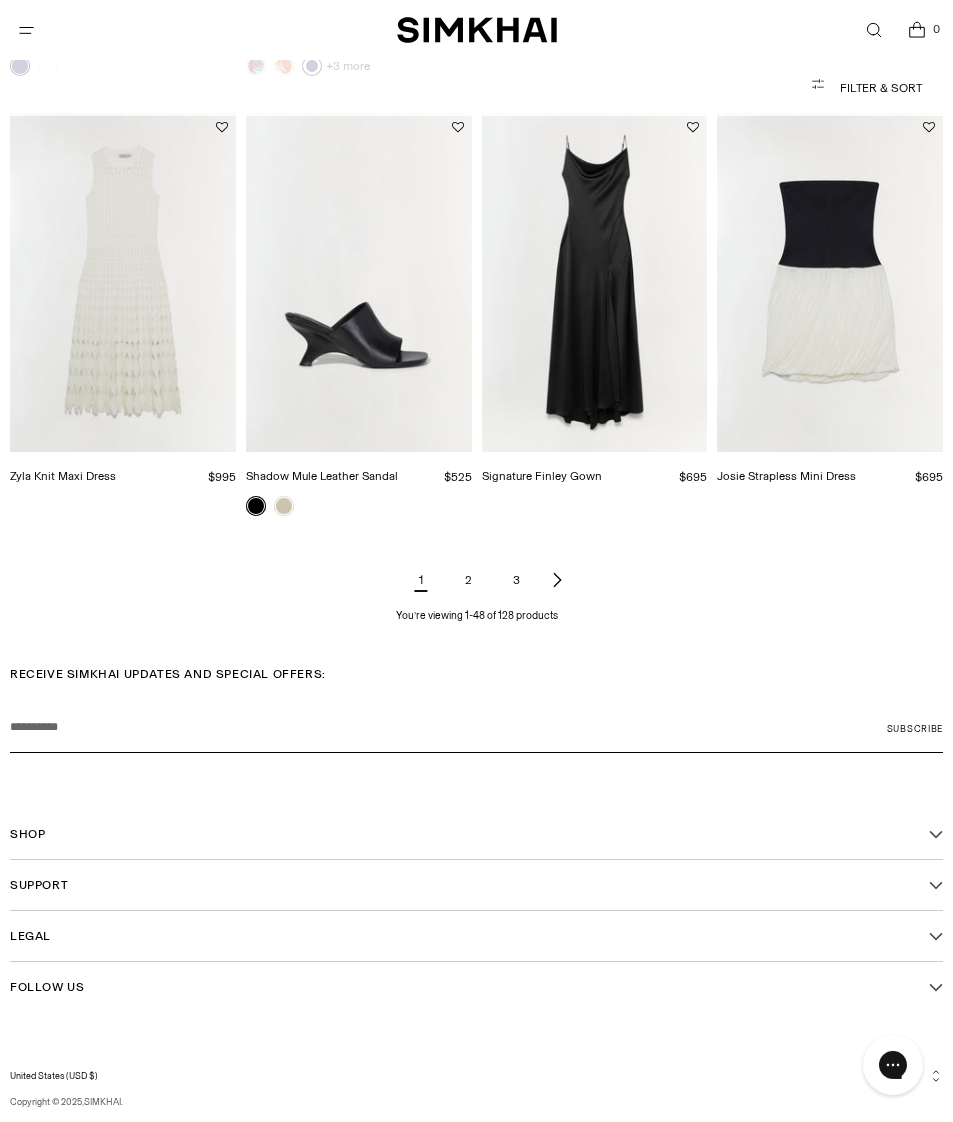 click at bounding box center (557, 580) 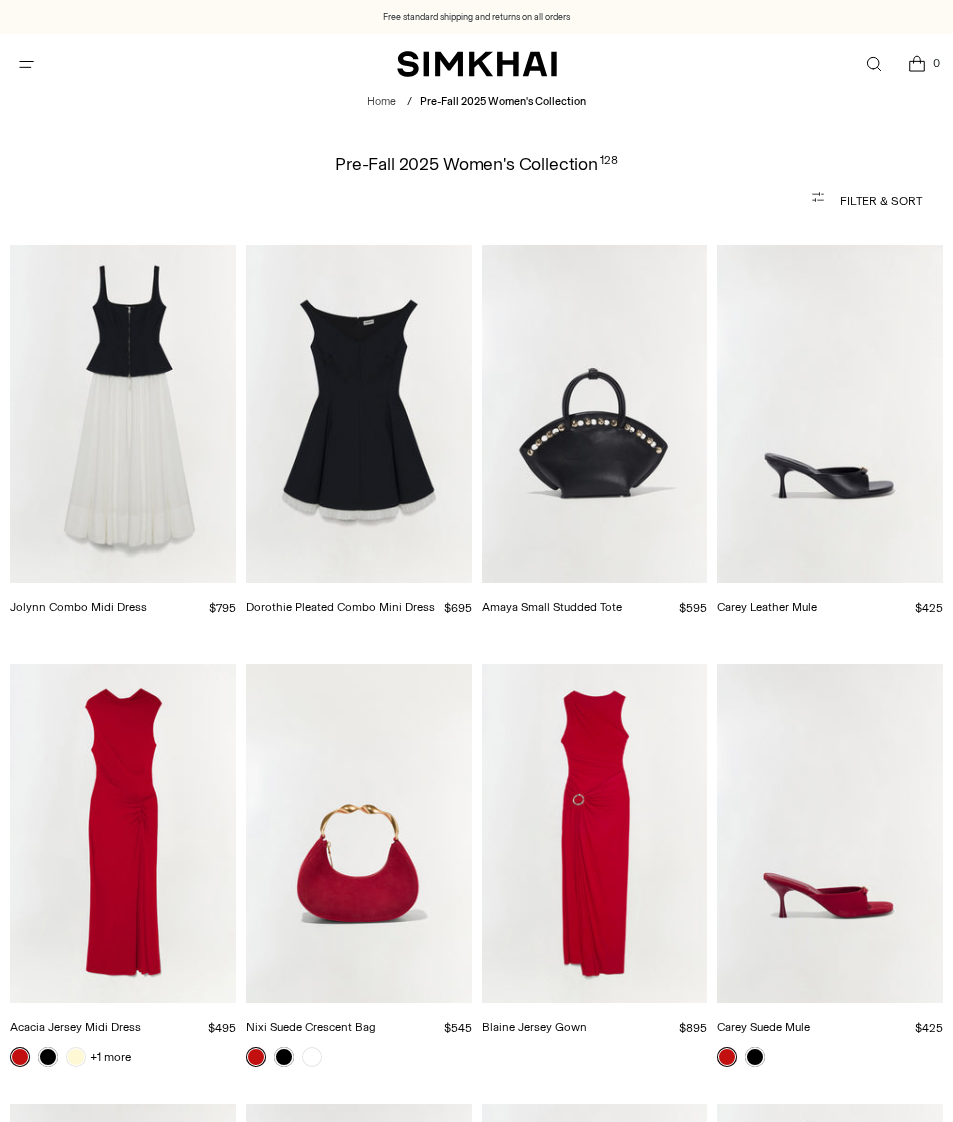 scroll, scrollTop: 0, scrollLeft: 0, axis: both 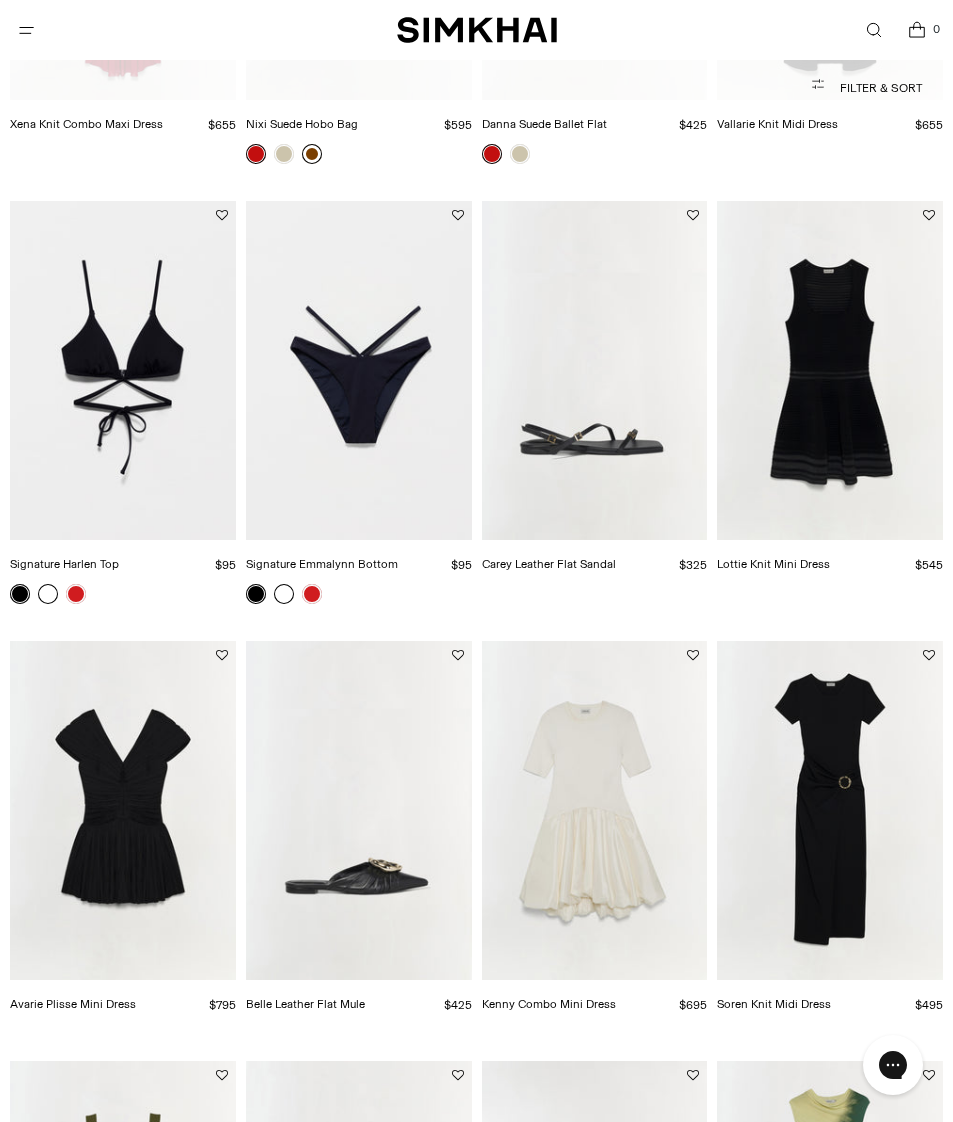 click at bounding box center [359, 370] 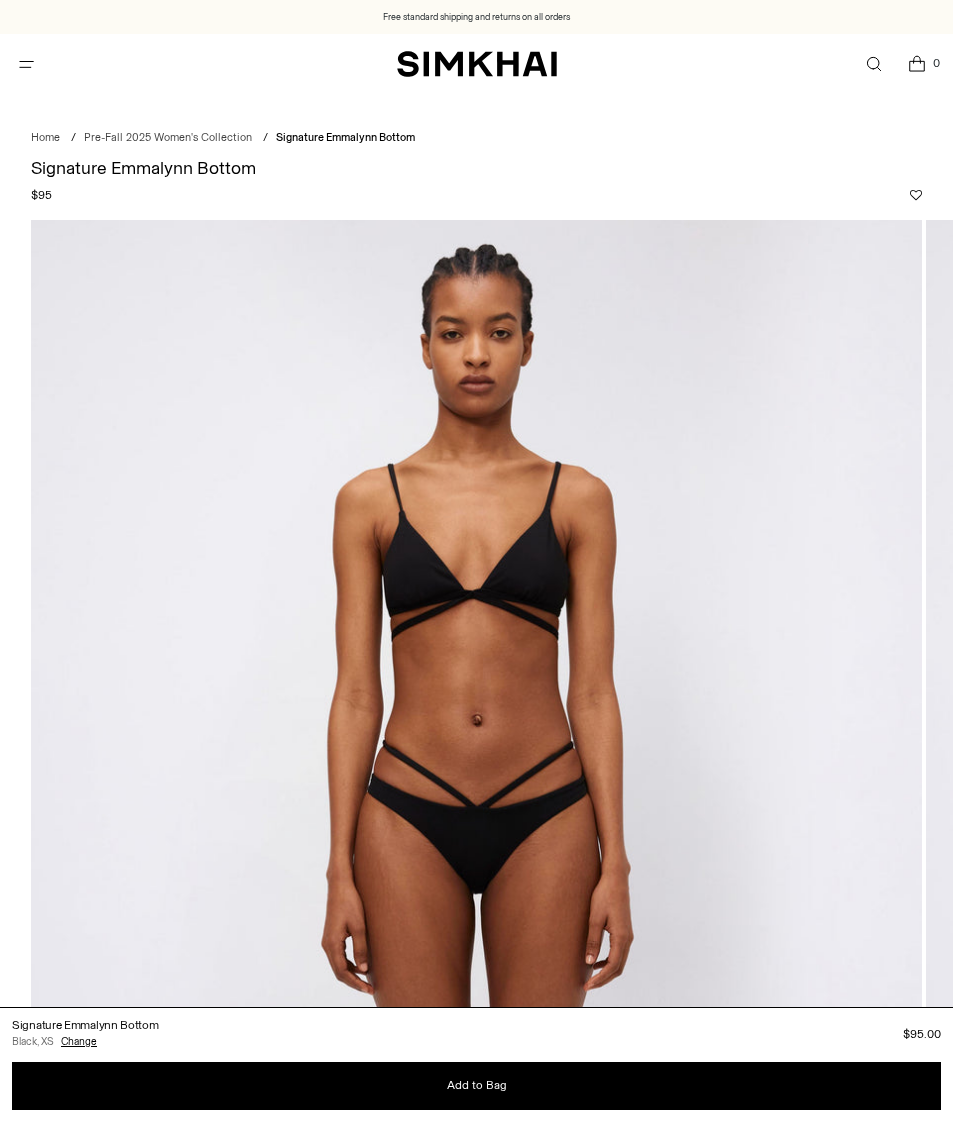 scroll, scrollTop: 0, scrollLeft: 0, axis: both 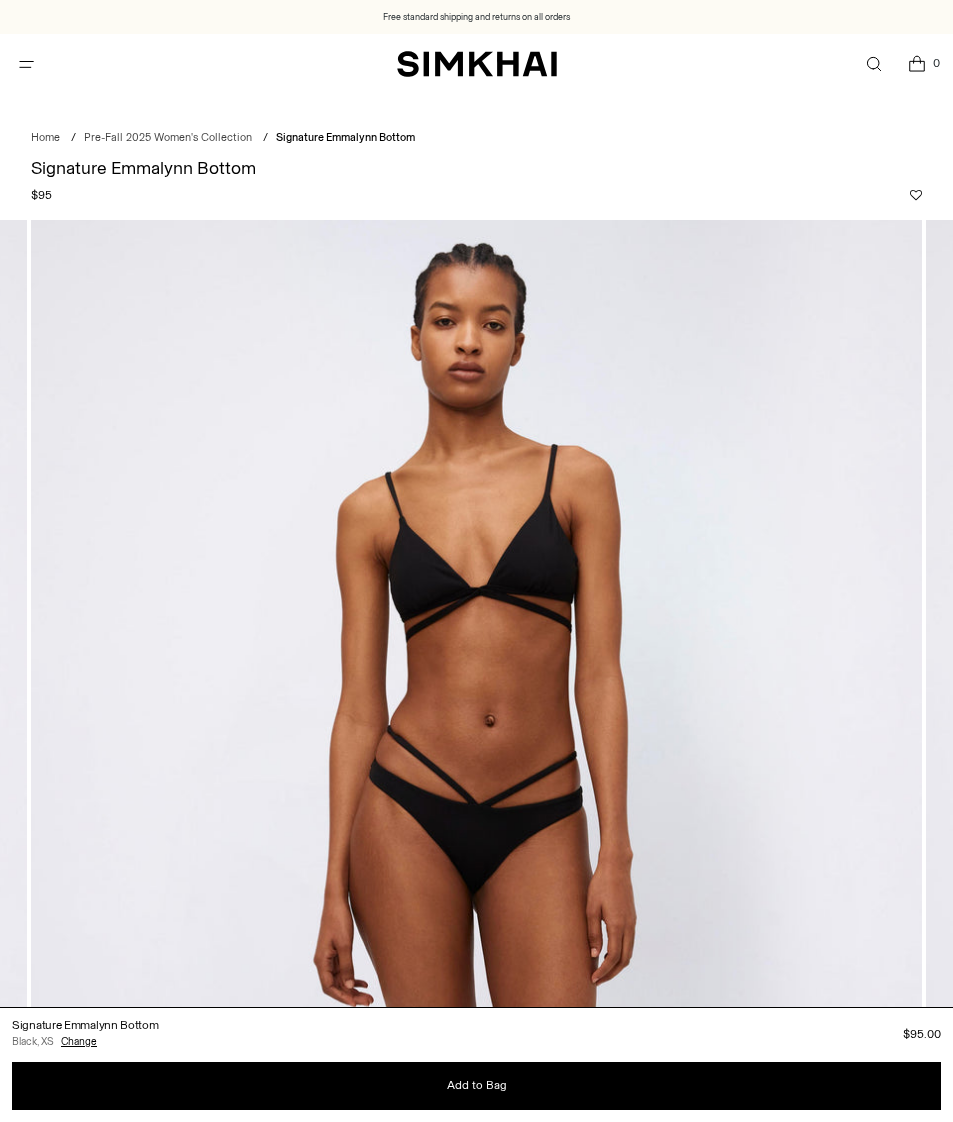 click on "Pre-Fall 2025 Women's Collection" at bounding box center [168, 137] 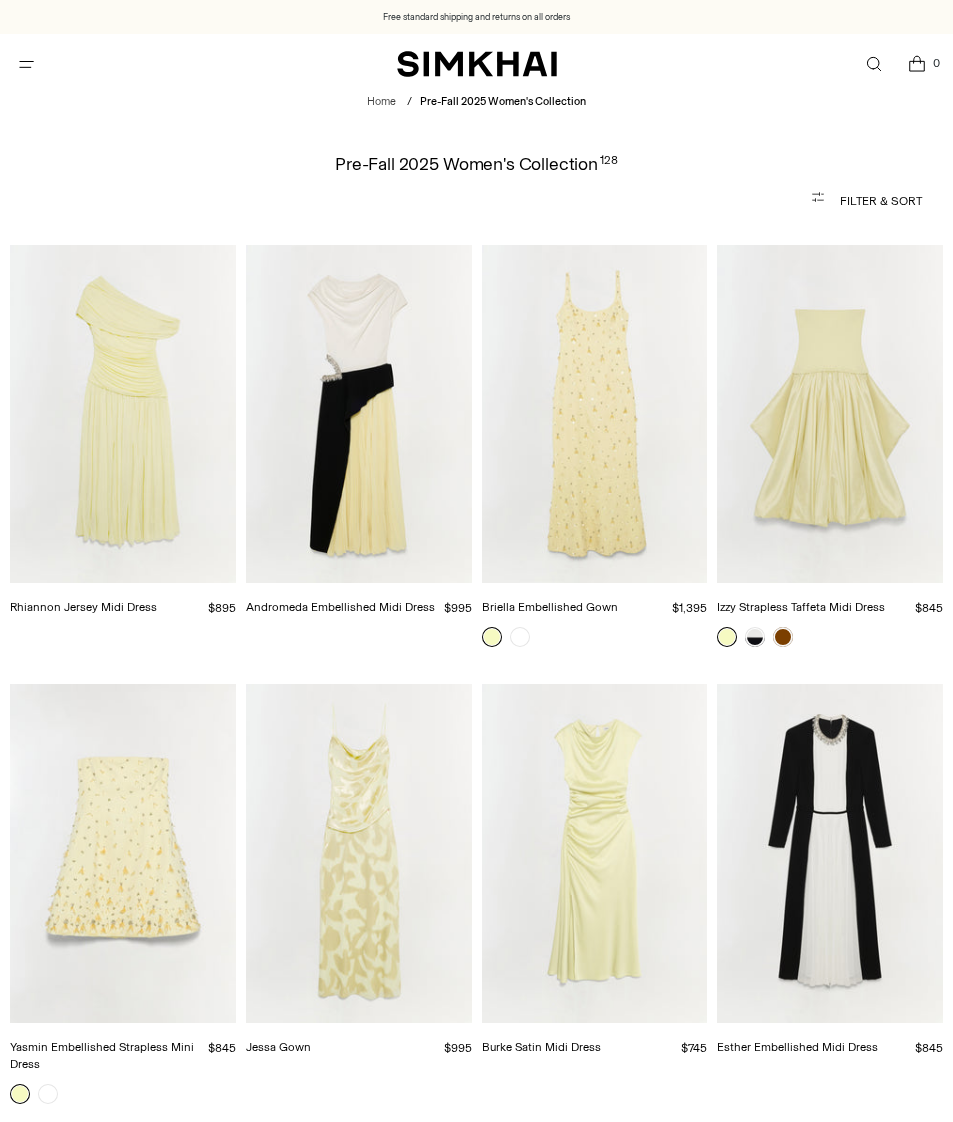 scroll, scrollTop: 0, scrollLeft: 0, axis: both 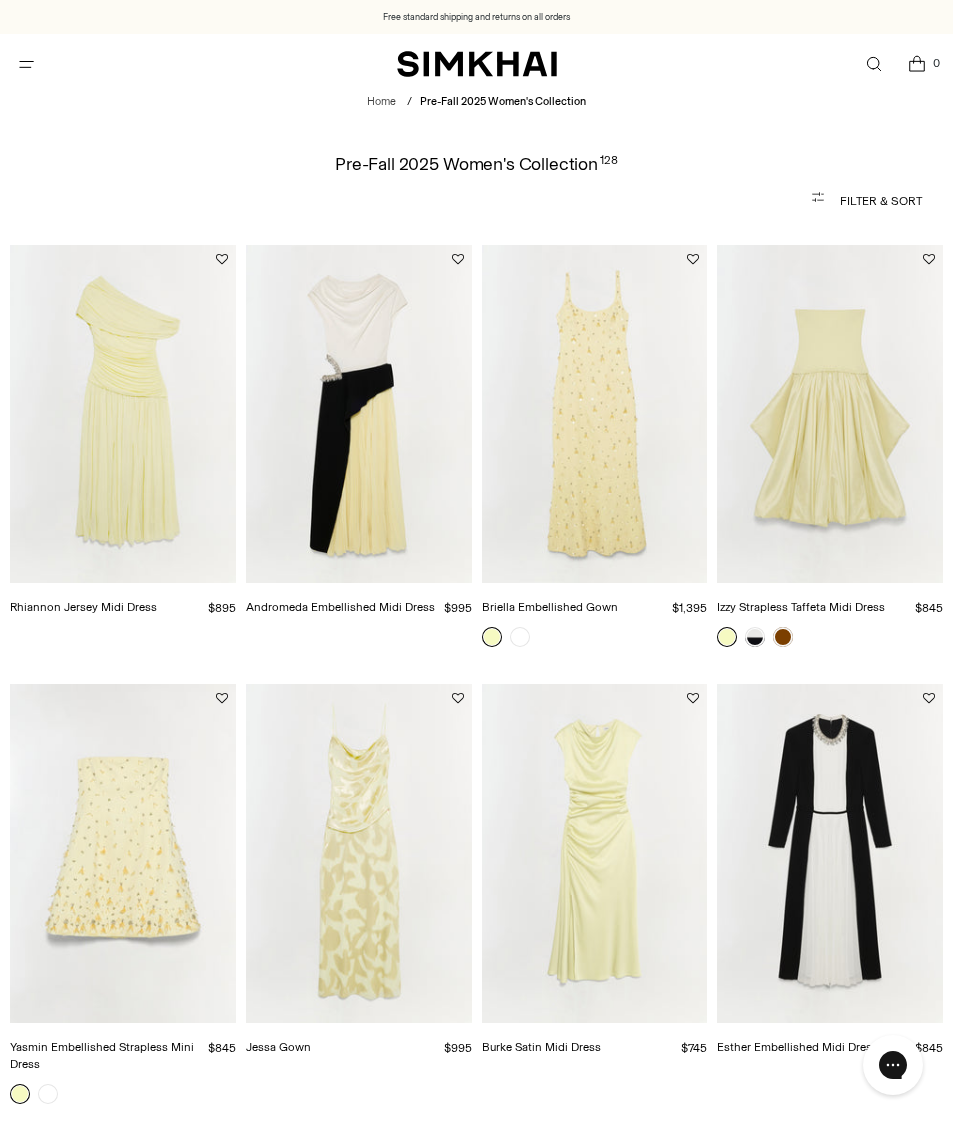 click at bounding box center (26, 64) 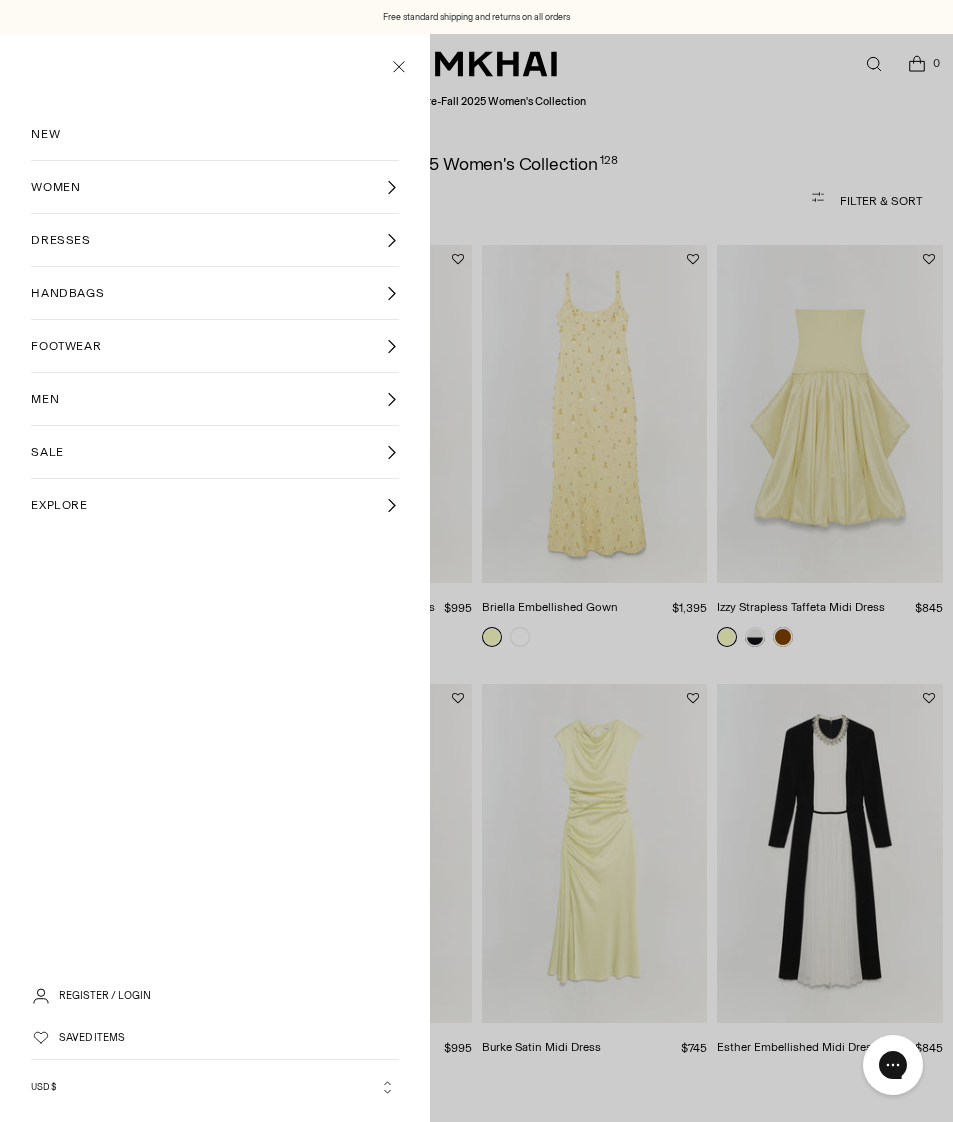 click on "DRESSES" at bounding box center (214, 240) 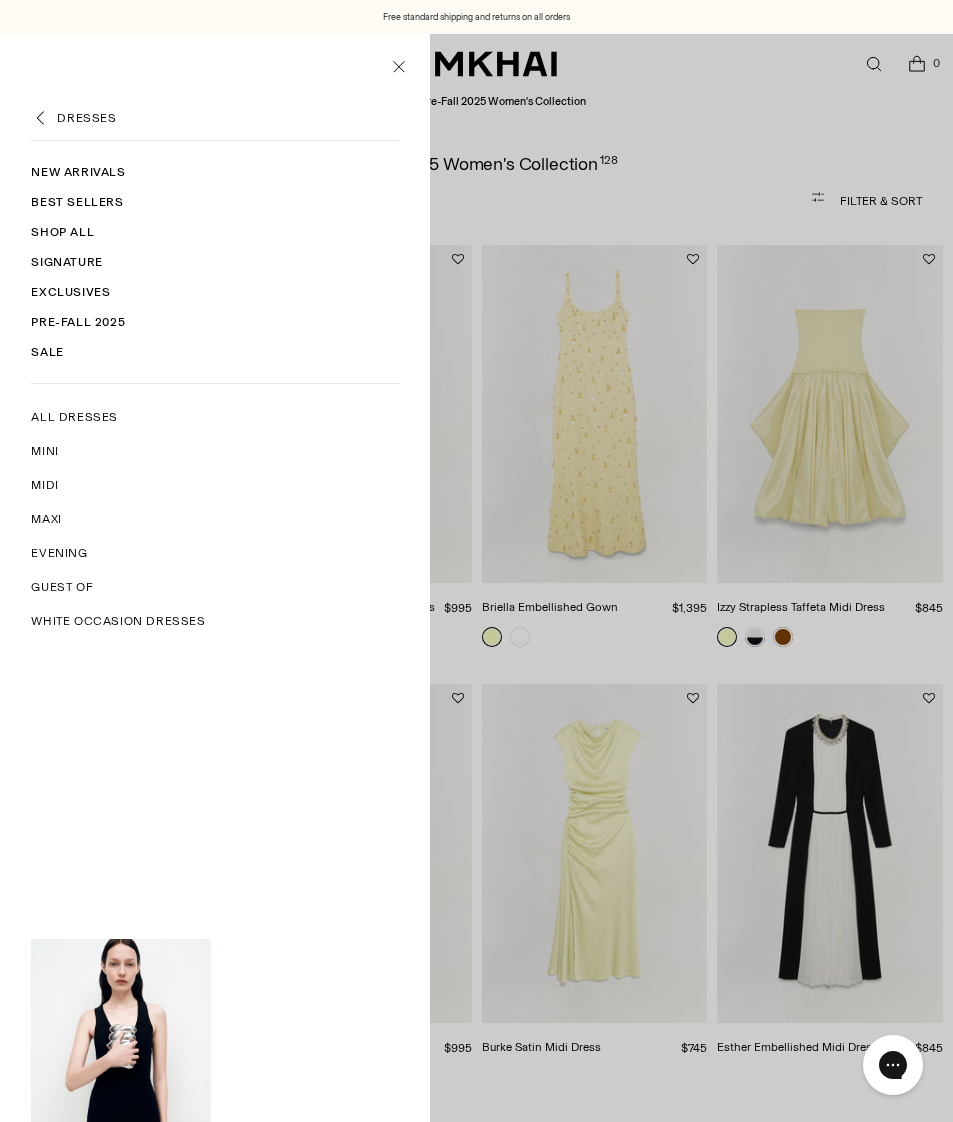 click on "Evening" at bounding box center (59, 553) 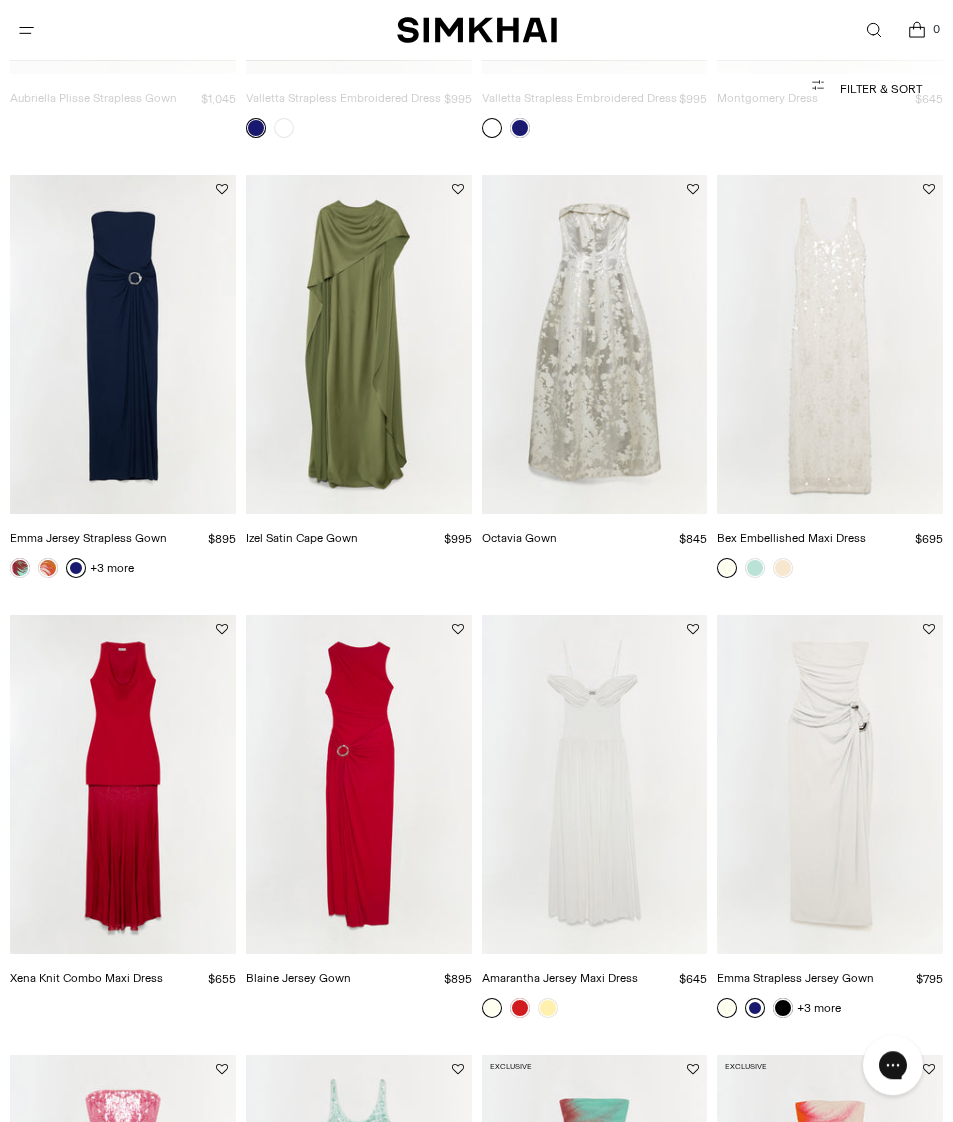 scroll, scrollTop: 1388, scrollLeft: 0, axis: vertical 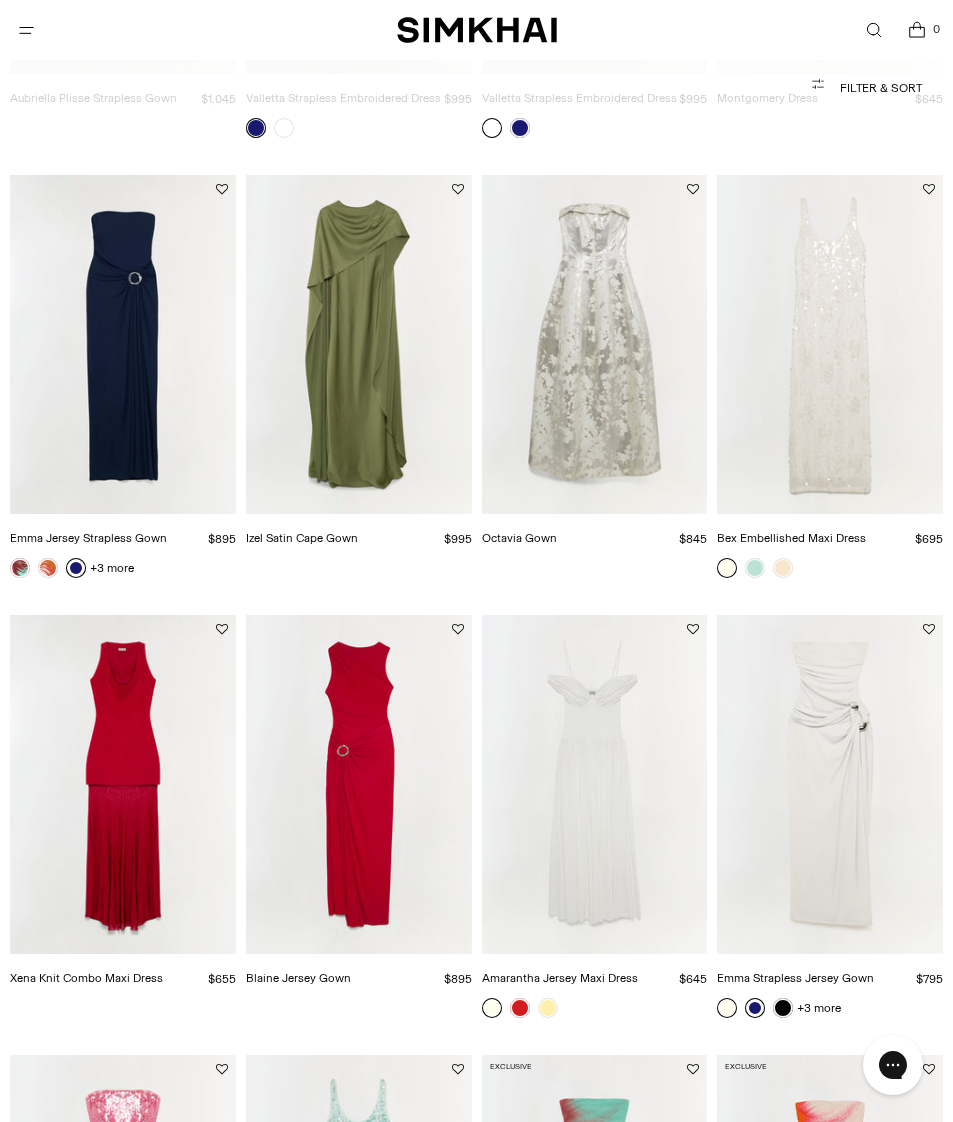 click 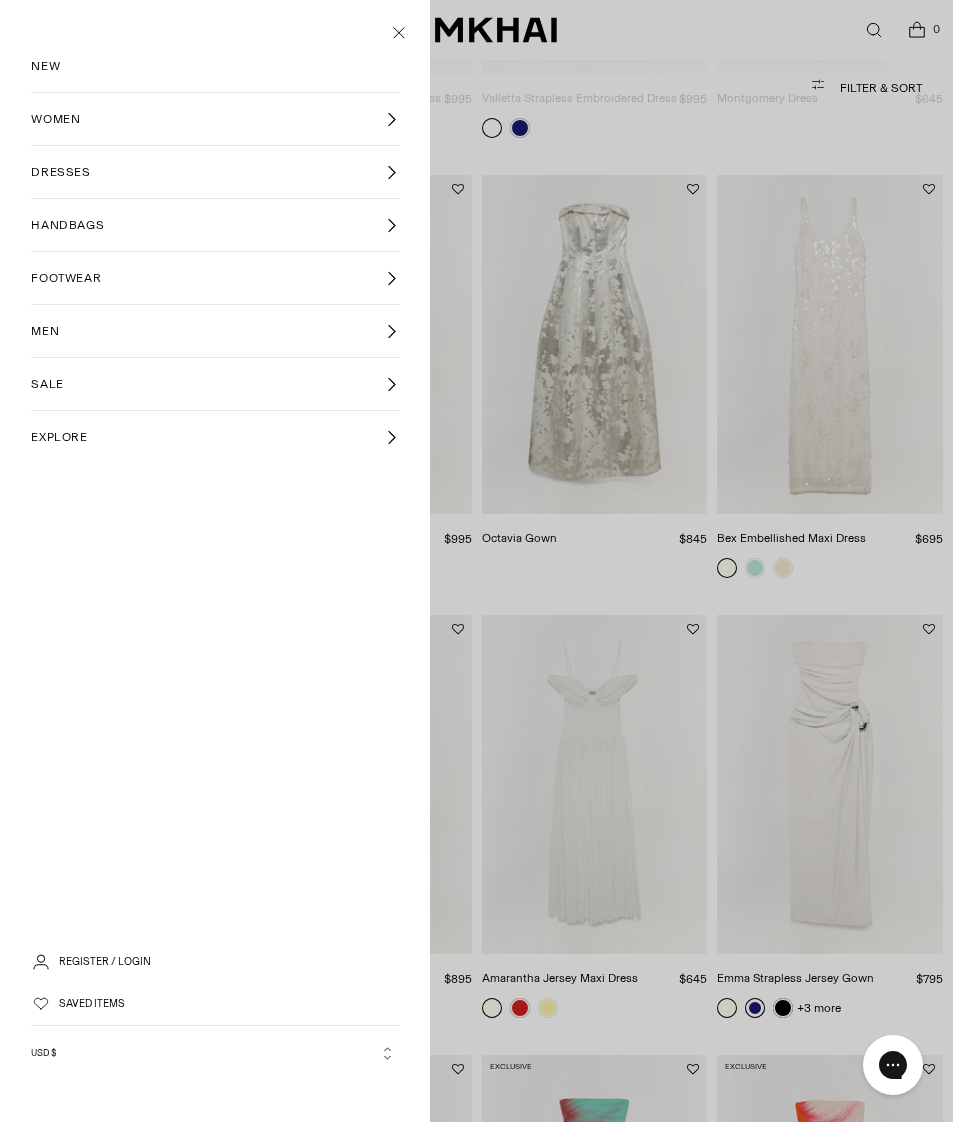 scroll, scrollTop: 0, scrollLeft: 0, axis: both 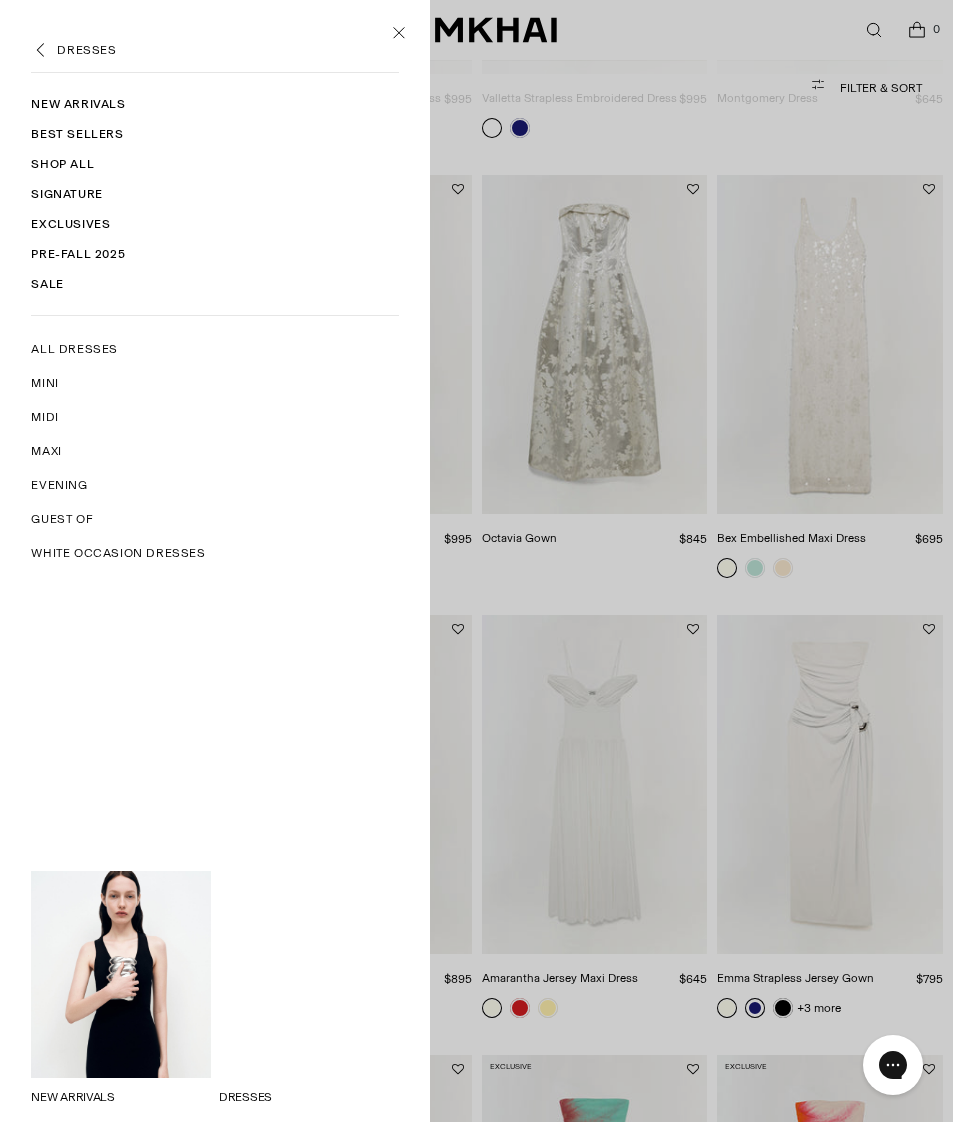 click on "Guest Of" at bounding box center (62, 519) 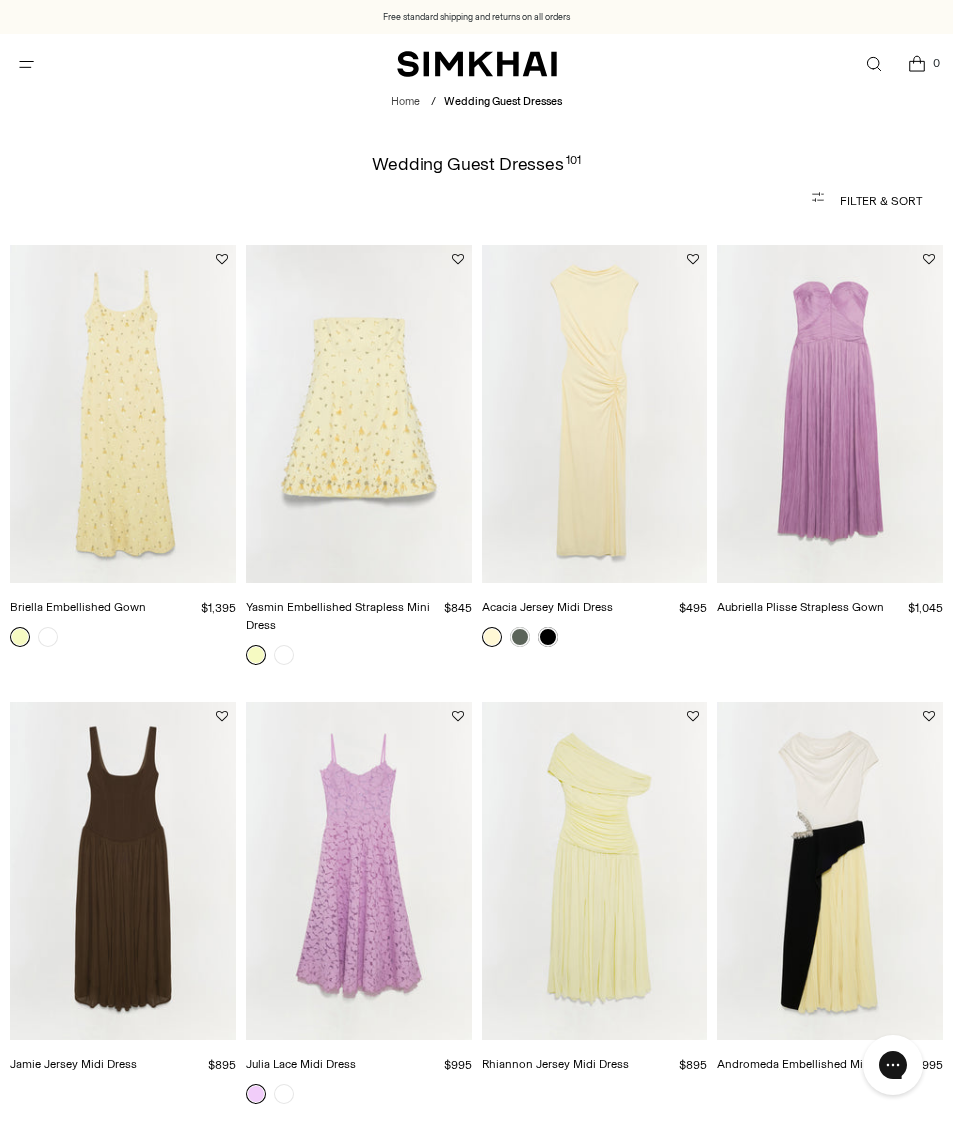 scroll, scrollTop: 0, scrollLeft: 0, axis: both 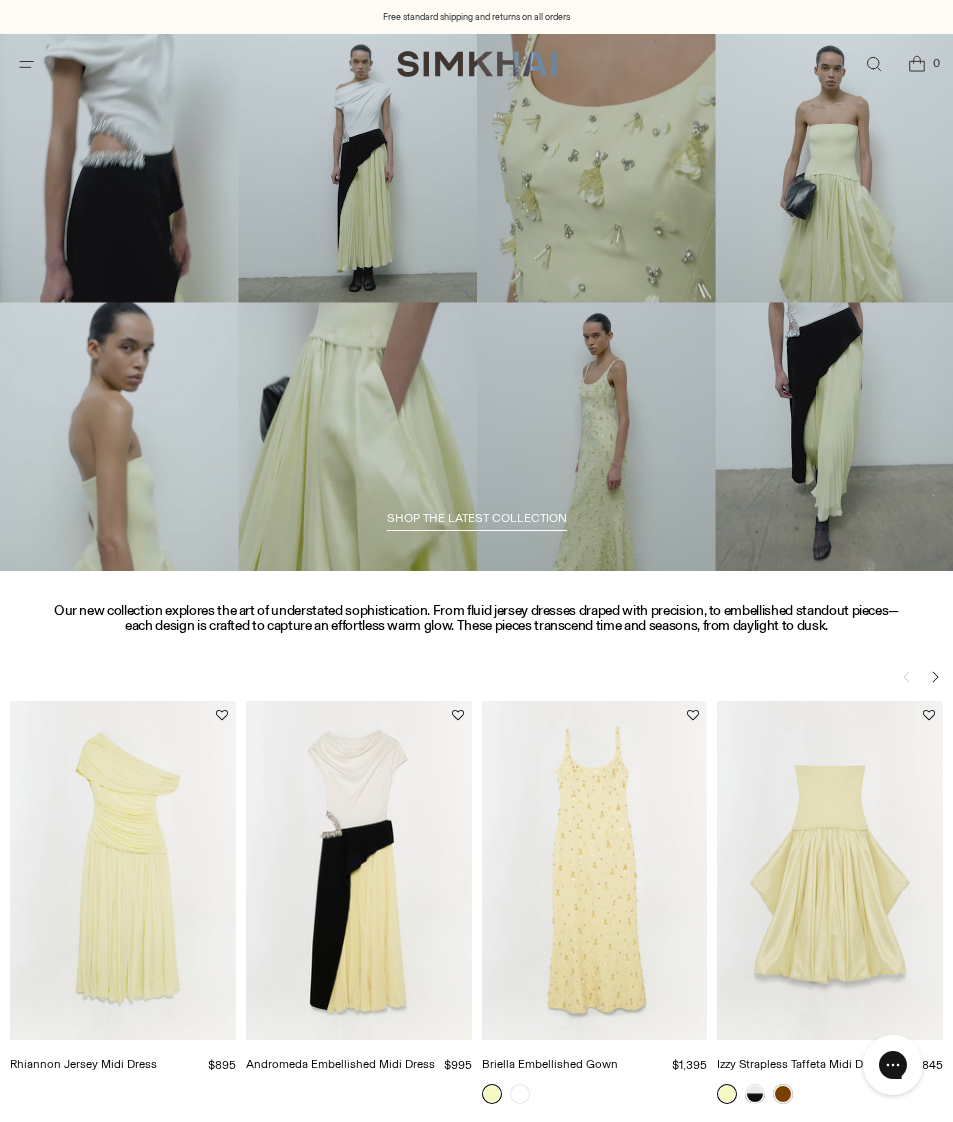 click at bounding box center (476, 302) 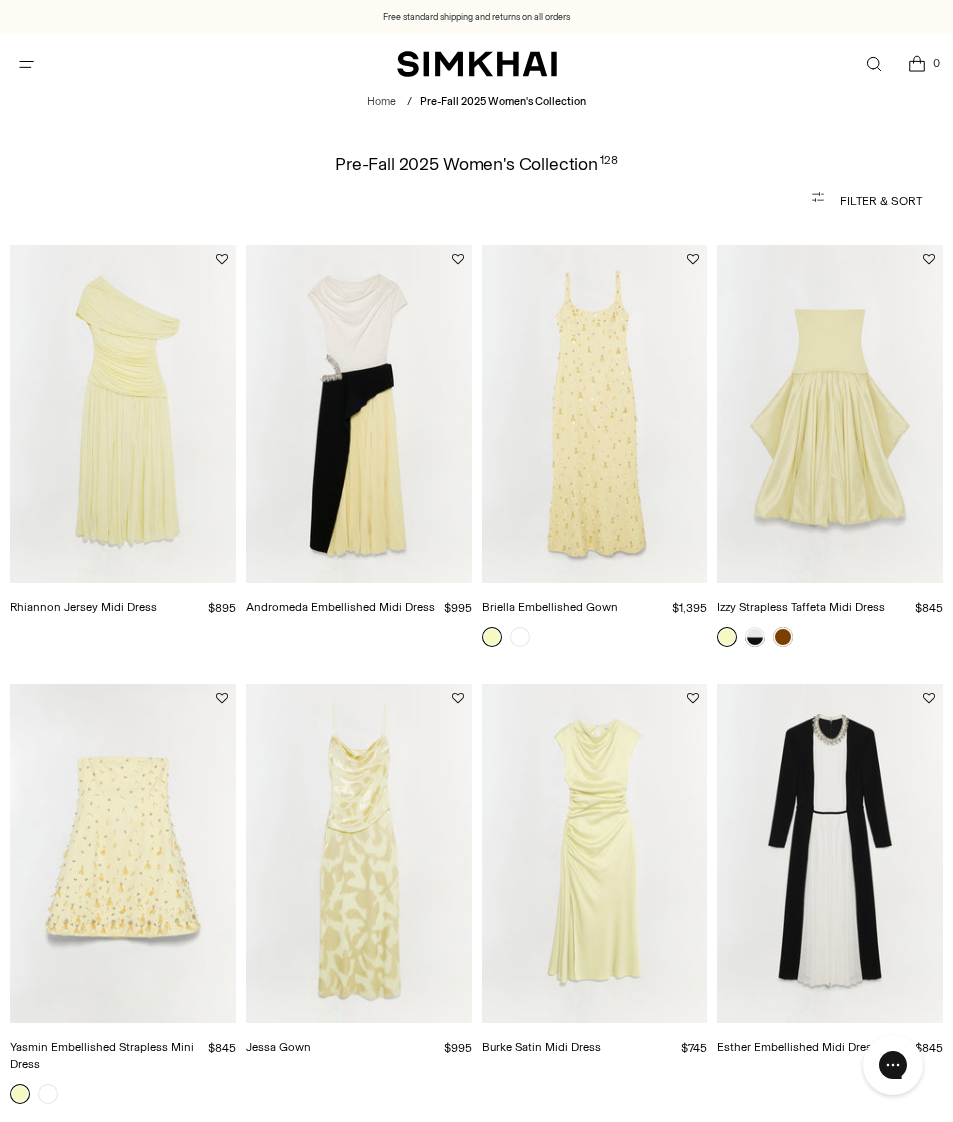 scroll, scrollTop: 0, scrollLeft: 0, axis: both 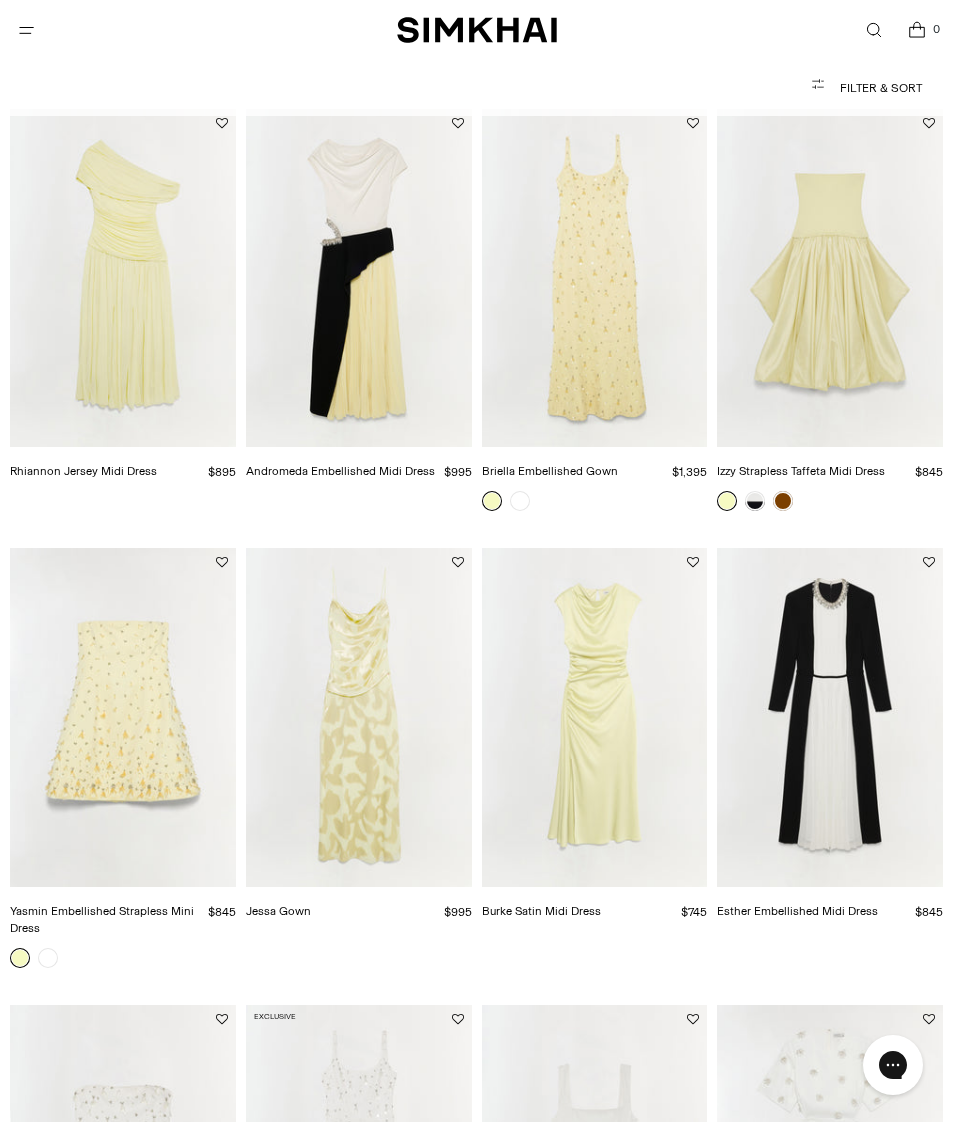 click at bounding box center (595, 278) 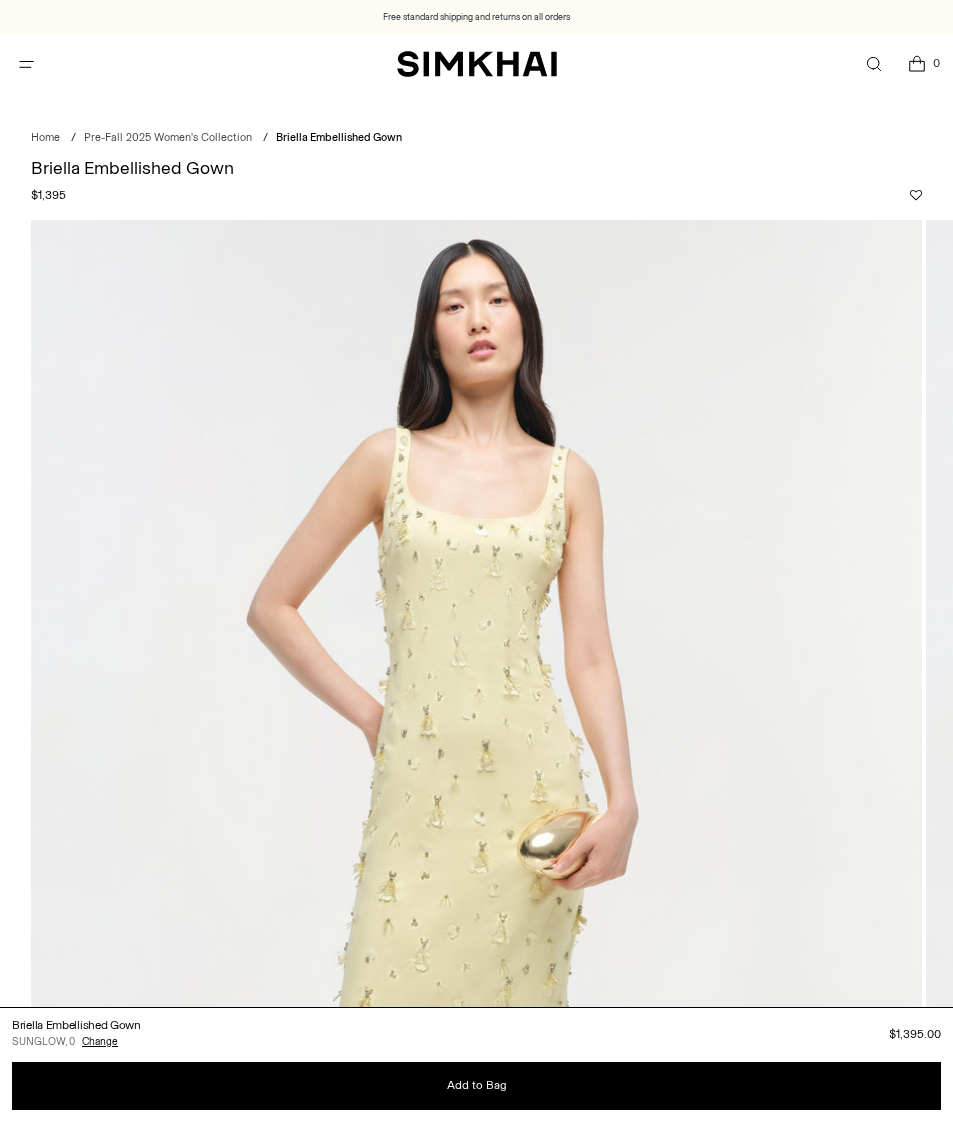 scroll, scrollTop: 341, scrollLeft: 0, axis: vertical 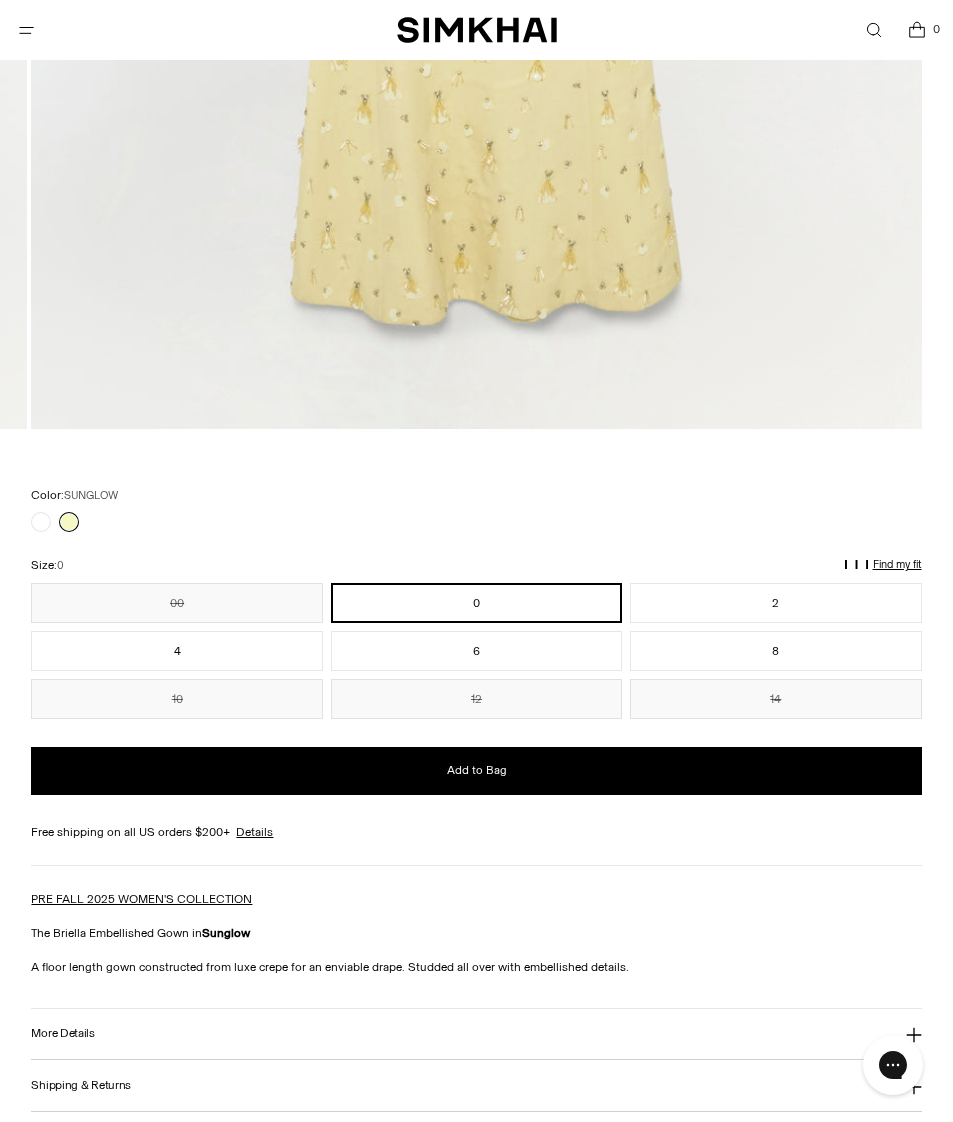 click on "Add to Bag" at bounding box center [476, 771] 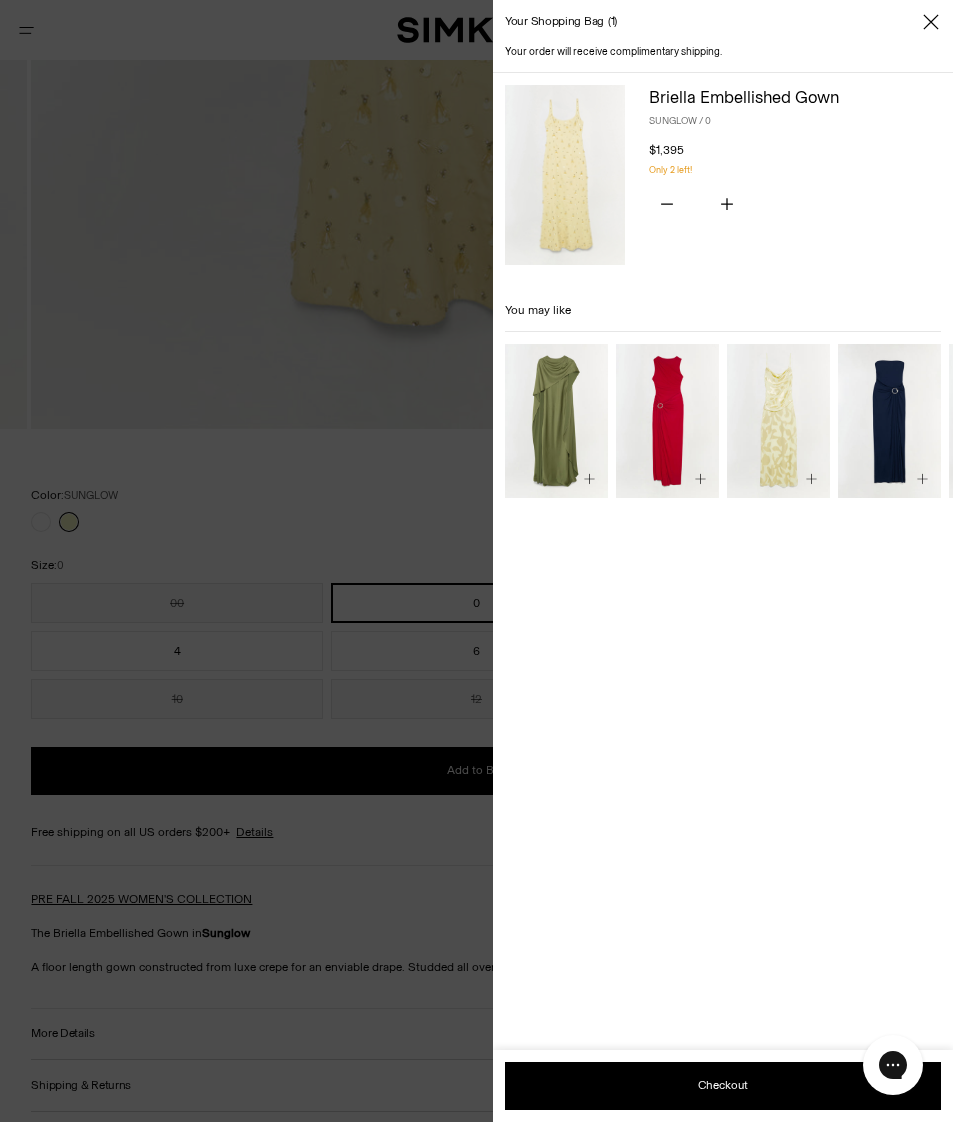 click at bounding box center [476, 561] 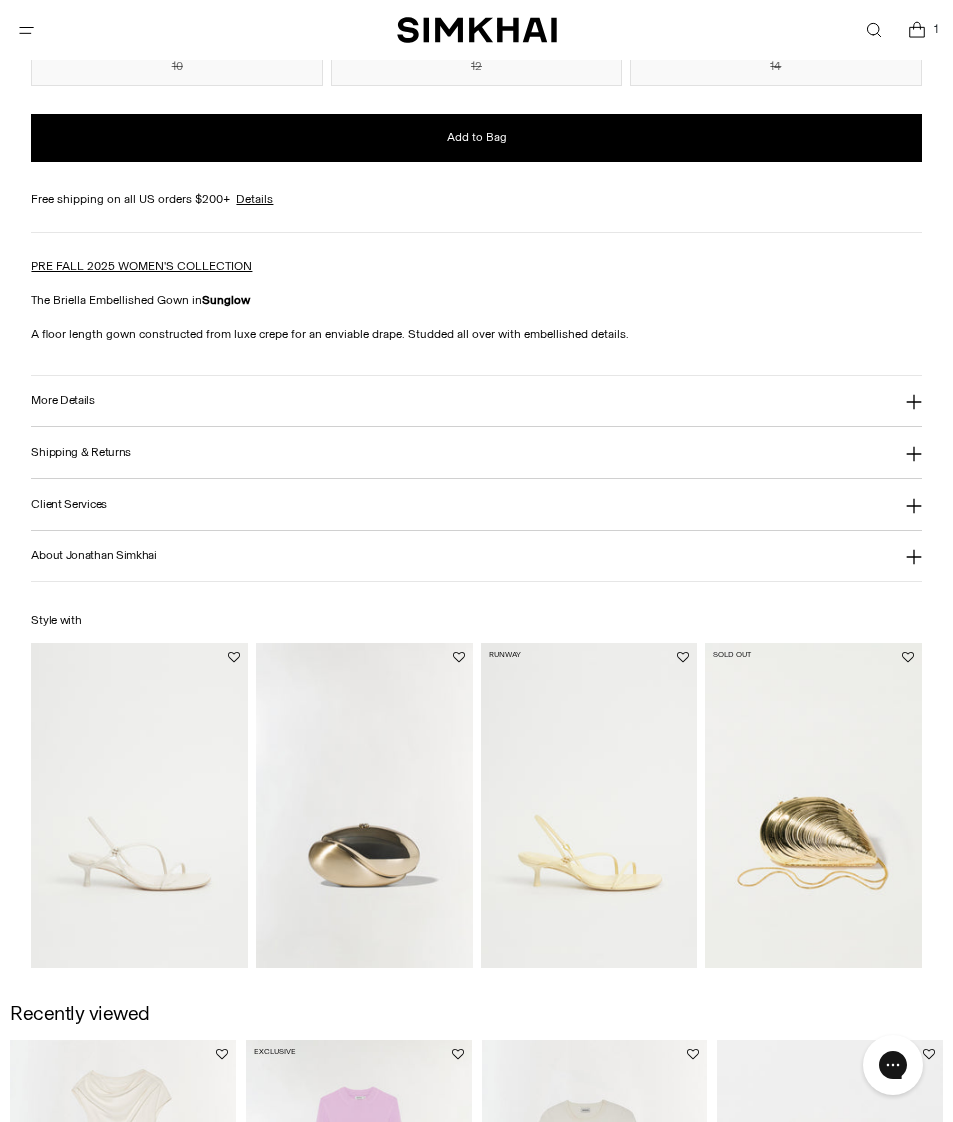 scroll, scrollTop: 1738, scrollLeft: 0, axis: vertical 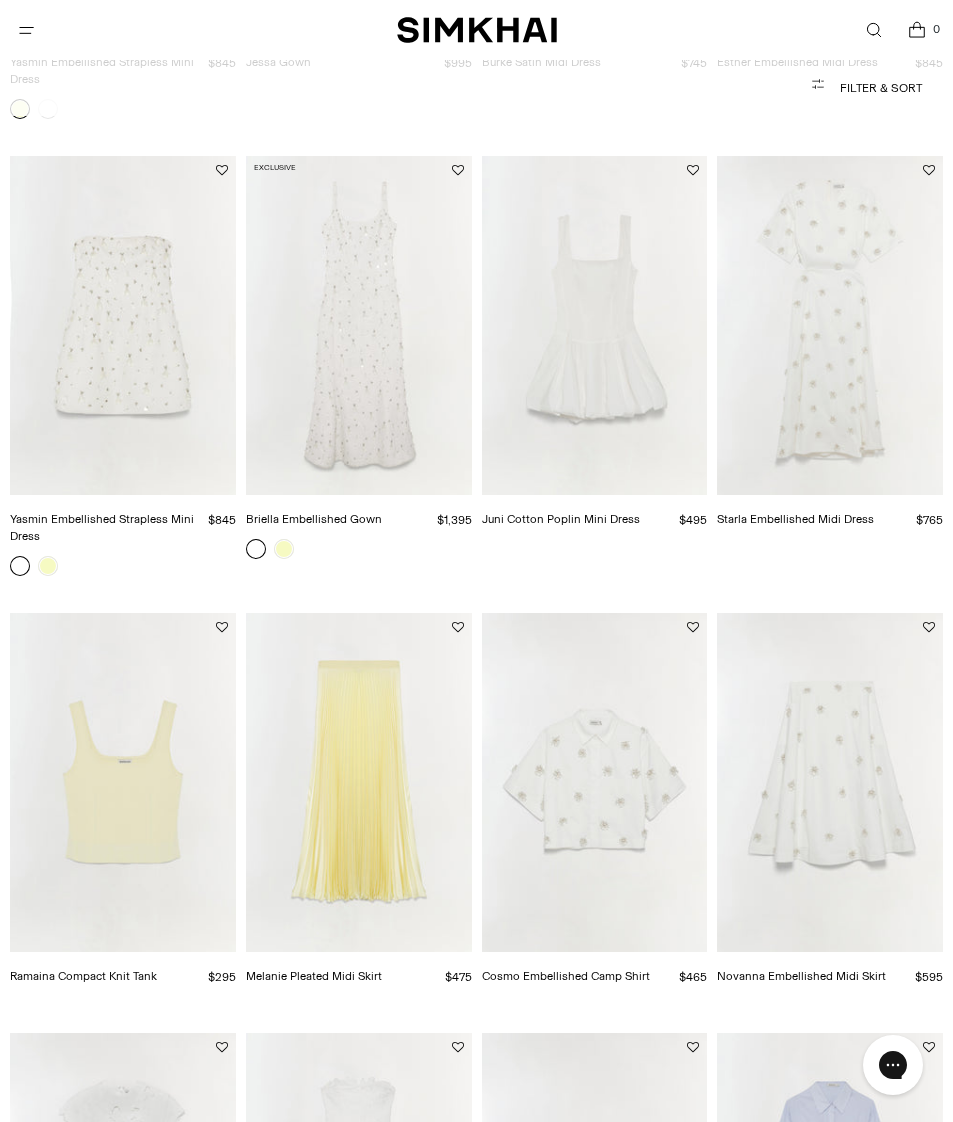 click at bounding box center (830, 325) 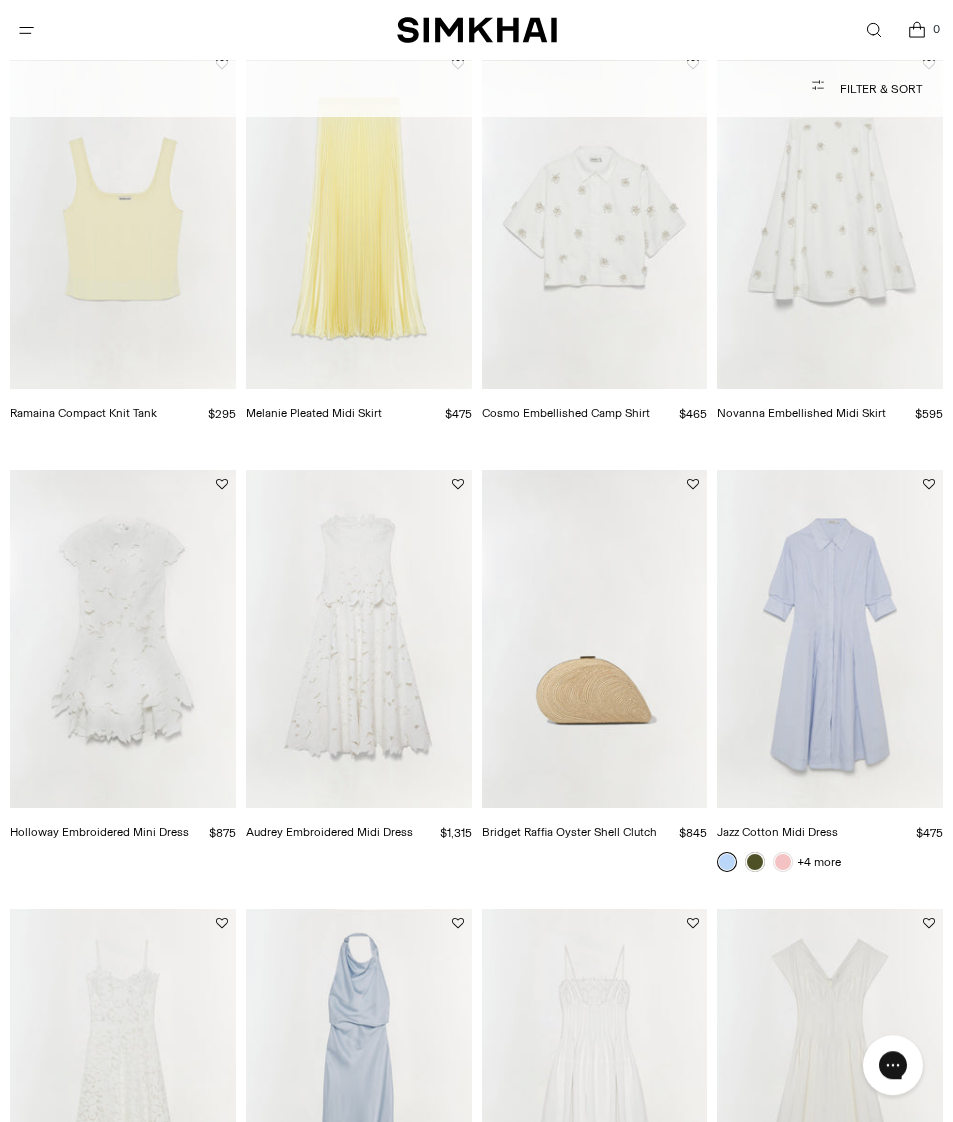 scroll, scrollTop: 1548, scrollLeft: 0, axis: vertical 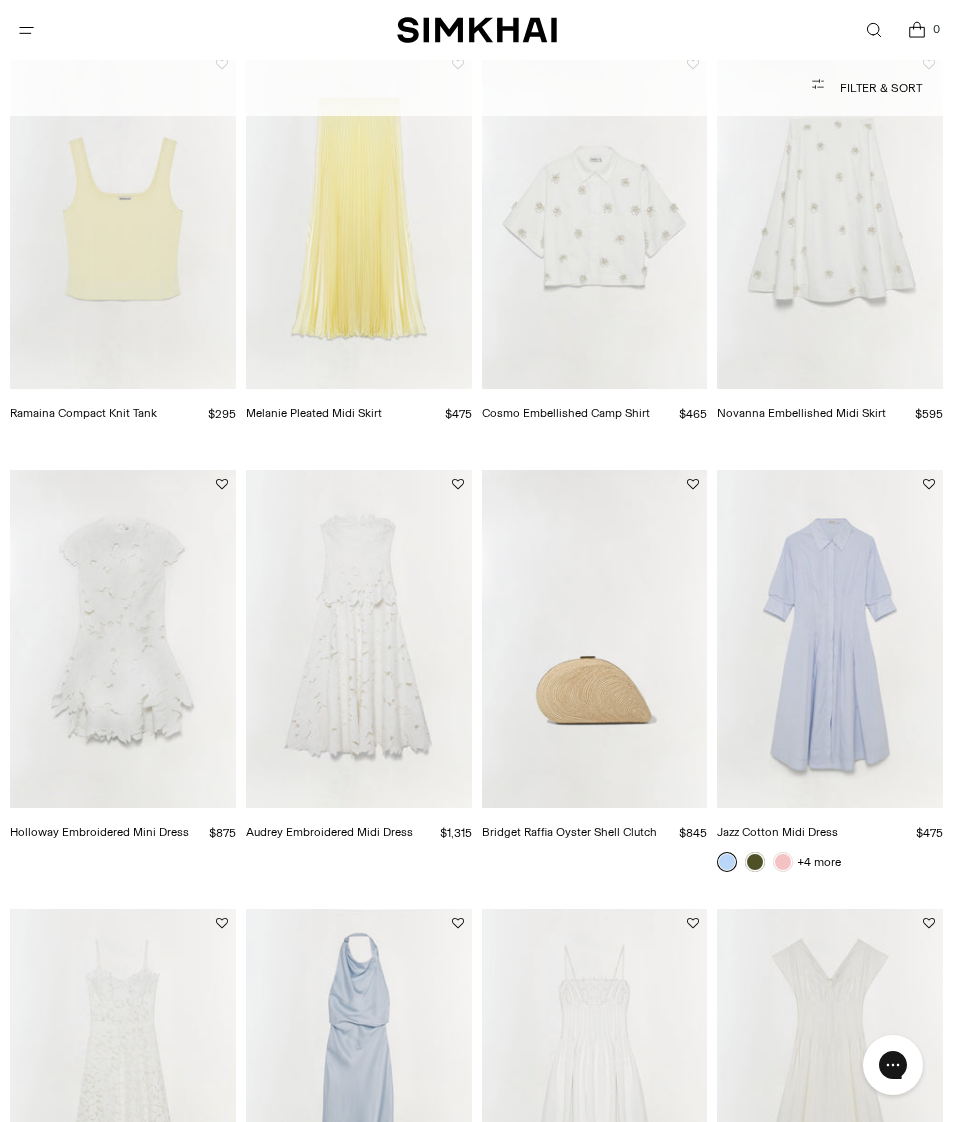 click at bounding box center [830, 219] 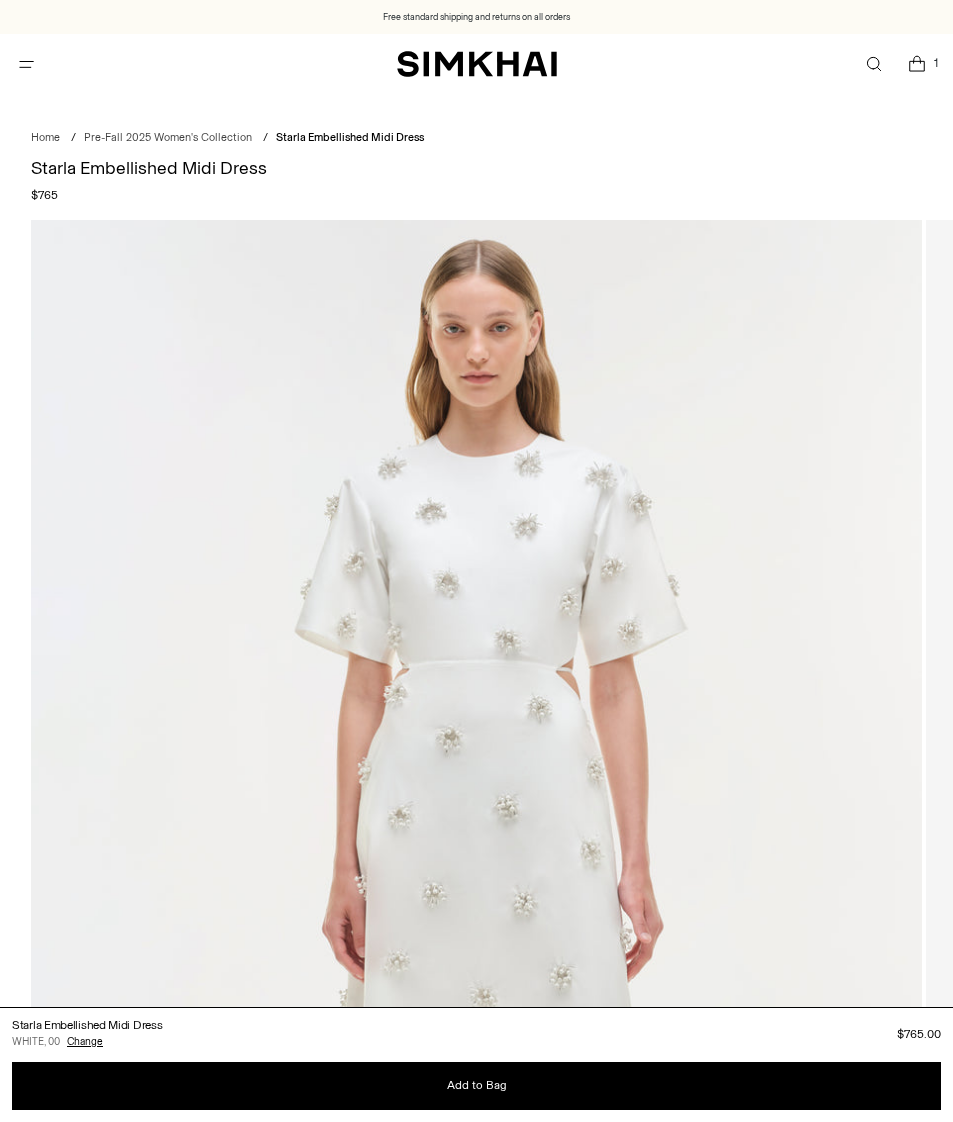 scroll, scrollTop: 0, scrollLeft: 0, axis: both 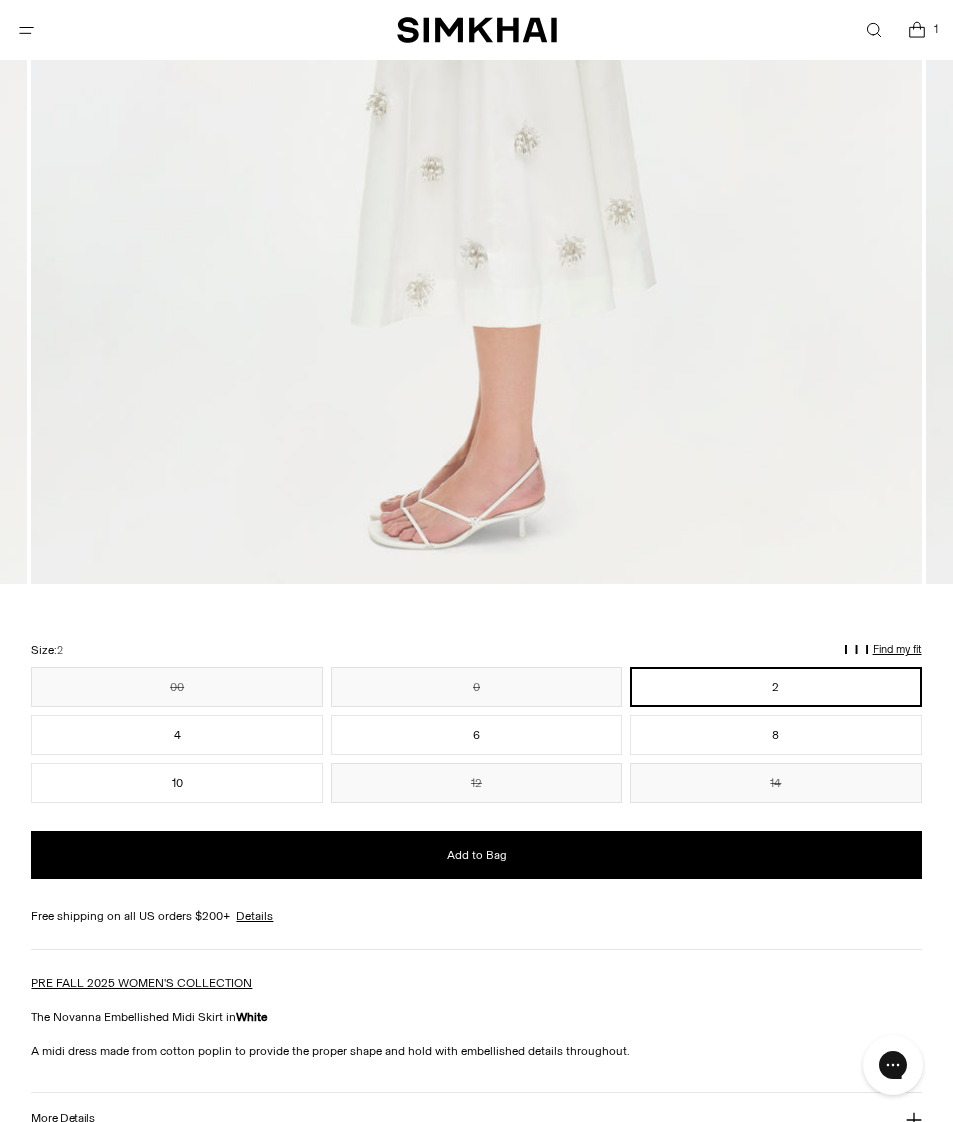 click 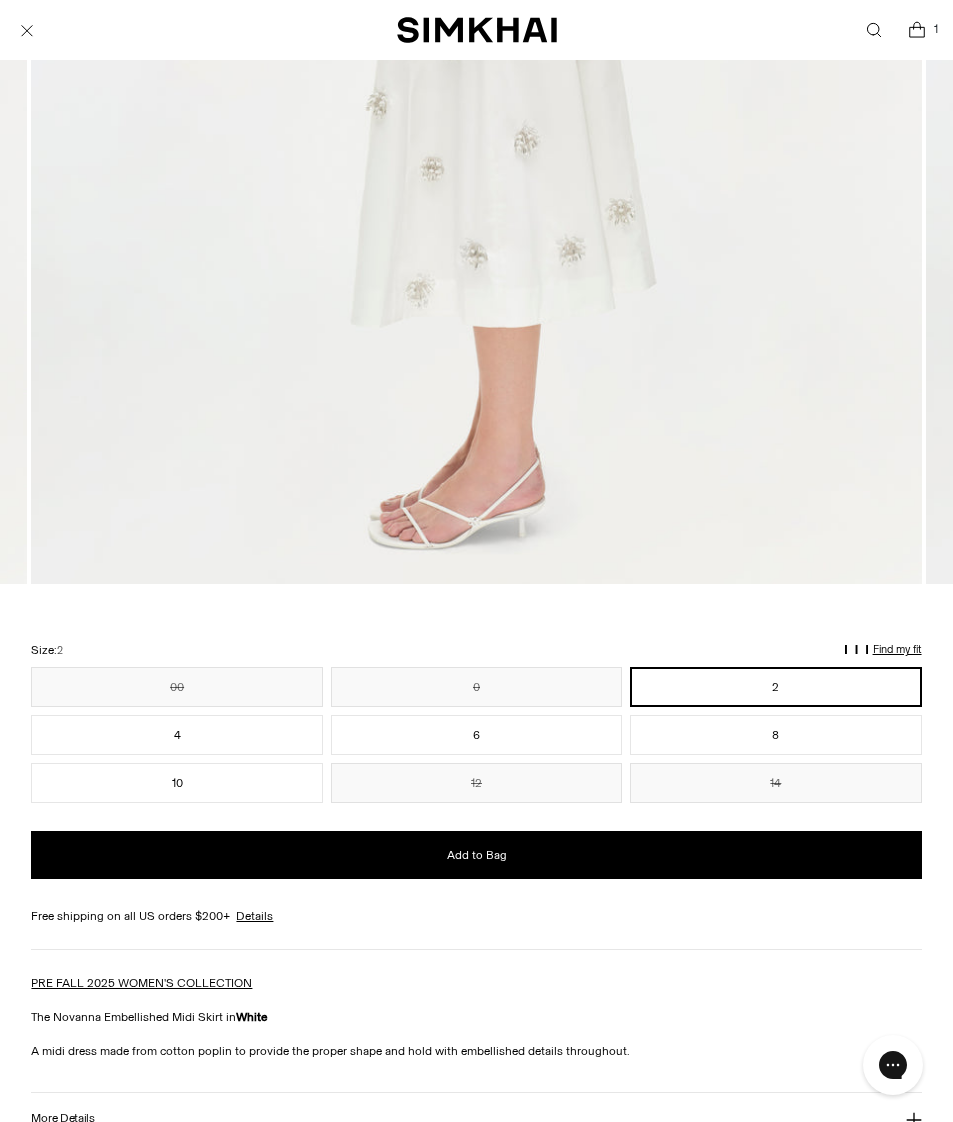 scroll, scrollTop: 0, scrollLeft: 0, axis: both 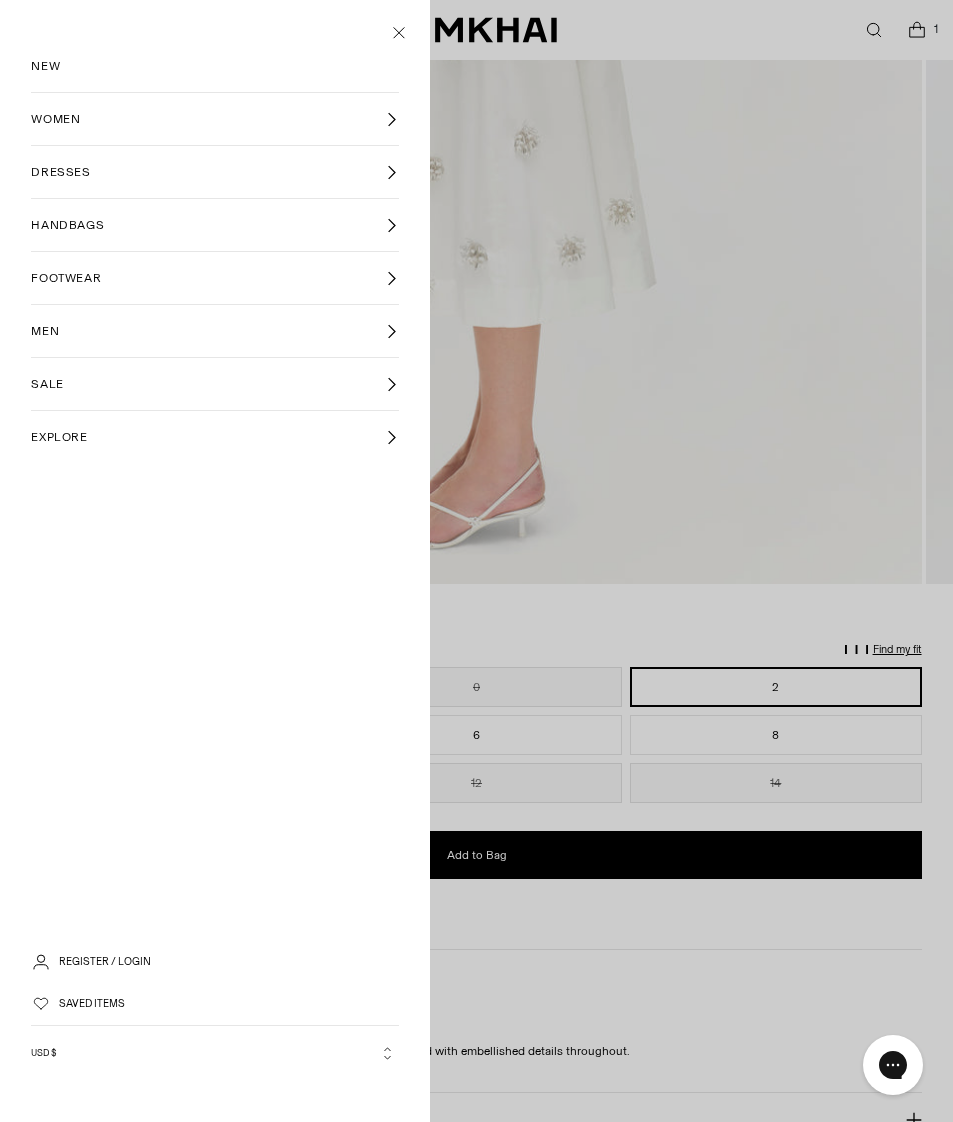 click on "DRESSES" at bounding box center (60, 172) 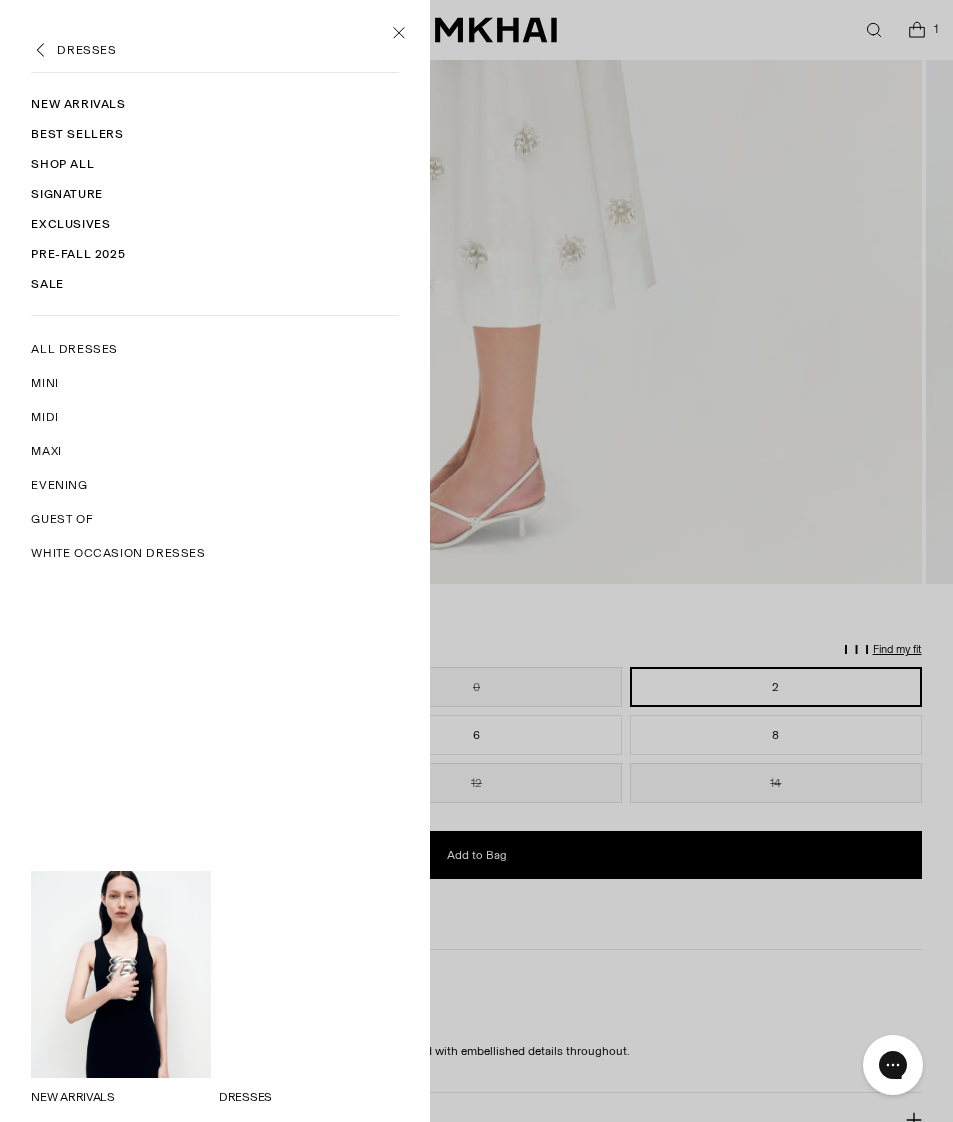 click on "Guest Of" at bounding box center (62, 519) 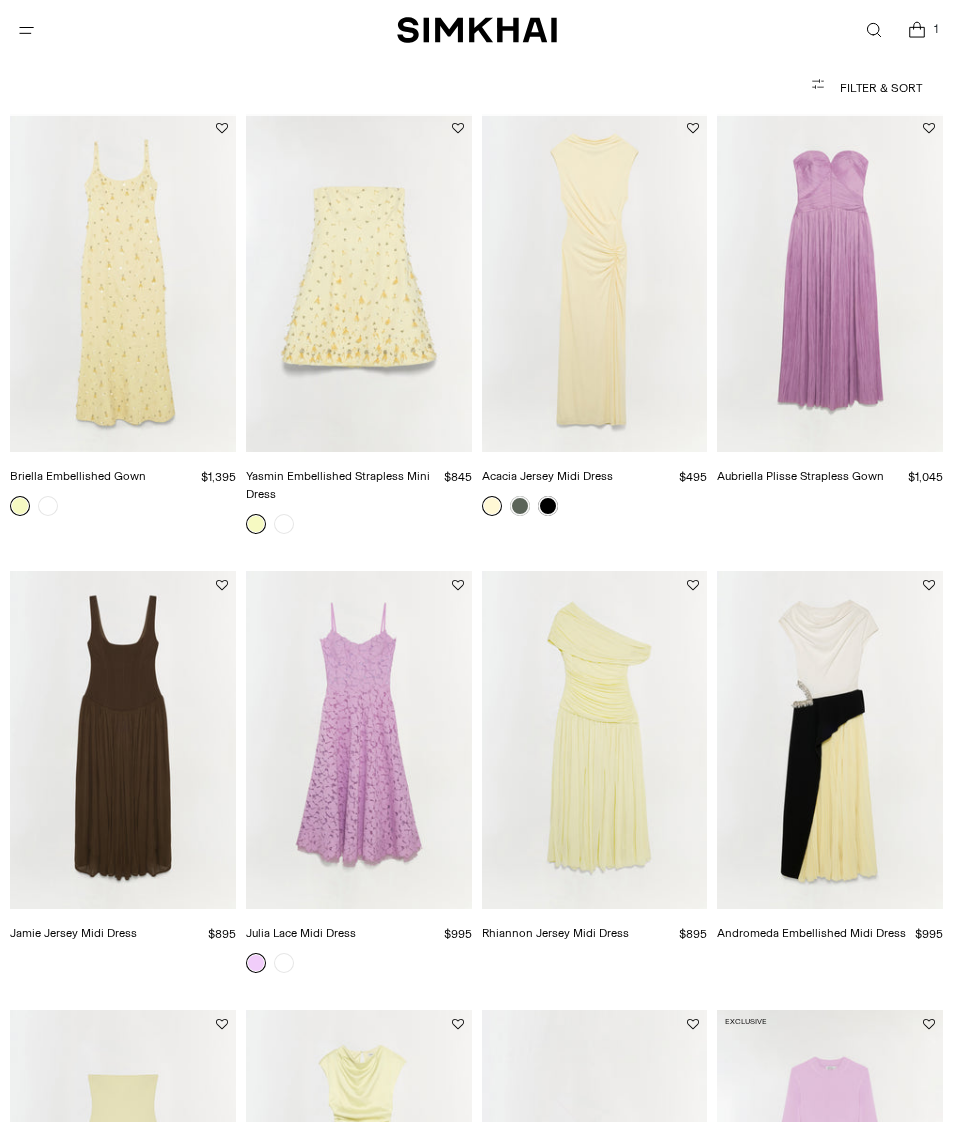scroll, scrollTop: 254, scrollLeft: 0, axis: vertical 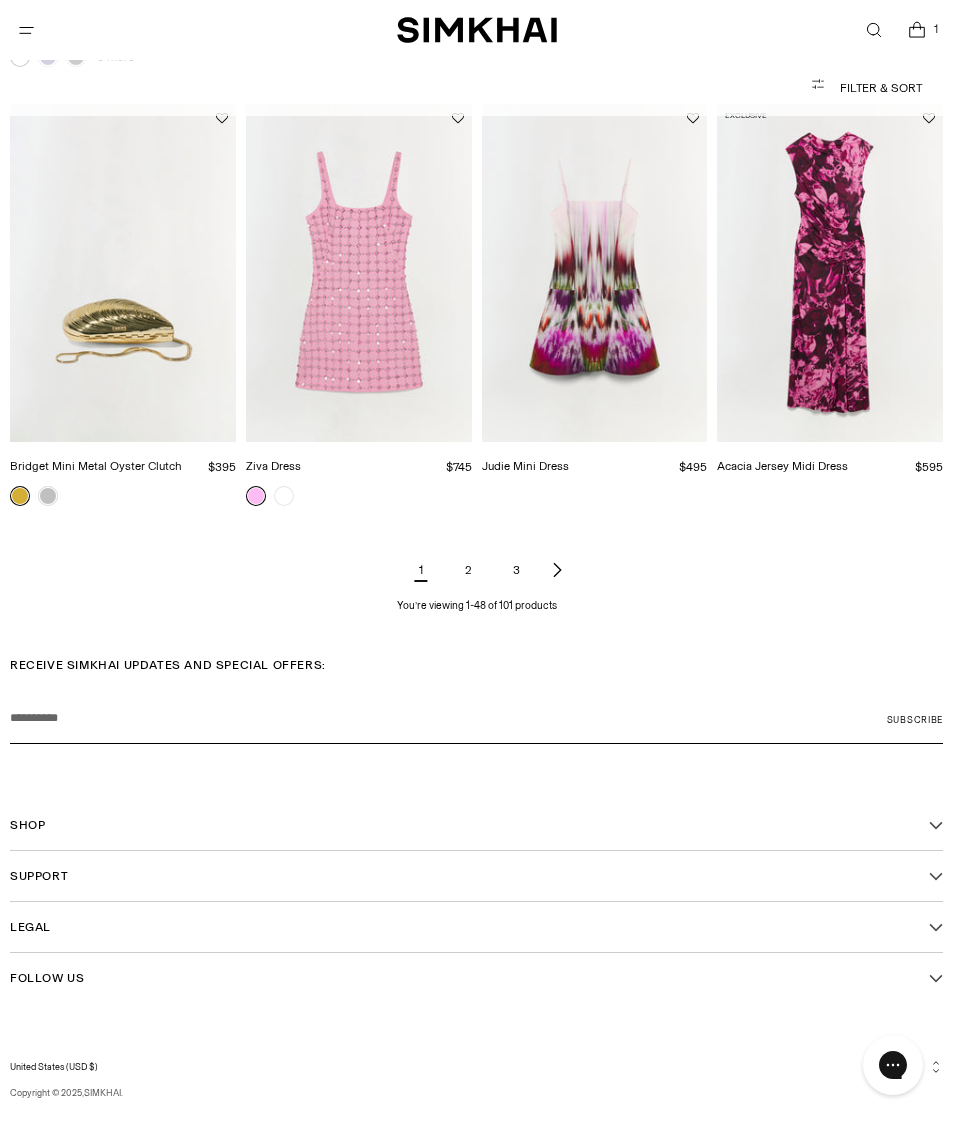 click at bounding box center (557, 570) 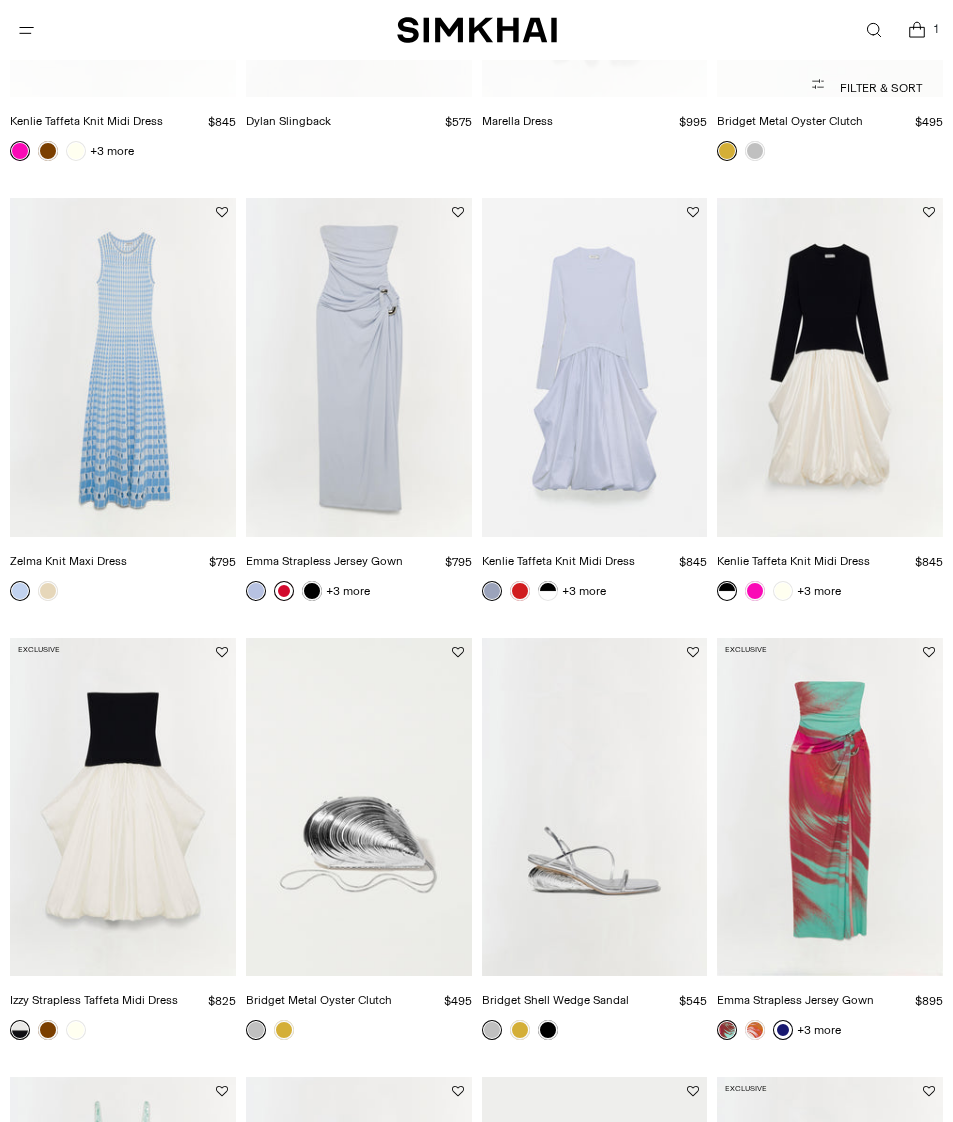 scroll, scrollTop: 660, scrollLeft: 0, axis: vertical 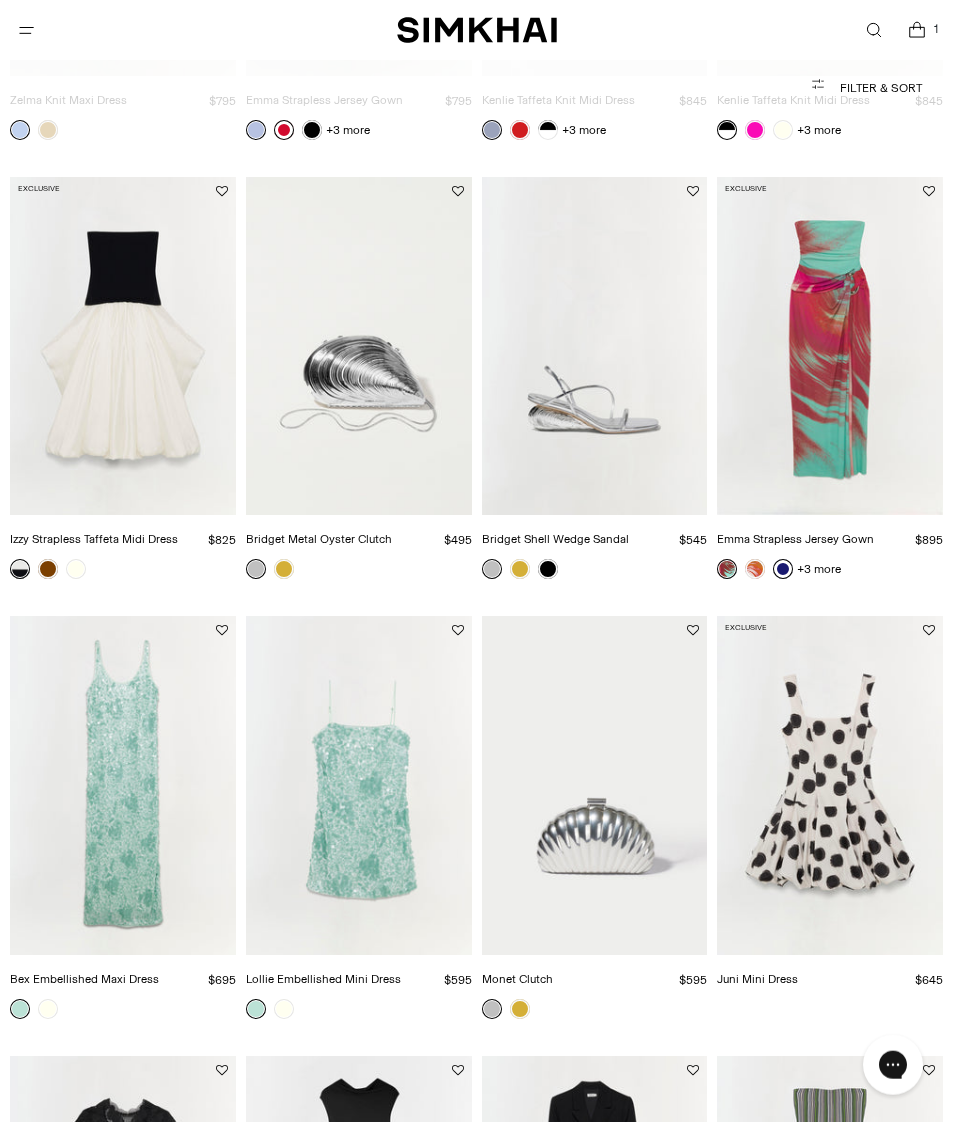click at bounding box center (123, 346) 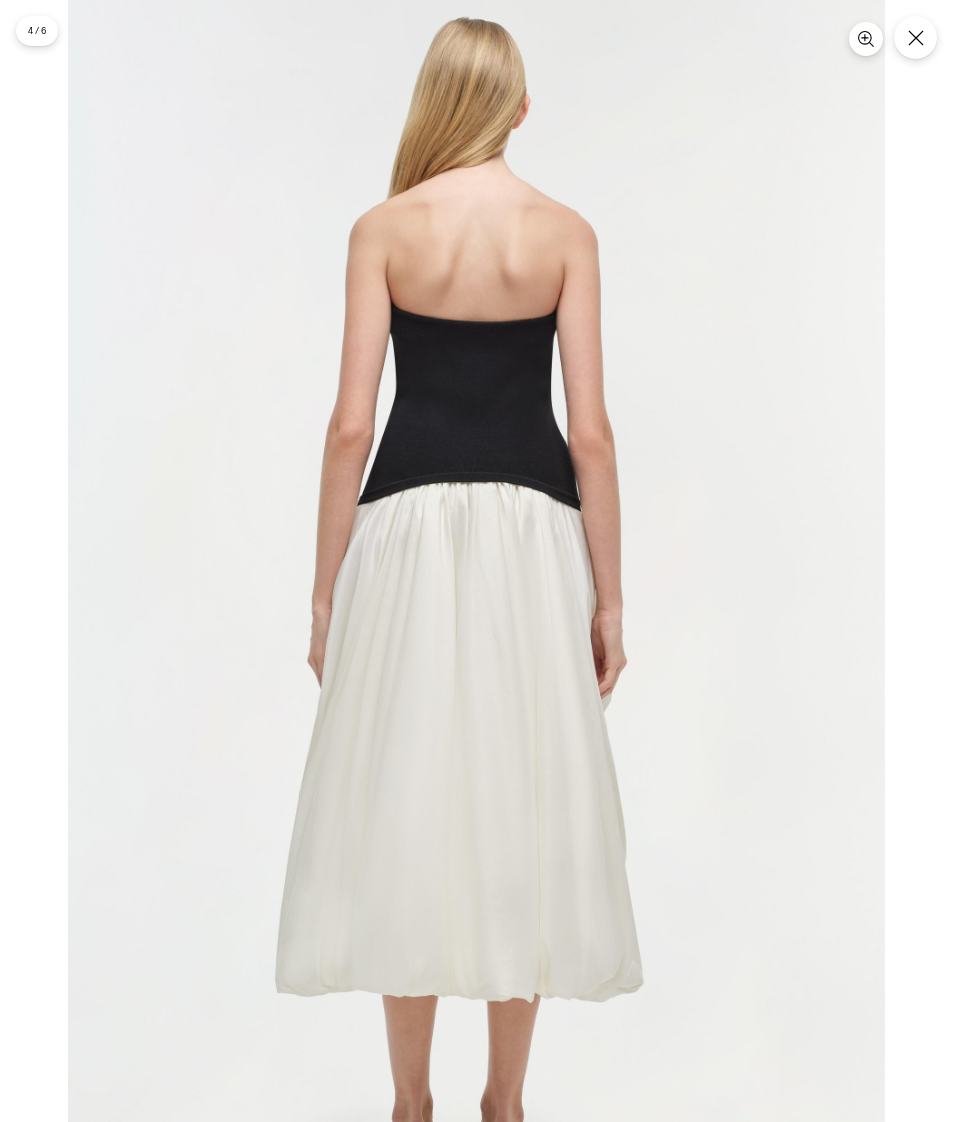 scroll, scrollTop: 274, scrollLeft: 0, axis: vertical 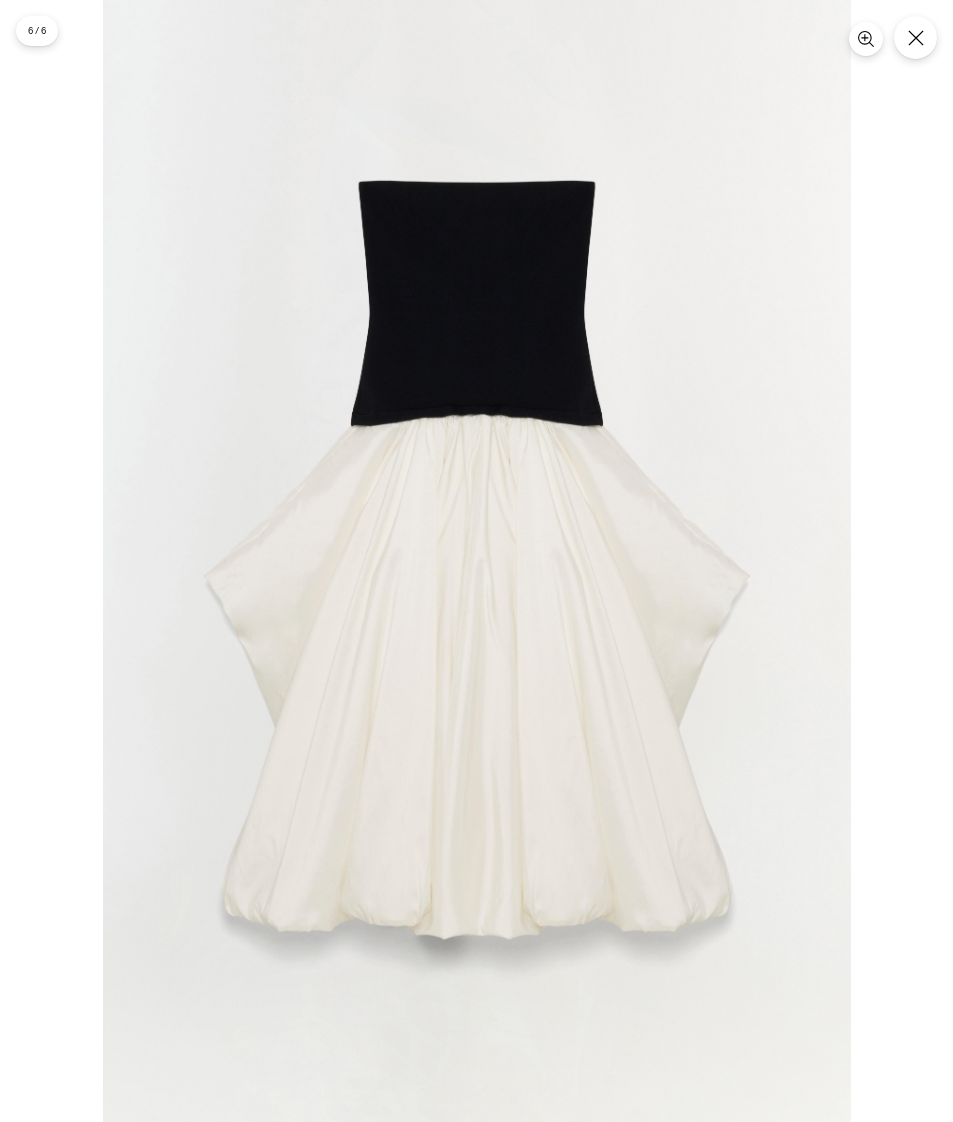 click at bounding box center [476, 561] 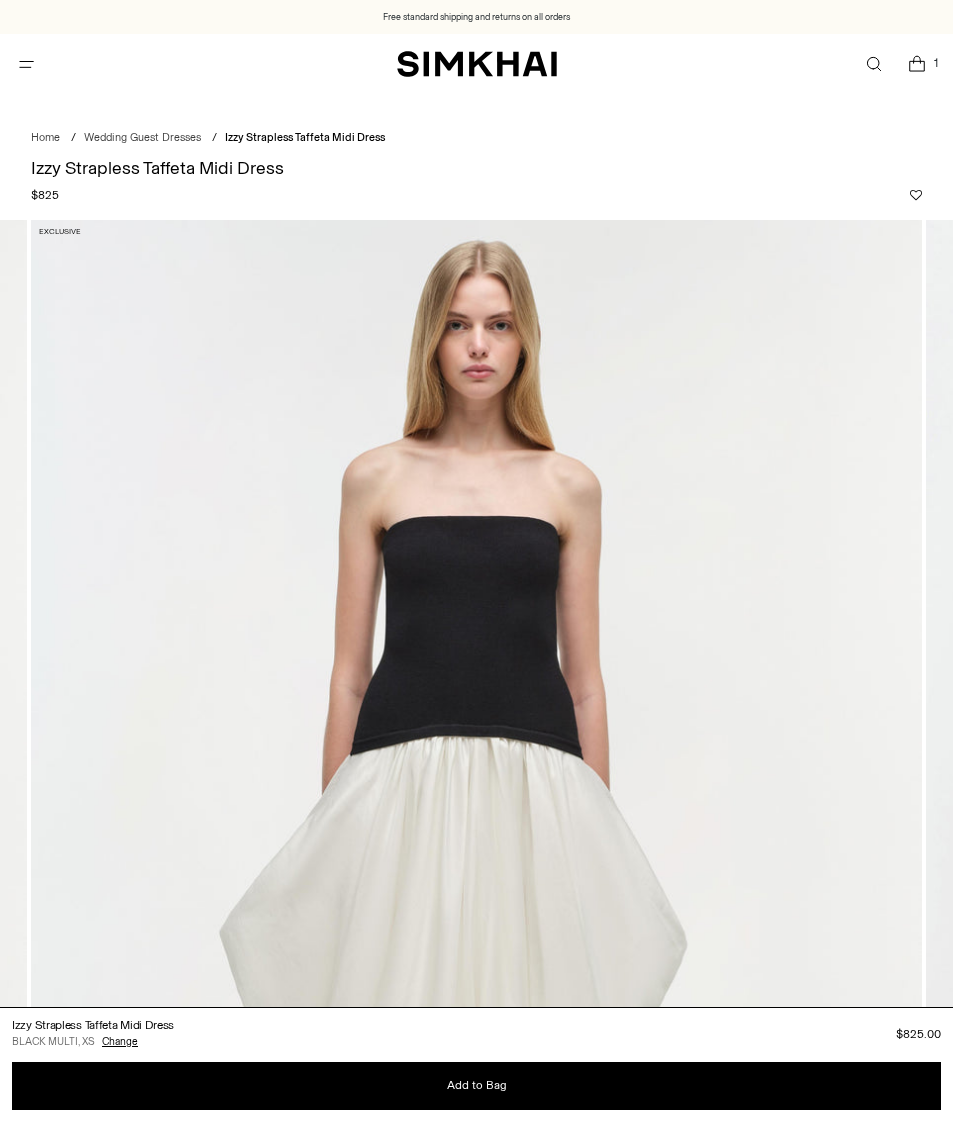 click 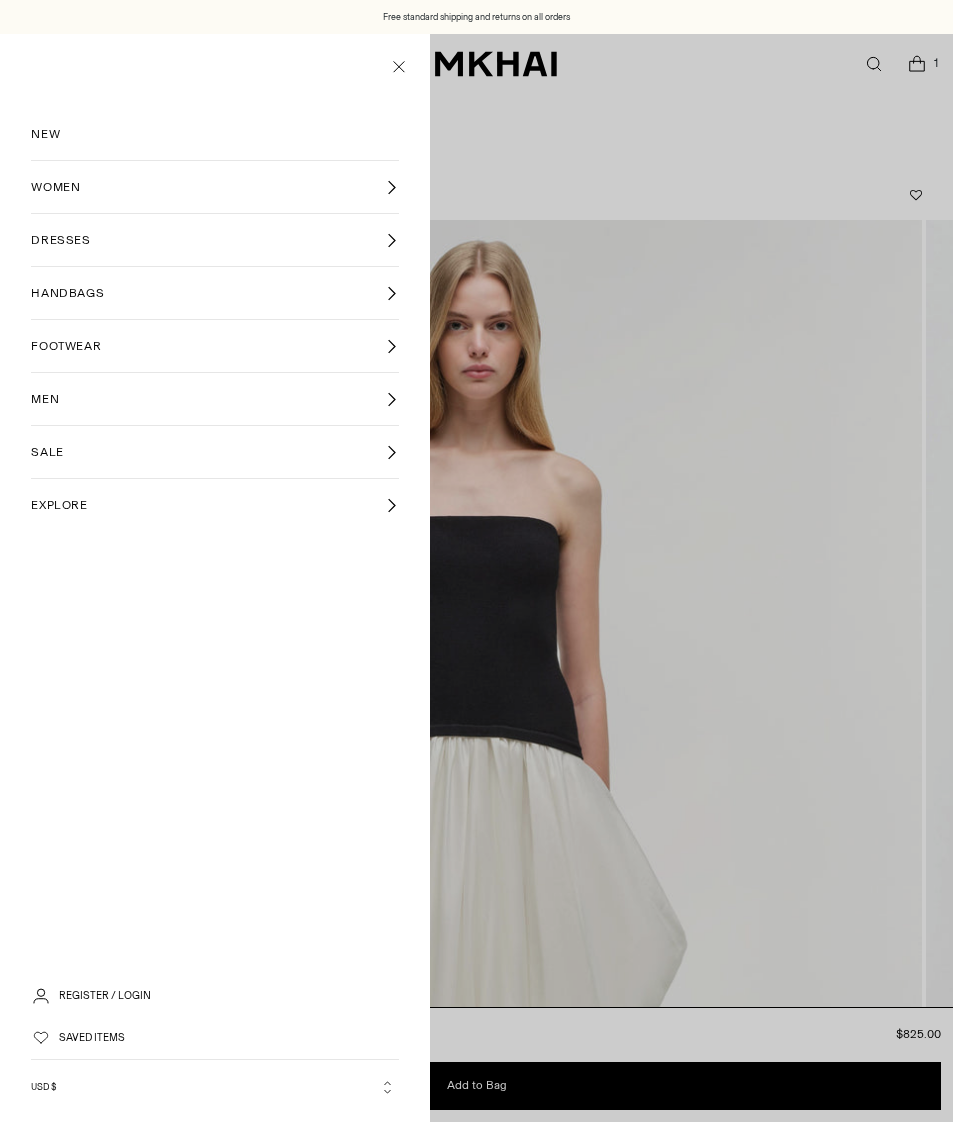 click on "SALE" at bounding box center [47, 452] 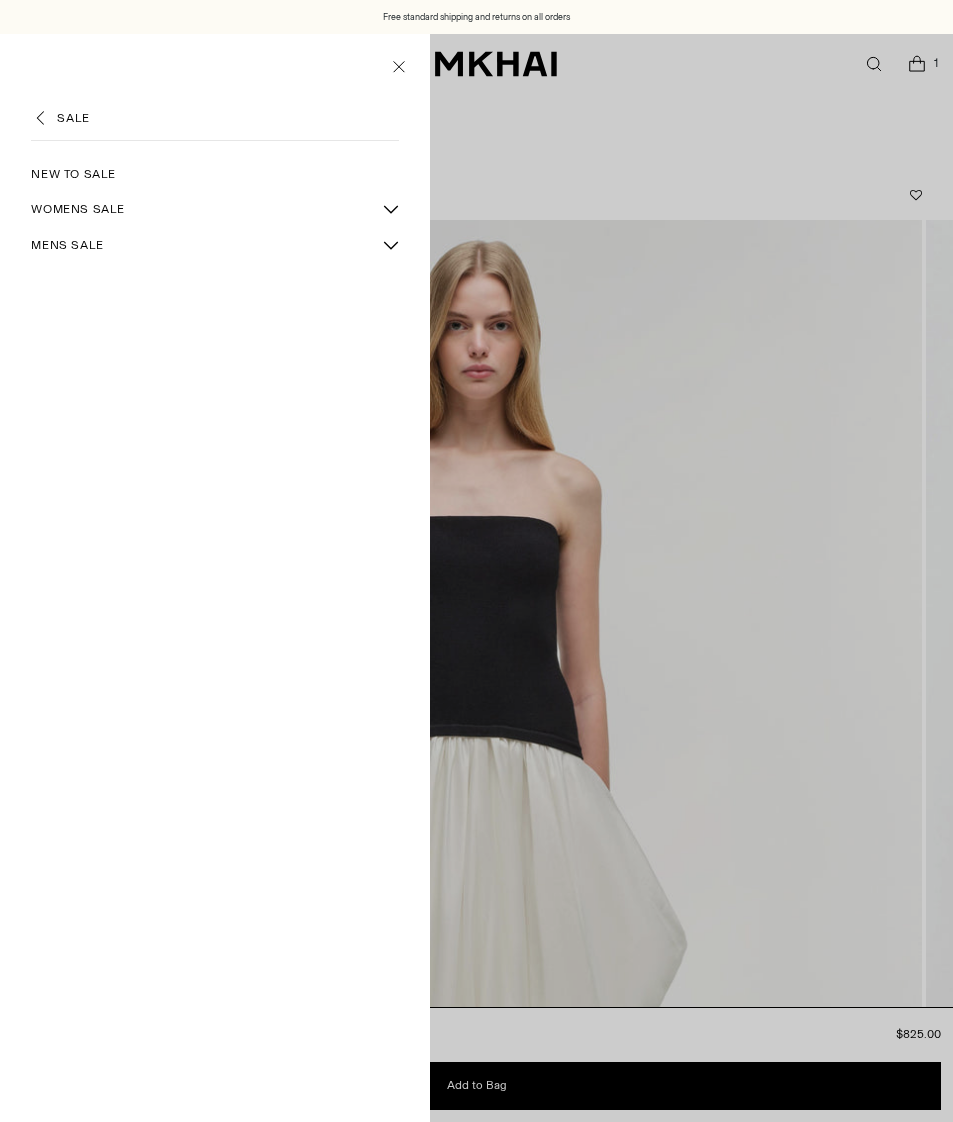 click on "WOMENS SALE" at bounding box center [78, 209] 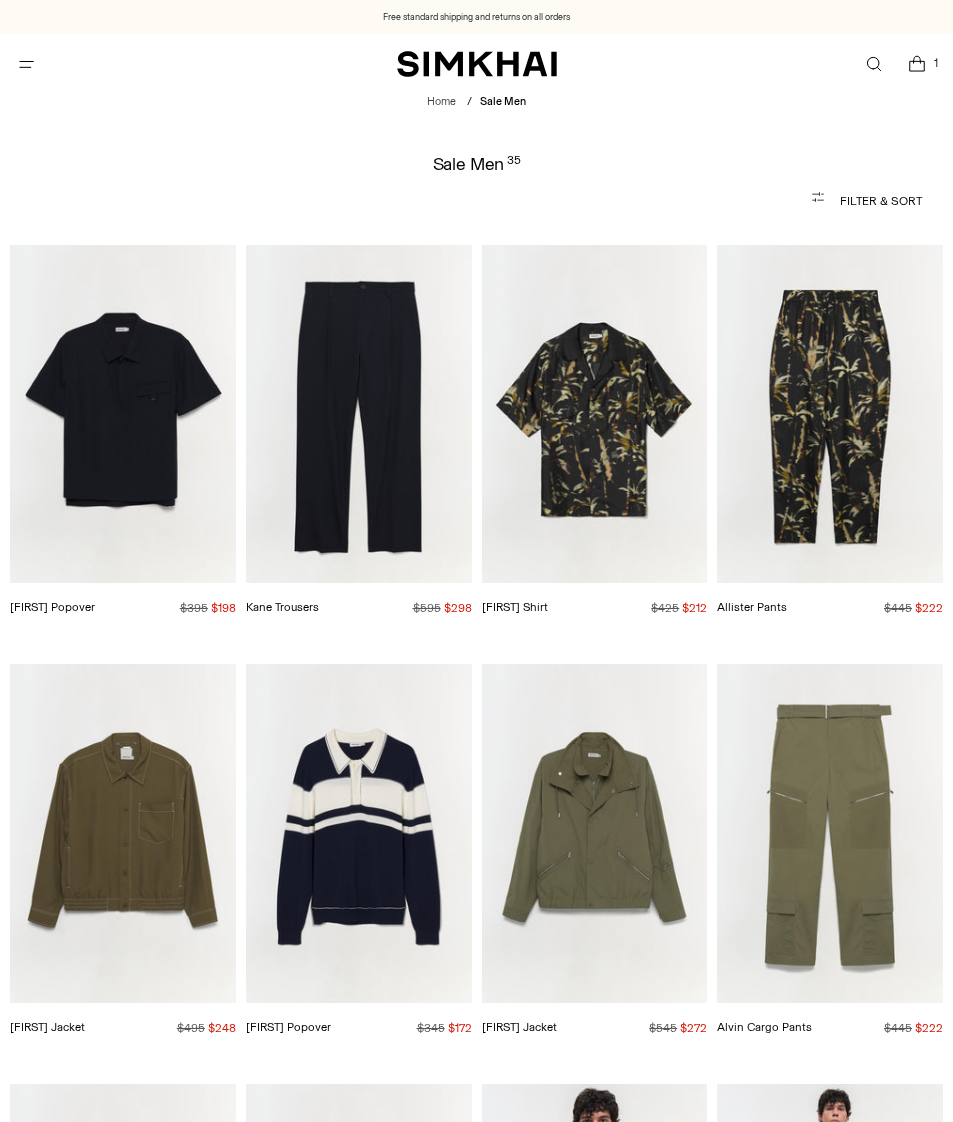 scroll, scrollTop: 0, scrollLeft: 0, axis: both 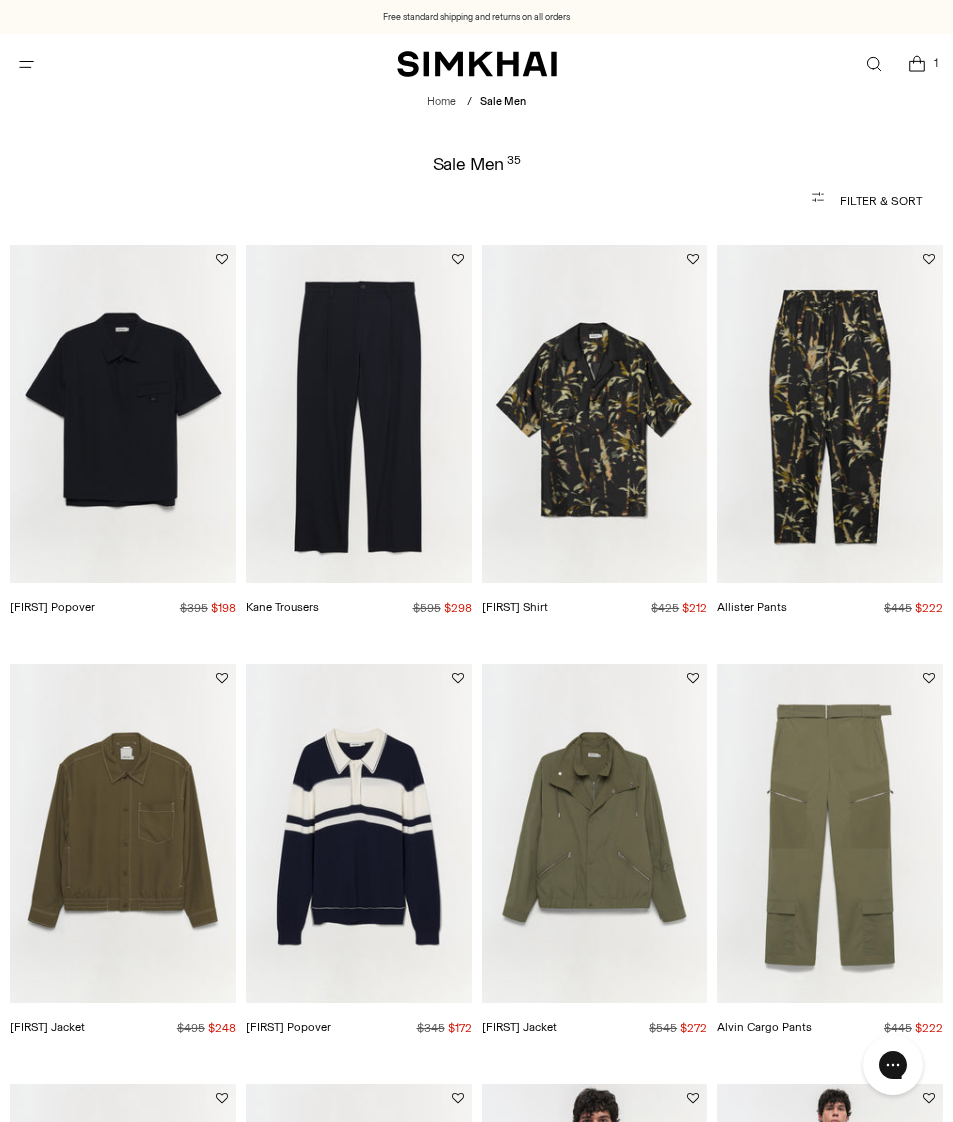 click 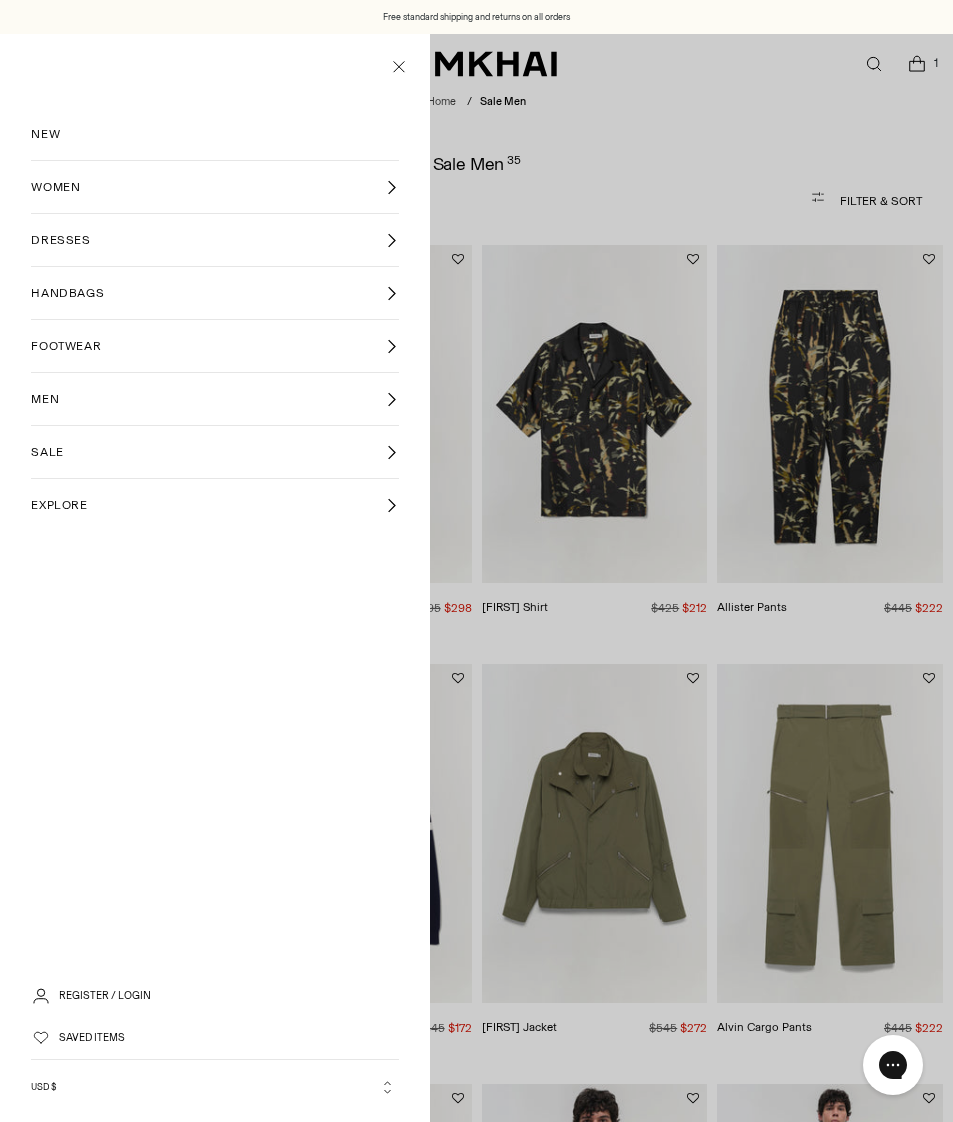 click on "SALE" at bounding box center (214, 452) 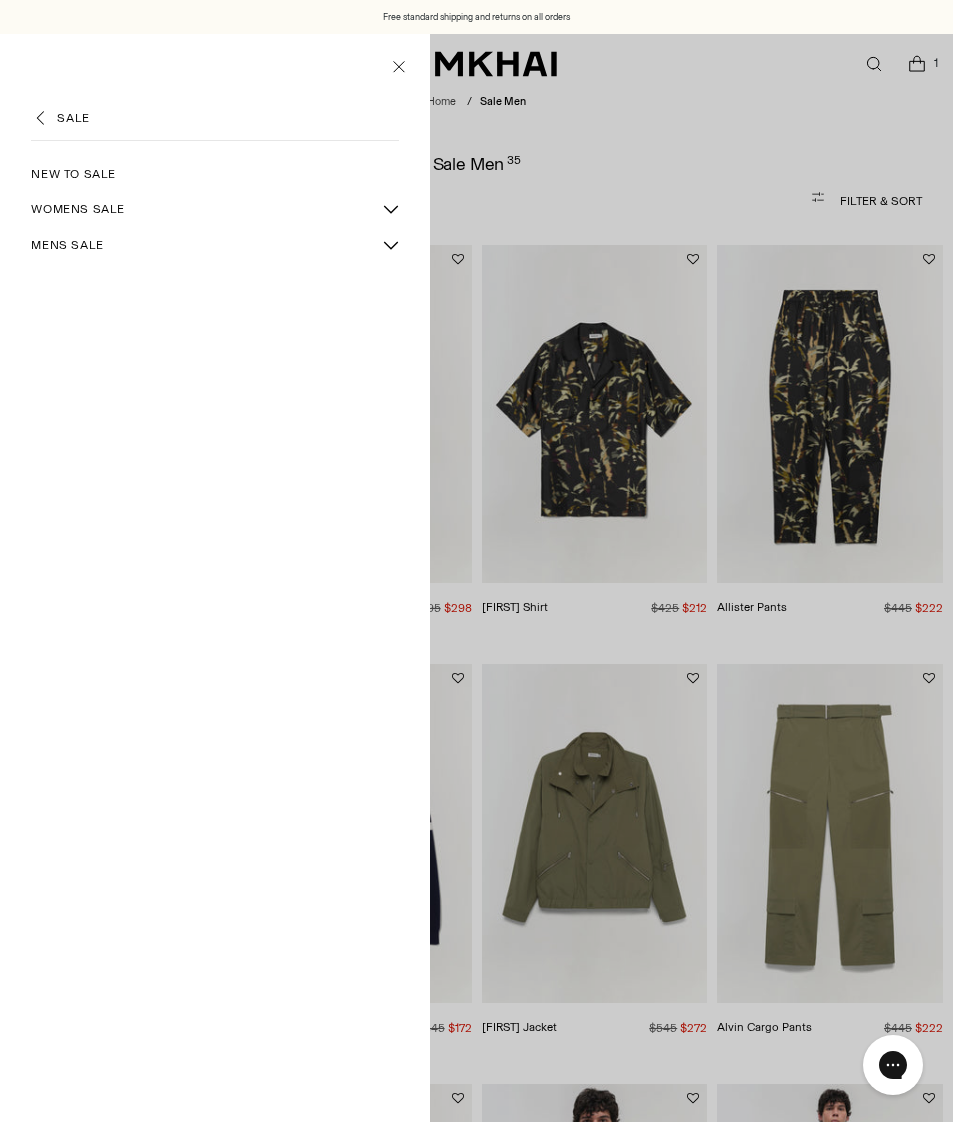 click on "WOMENS SALE" at bounding box center [78, 209] 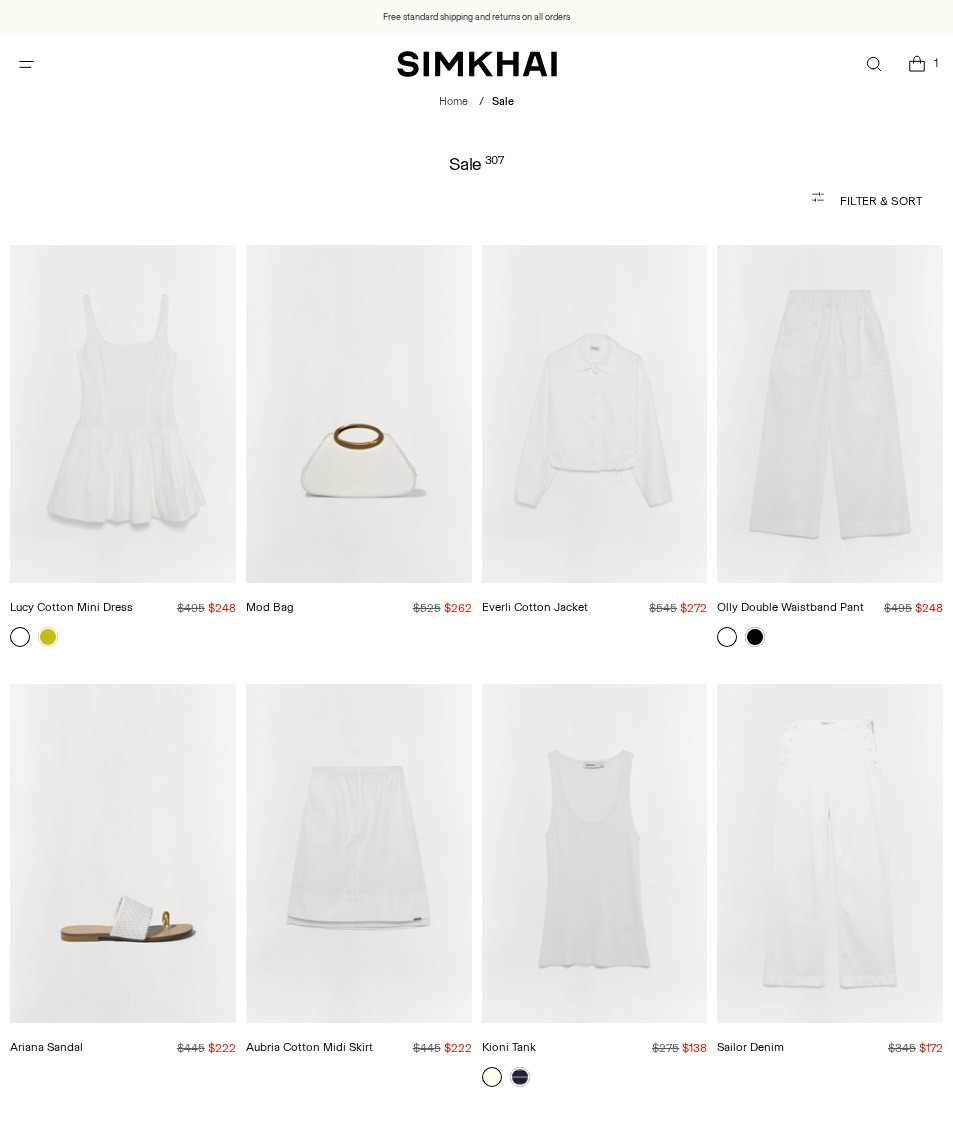 scroll, scrollTop: 0, scrollLeft: 0, axis: both 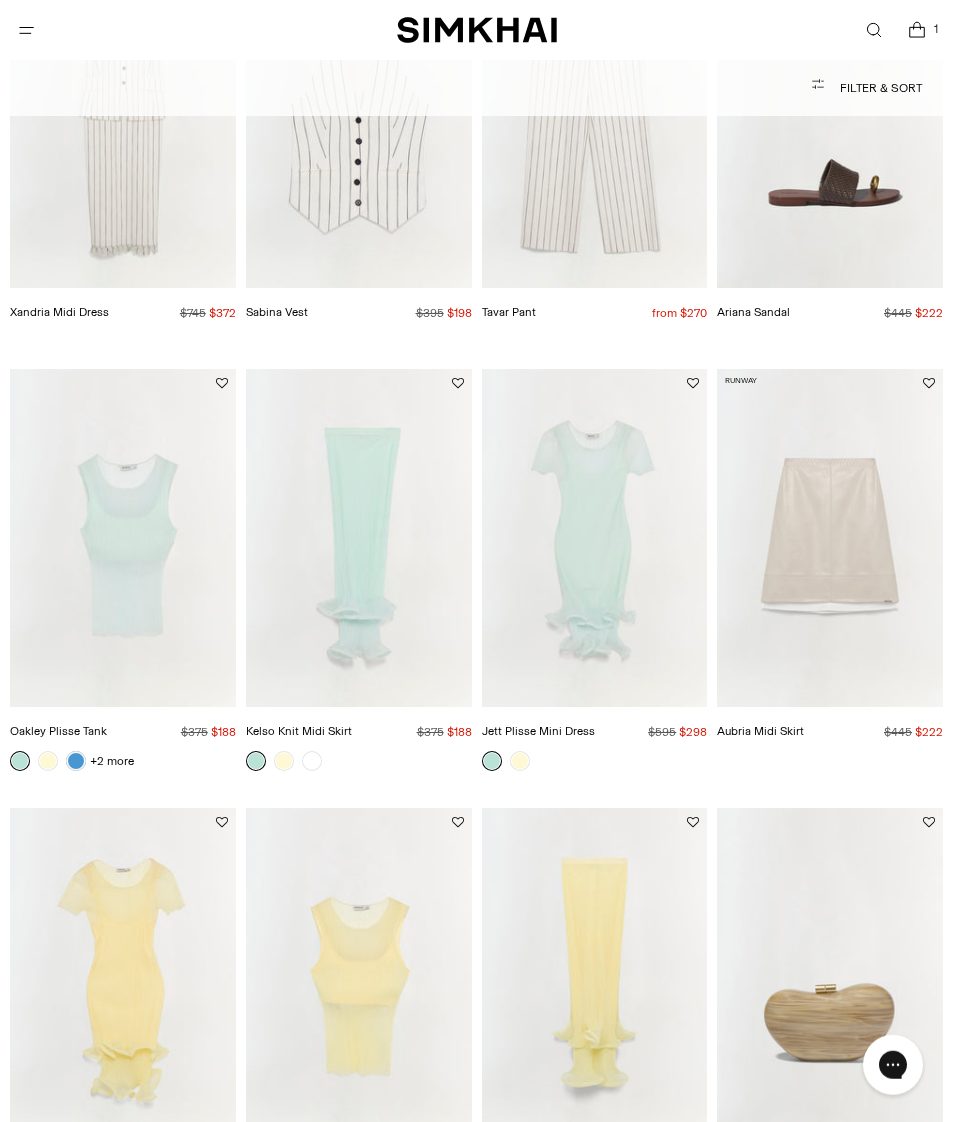 click at bounding box center [595, 538] 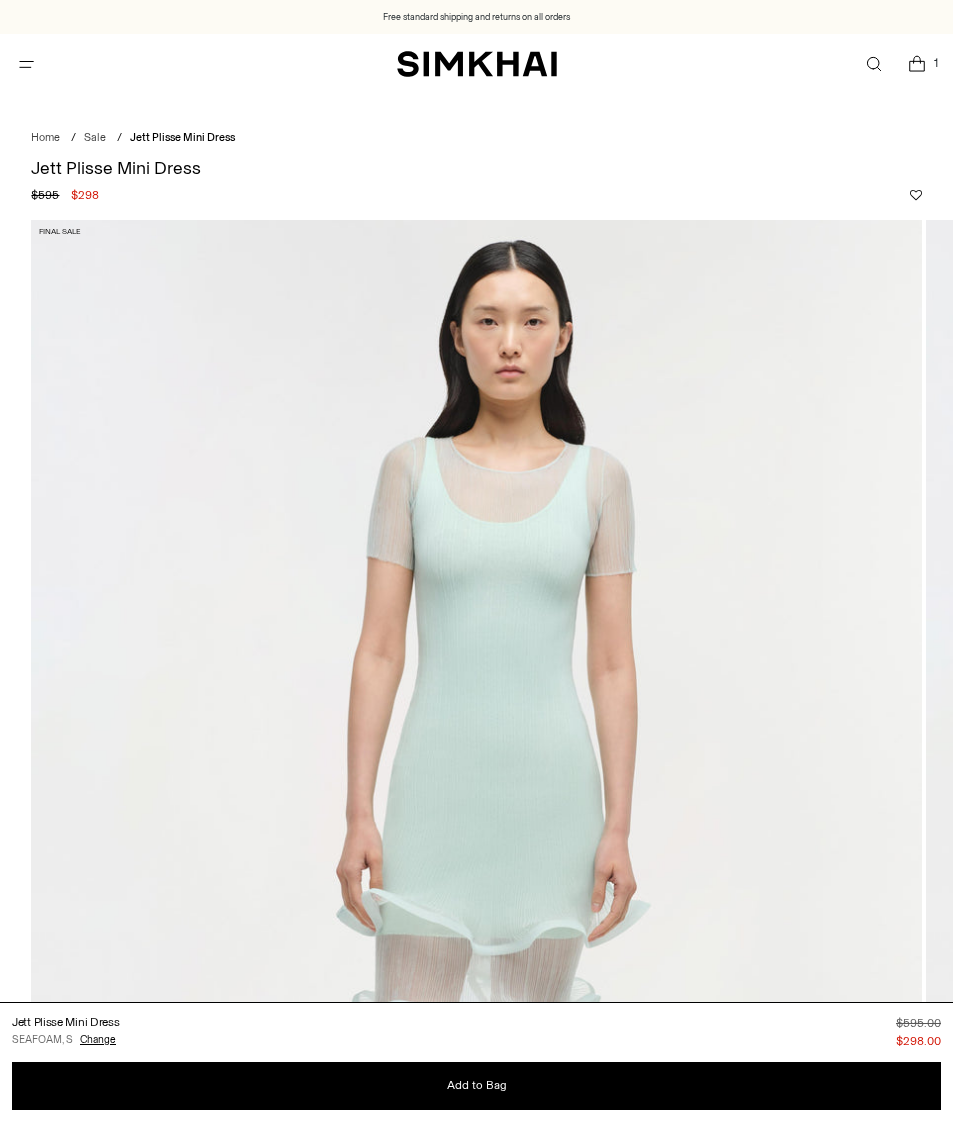 scroll, scrollTop: 0, scrollLeft: 0, axis: both 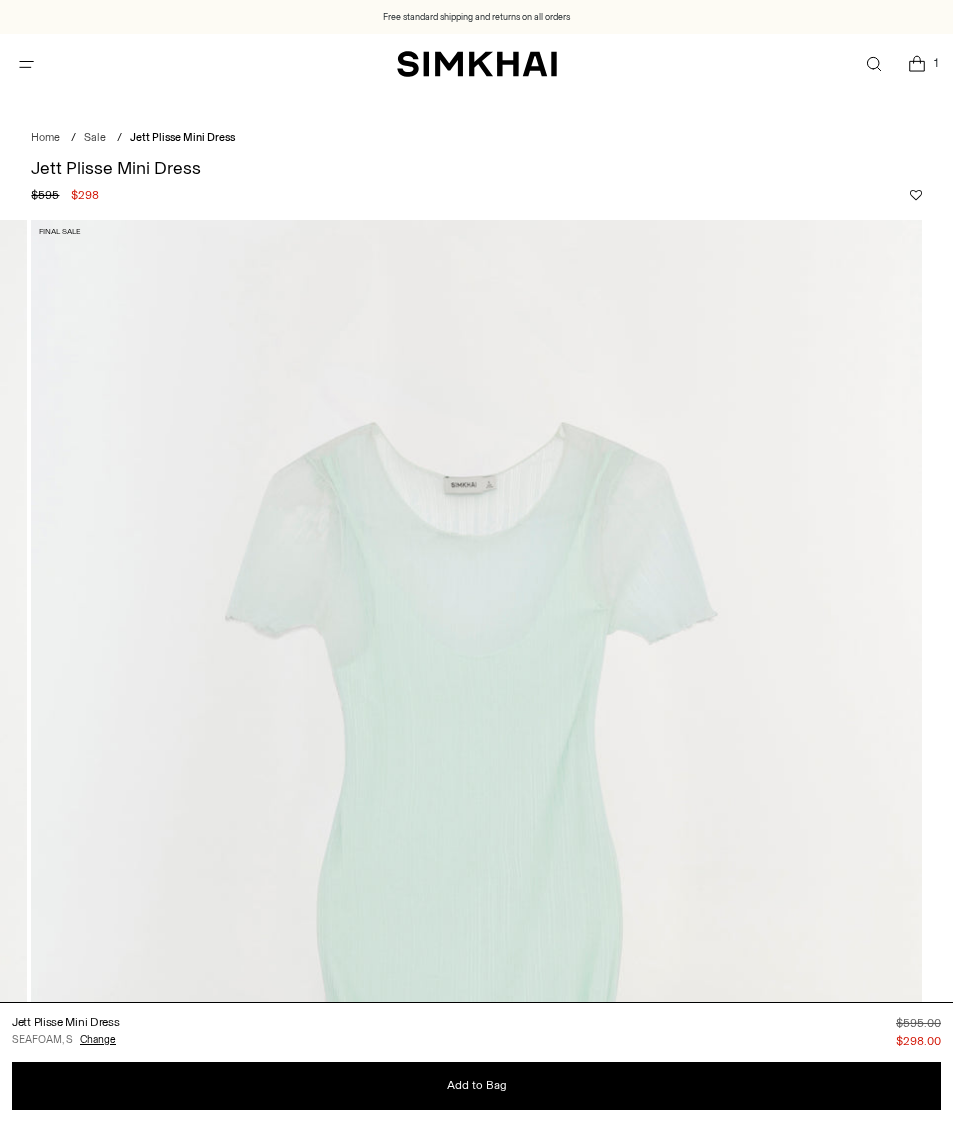 click on "Sale" at bounding box center [95, 137] 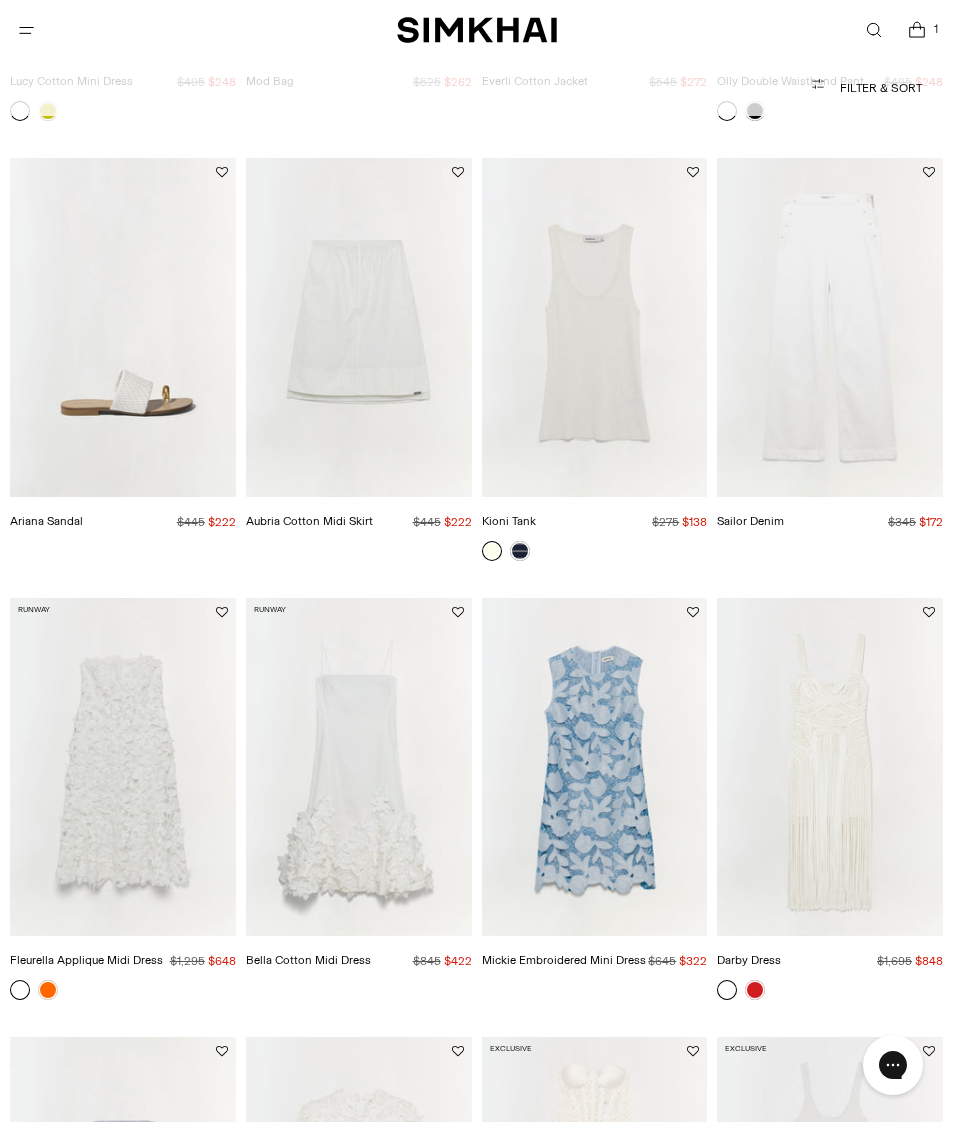 scroll, scrollTop: 609, scrollLeft: 0, axis: vertical 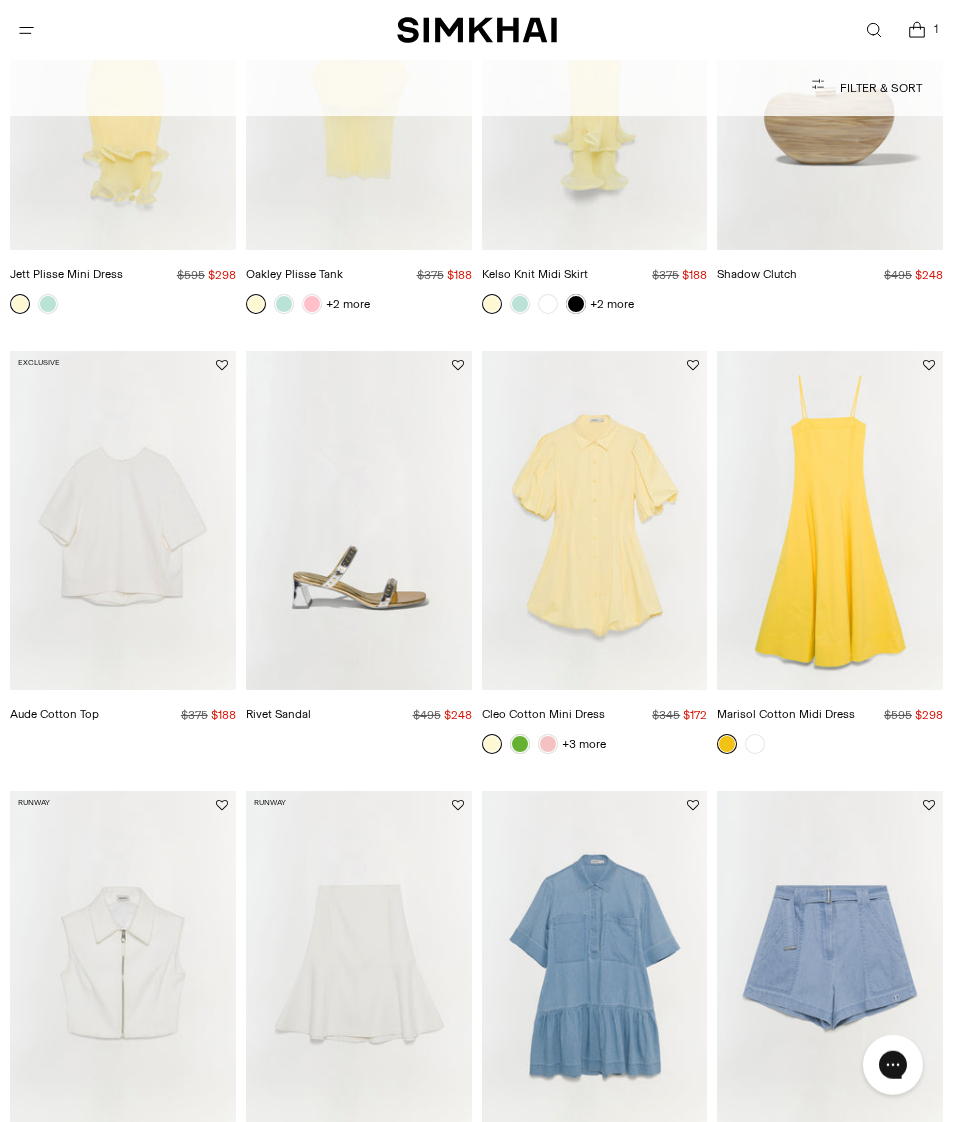 click at bounding box center [595, 520] 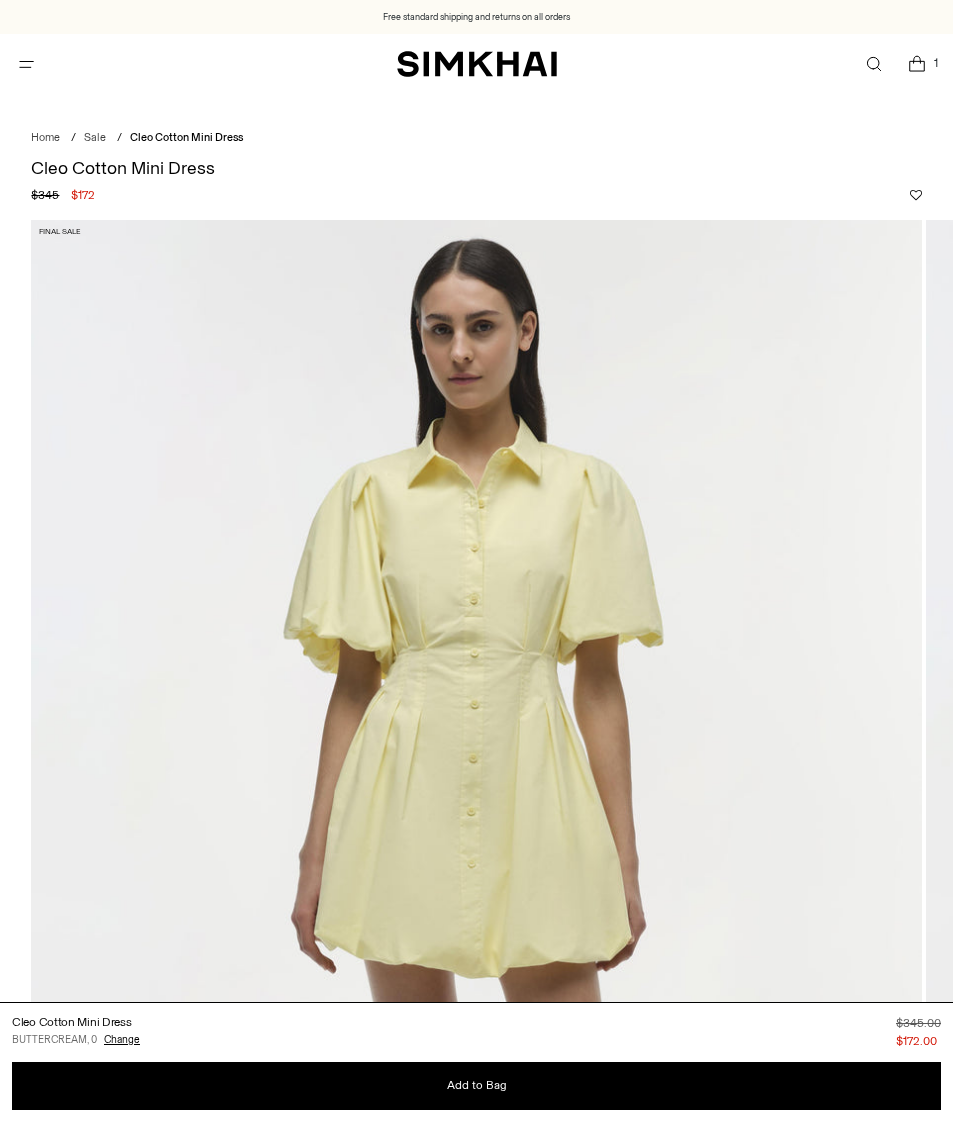 scroll, scrollTop: 0, scrollLeft: 0, axis: both 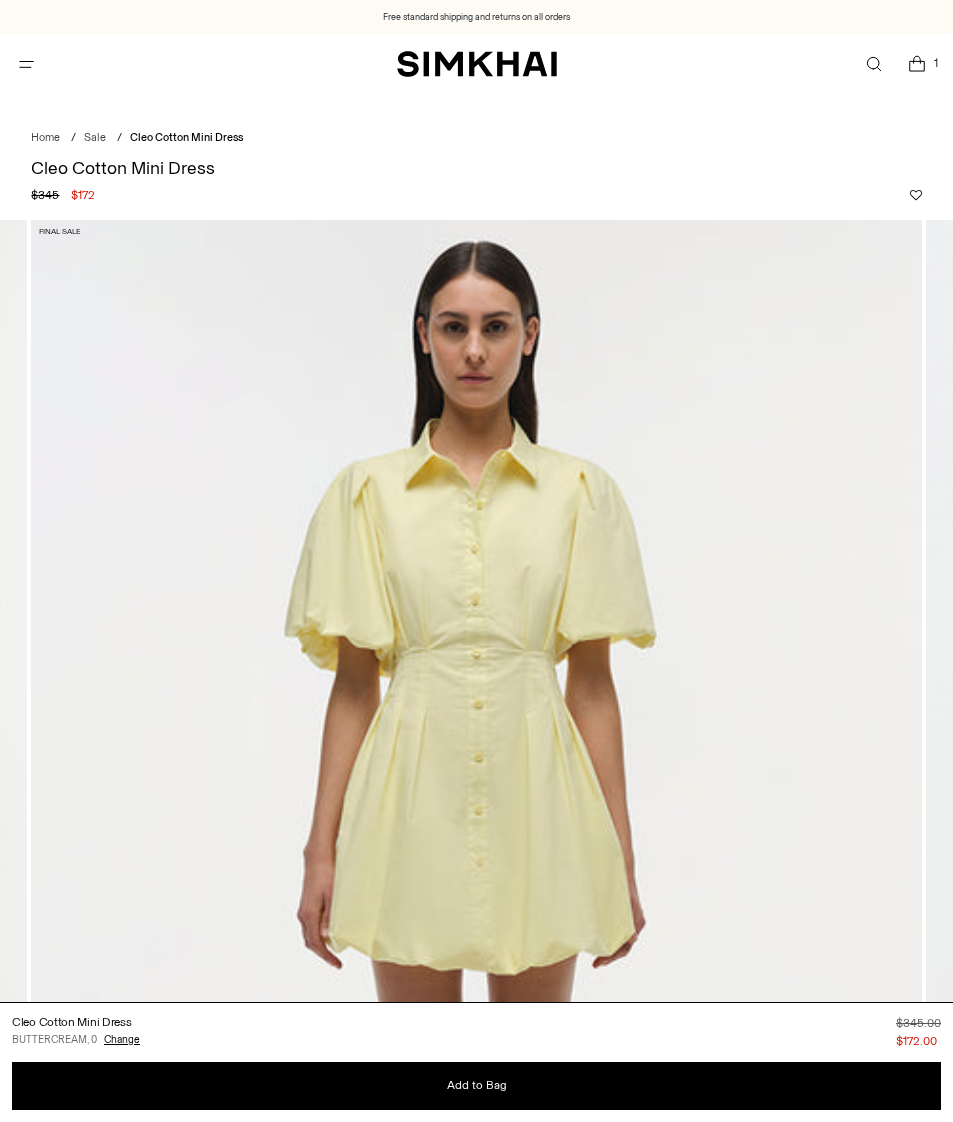 click on "Home
/
Sale
/
Cleo Cotton Mini Dress" at bounding box center [149, 138] 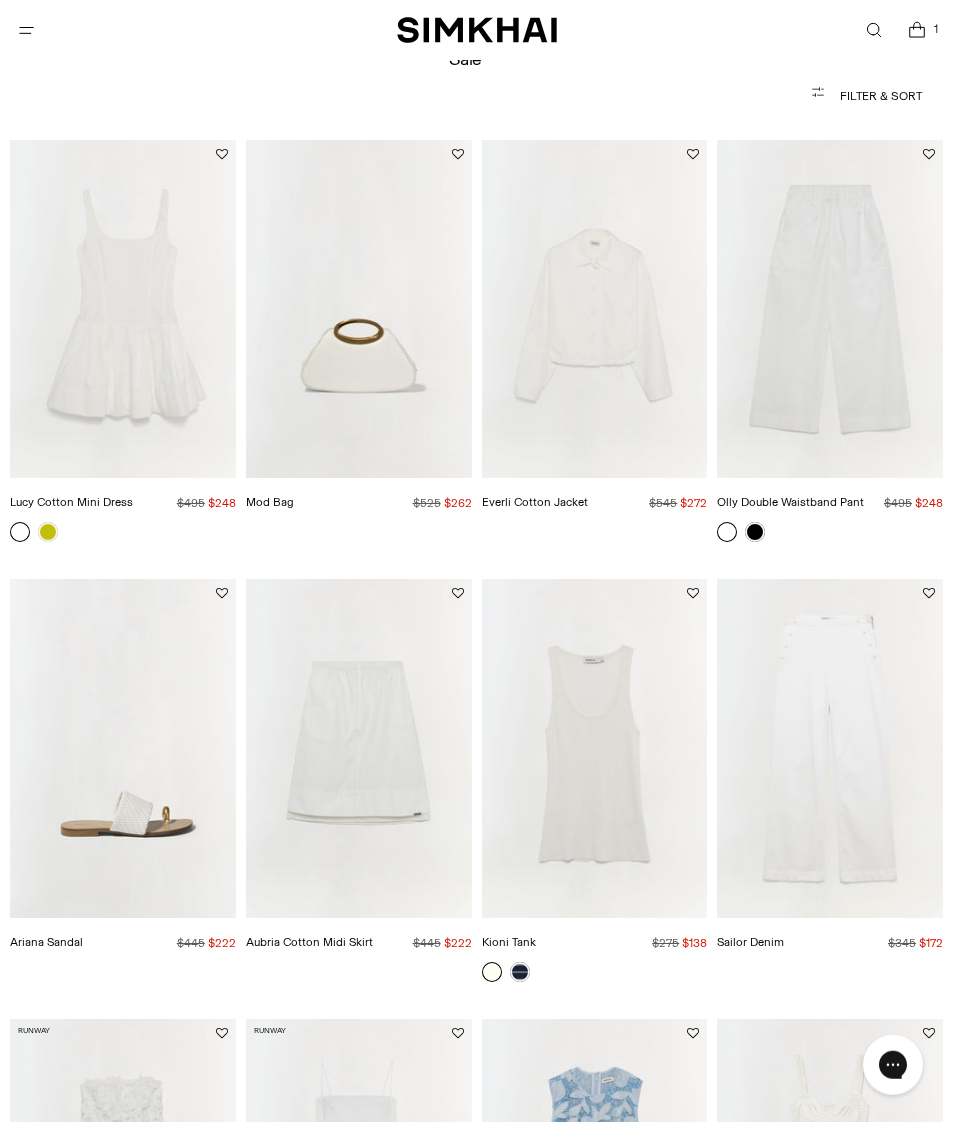 scroll, scrollTop: 154, scrollLeft: 0, axis: vertical 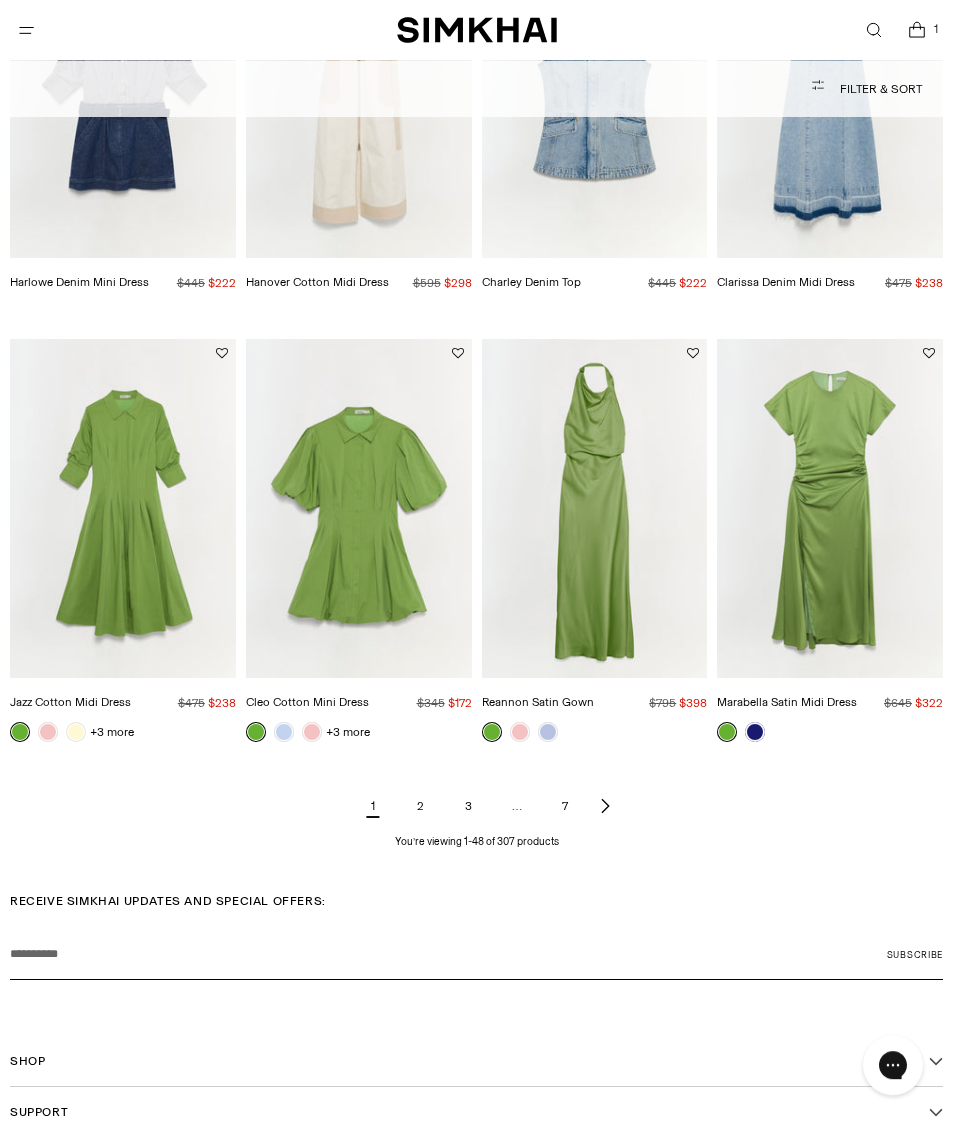 click at bounding box center (605, 806) 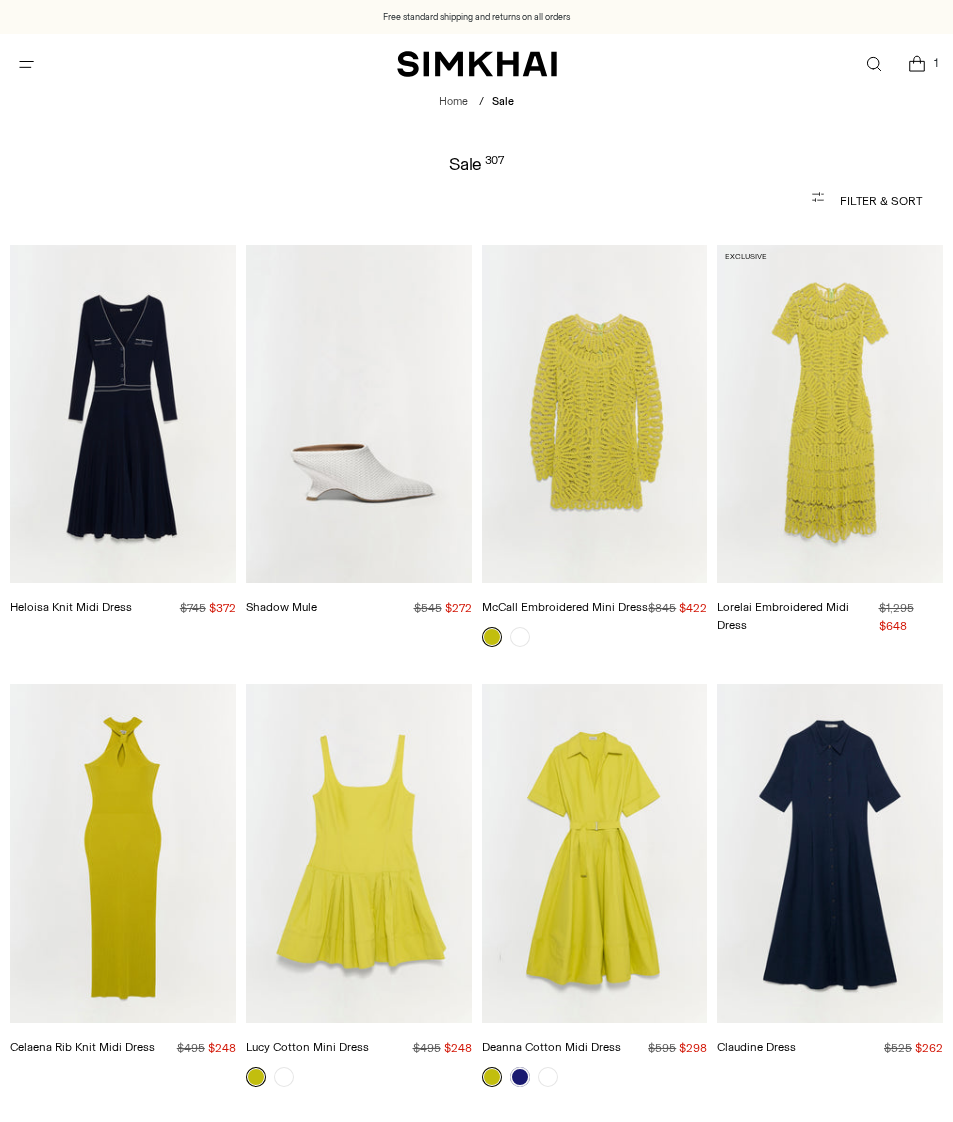 scroll, scrollTop: 0, scrollLeft: 0, axis: both 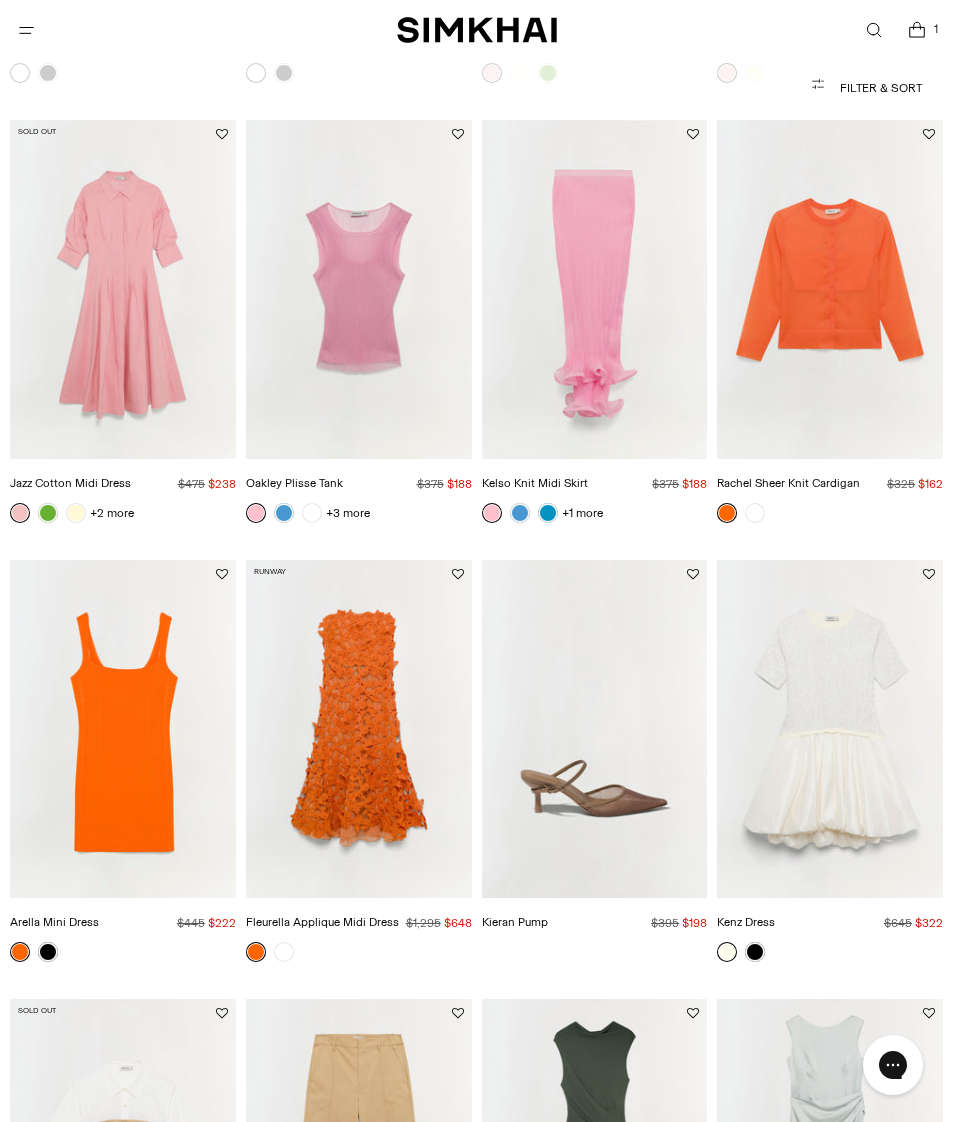 click at bounding box center (359, 729) 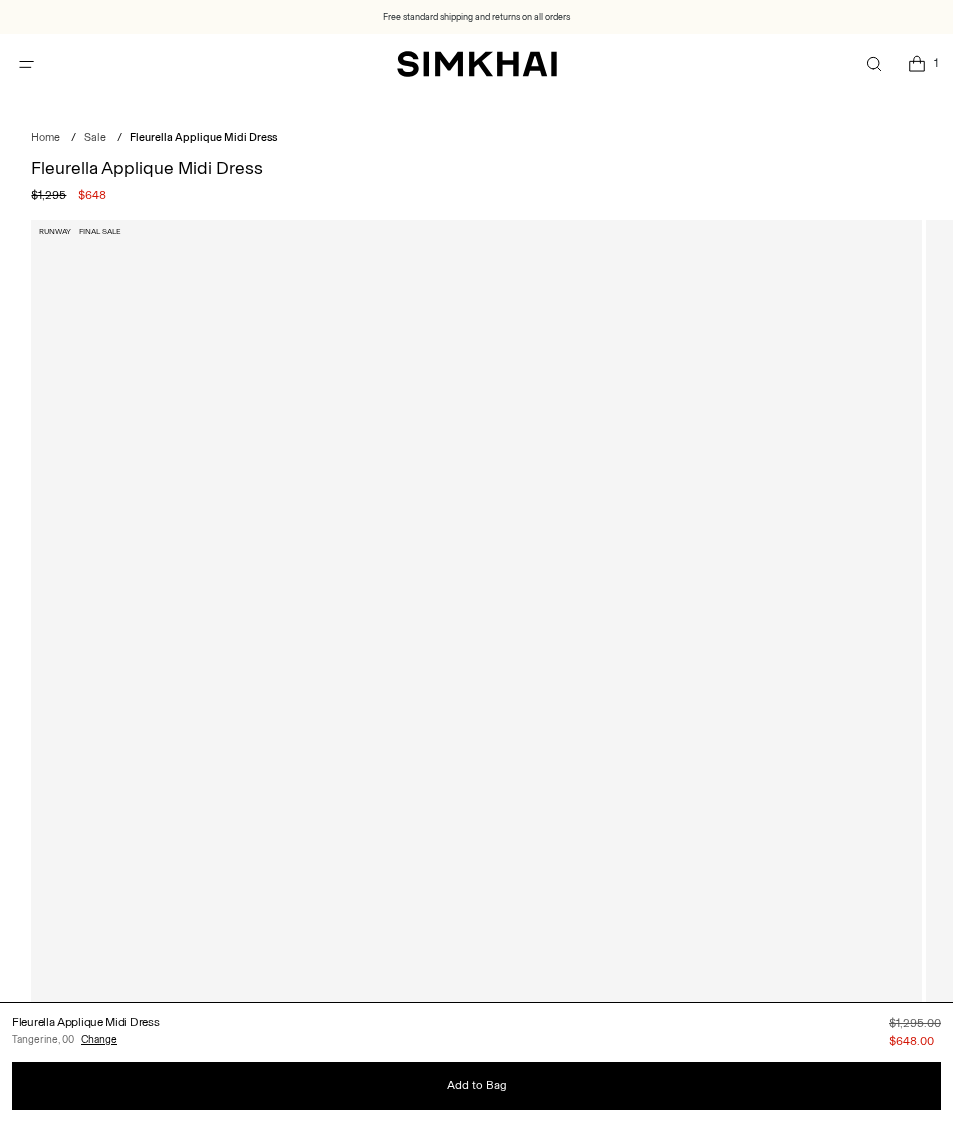 scroll, scrollTop: 0, scrollLeft: 0, axis: both 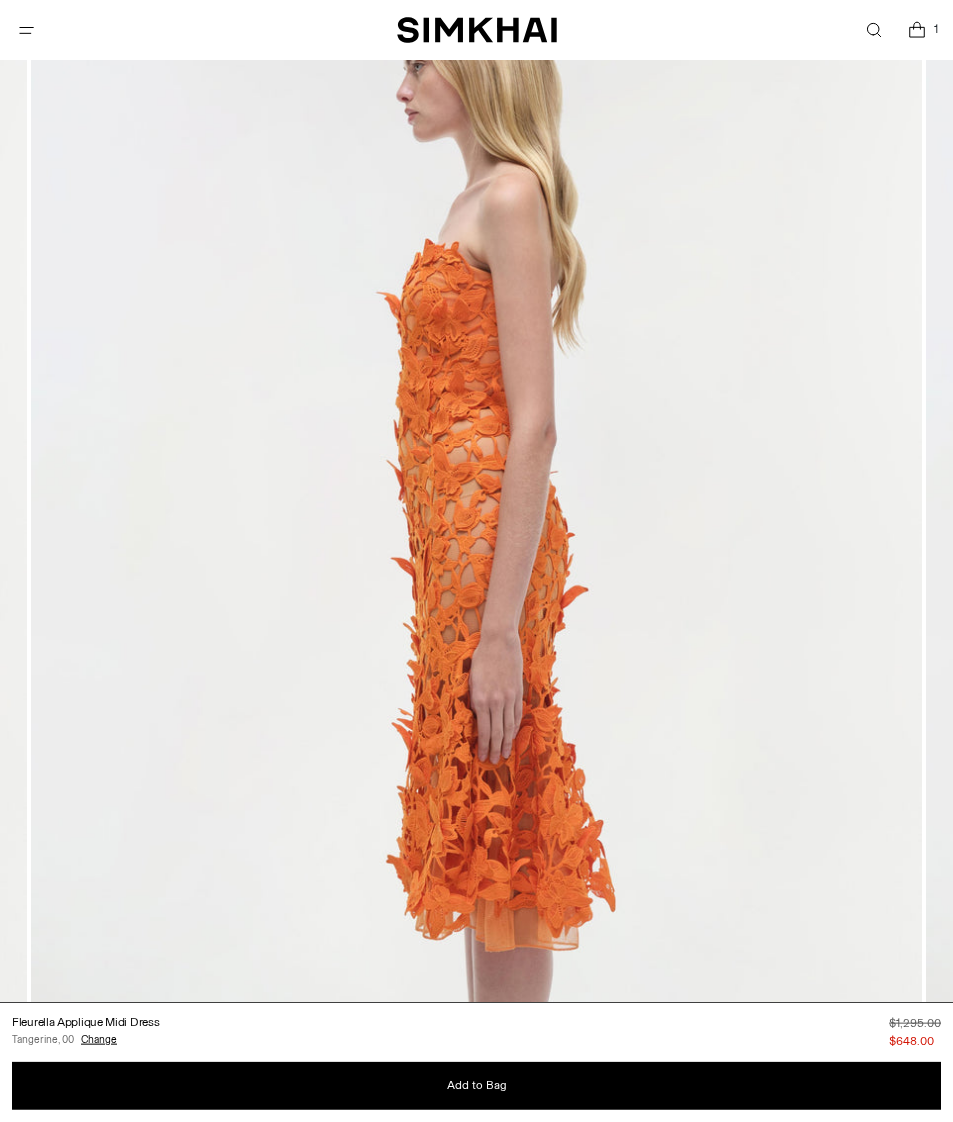 click at bounding box center (476, 631) 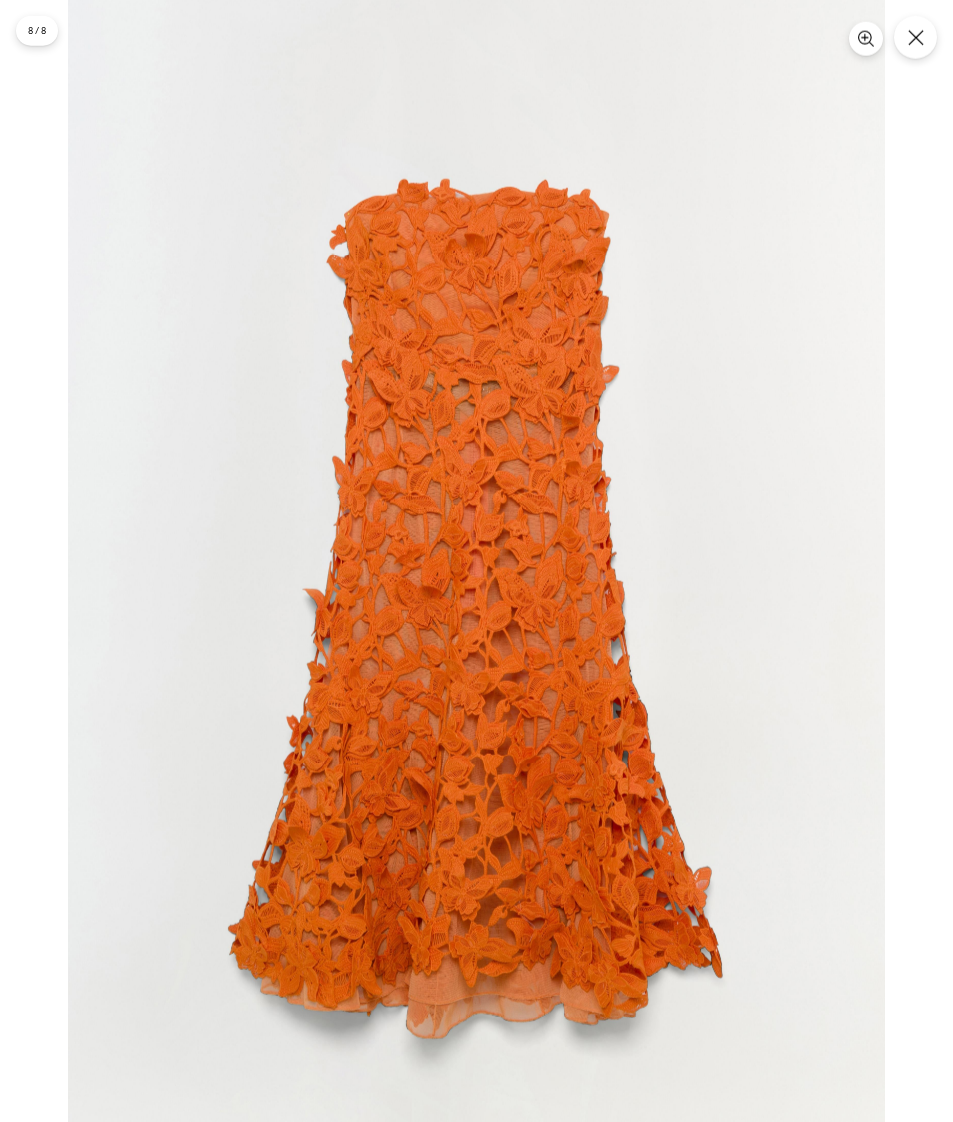 click 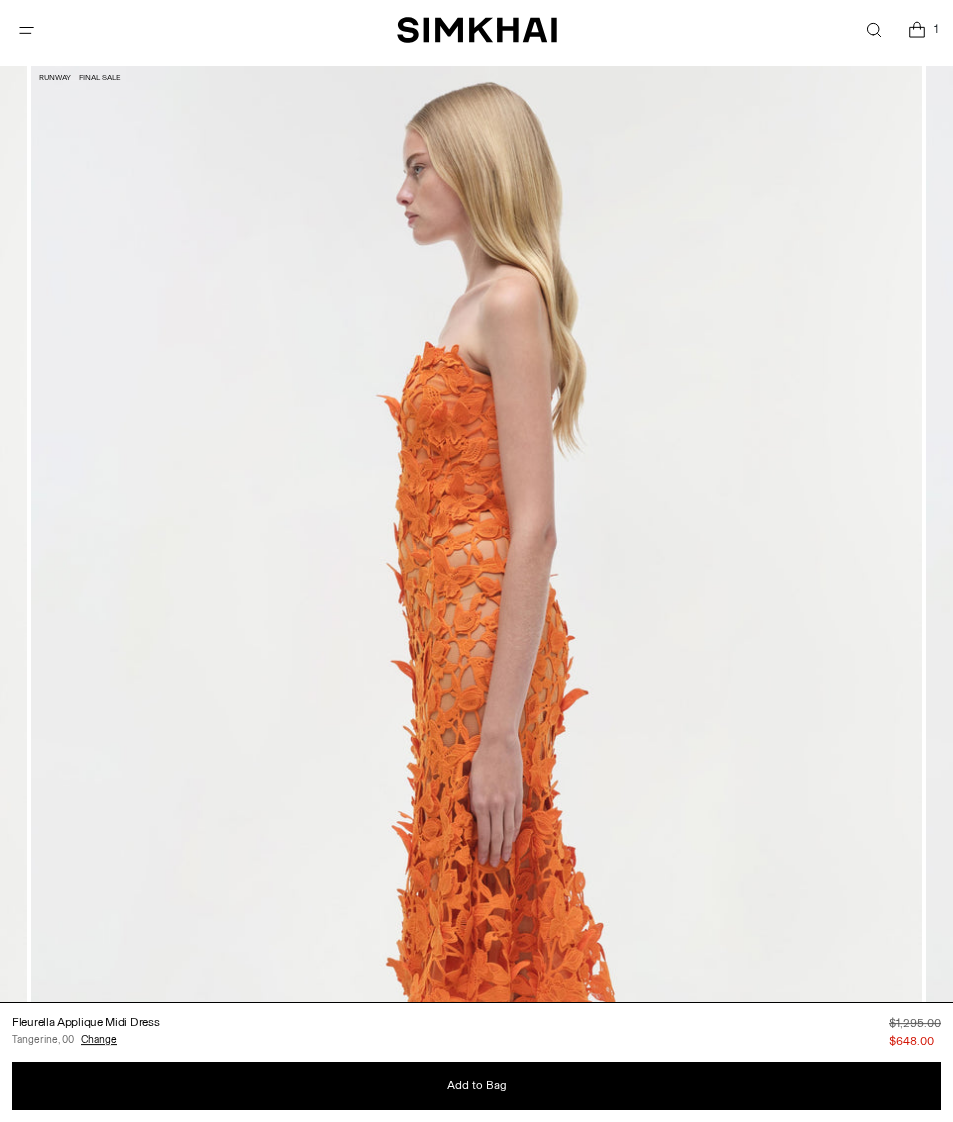 scroll, scrollTop: 0, scrollLeft: 0, axis: both 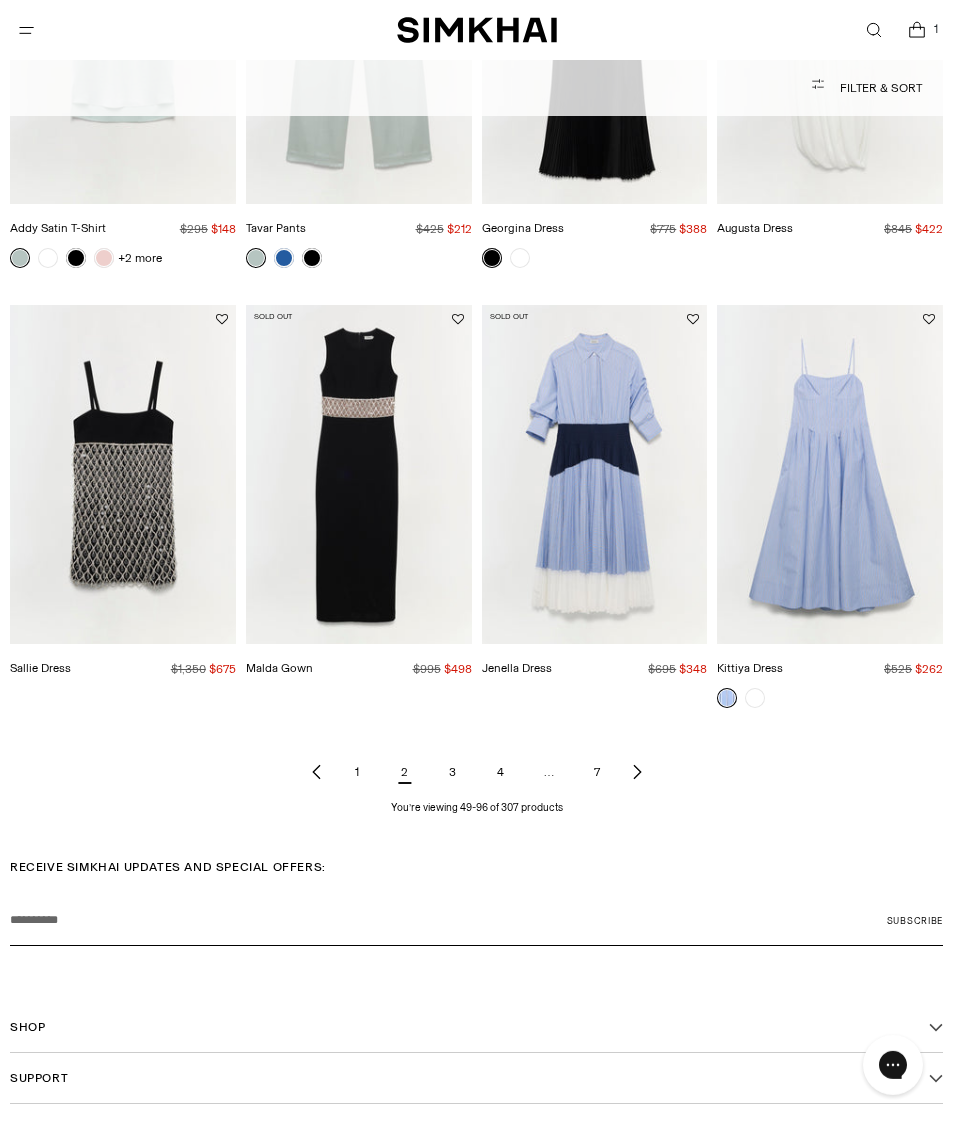 click at bounding box center (637, 772) 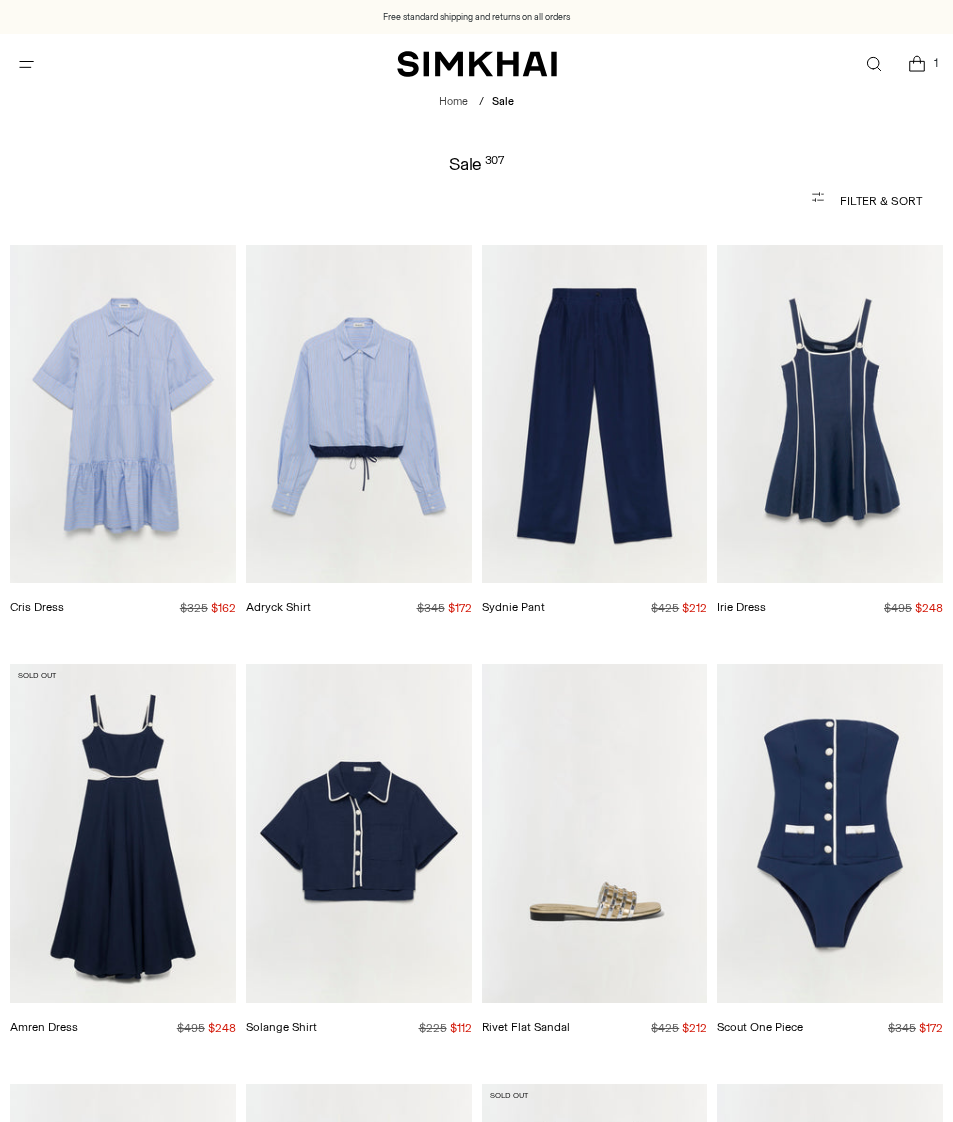 scroll, scrollTop: 0, scrollLeft: 0, axis: both 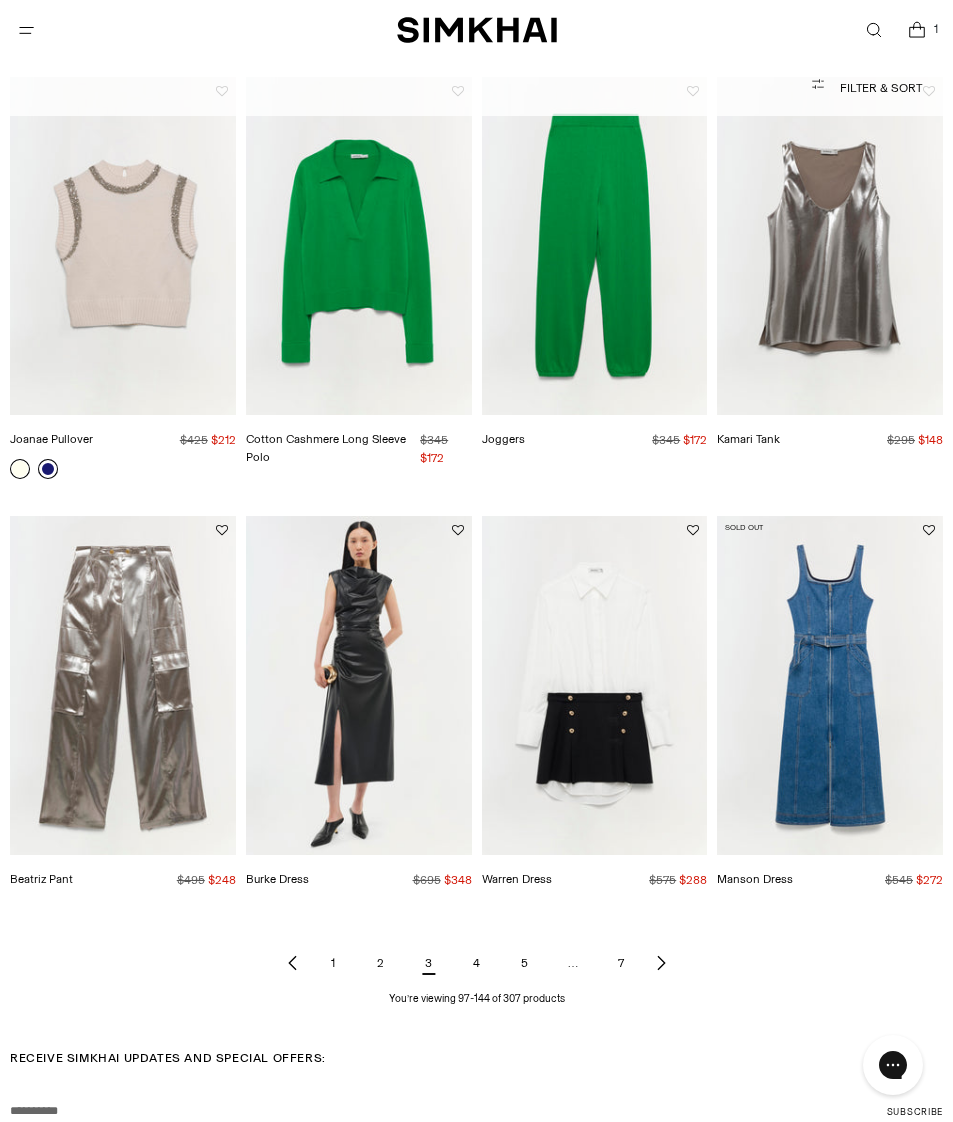 click at bounding box center (661, 963) 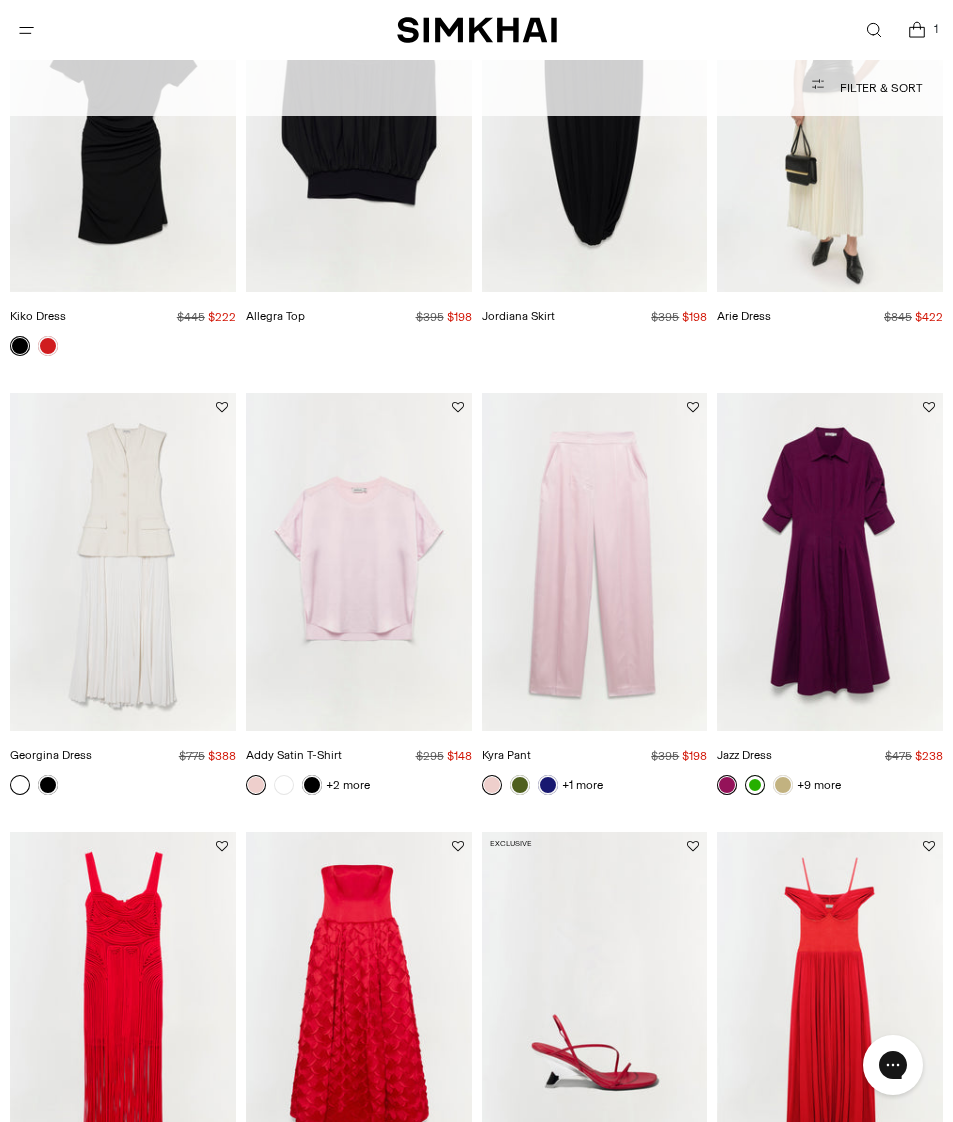 scroll, scrollTop: 845, scrollLeft: 0, axis: vertical 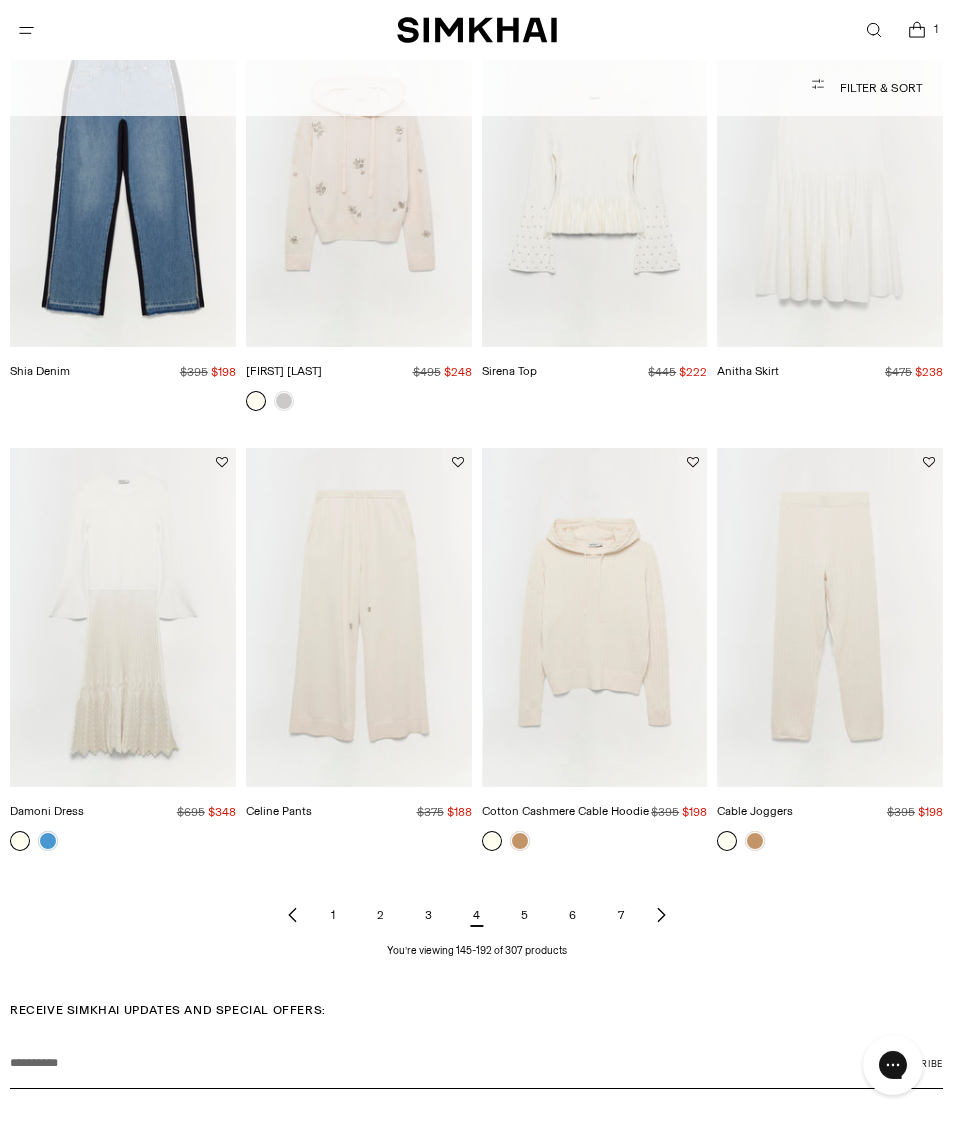 click 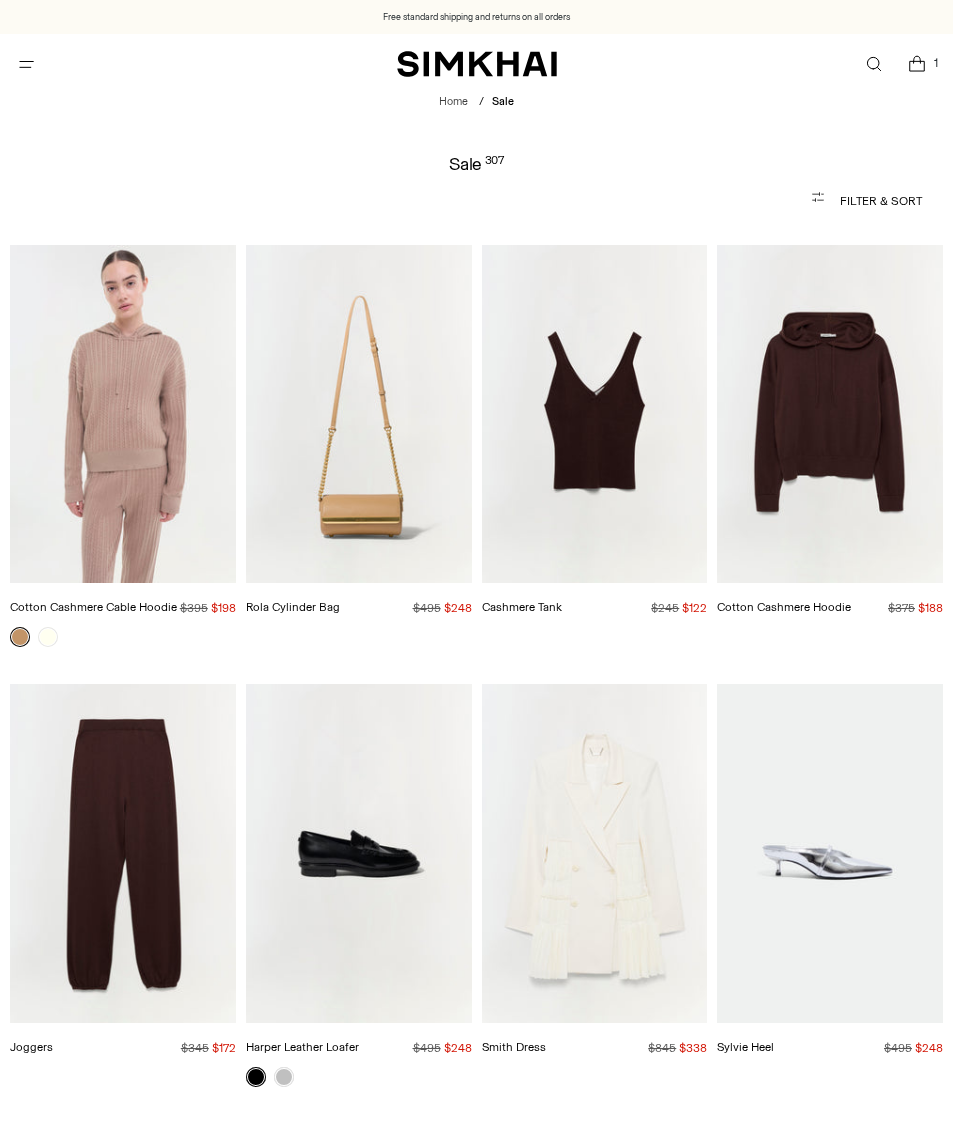 scroll, scrollTop: 0, scrollLeft: 0, axis: both 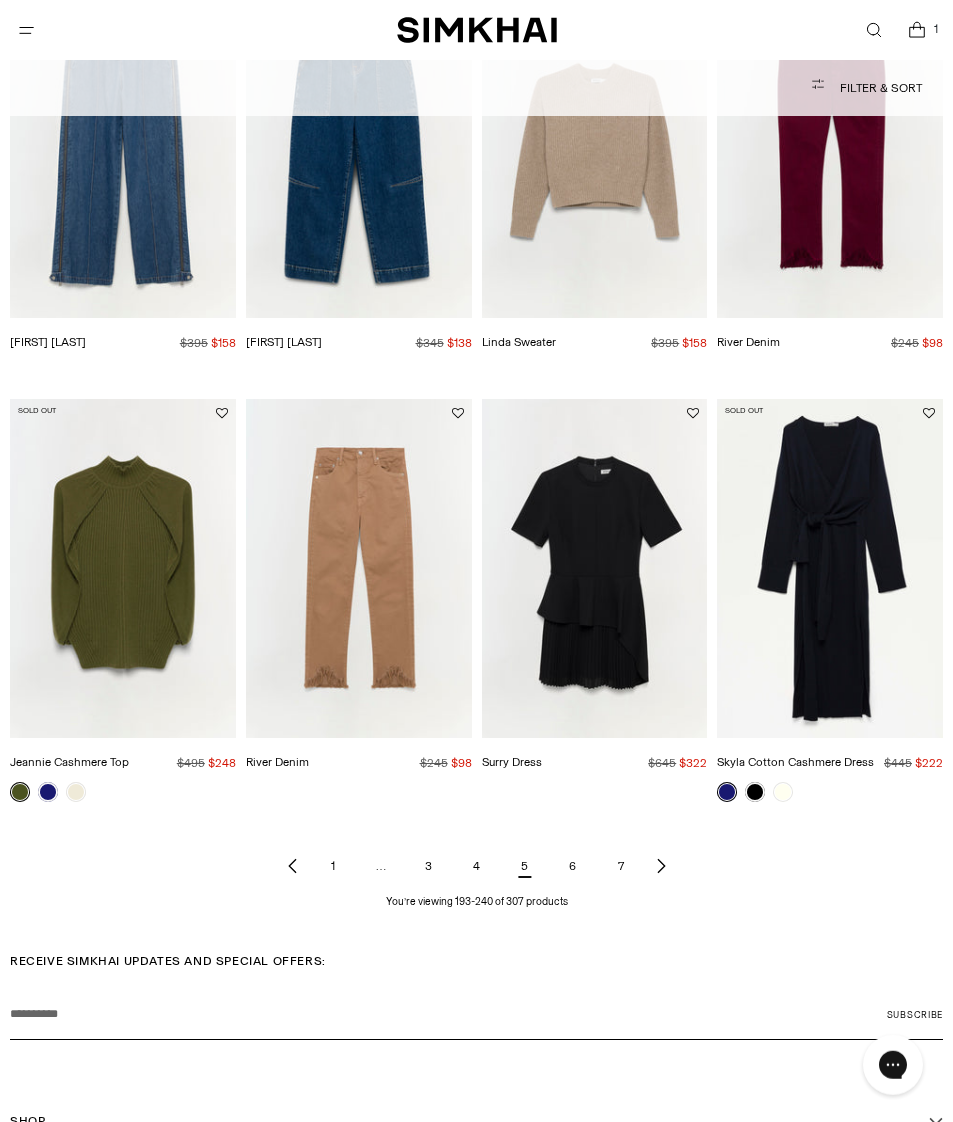 click at bounding box center (661, 866) 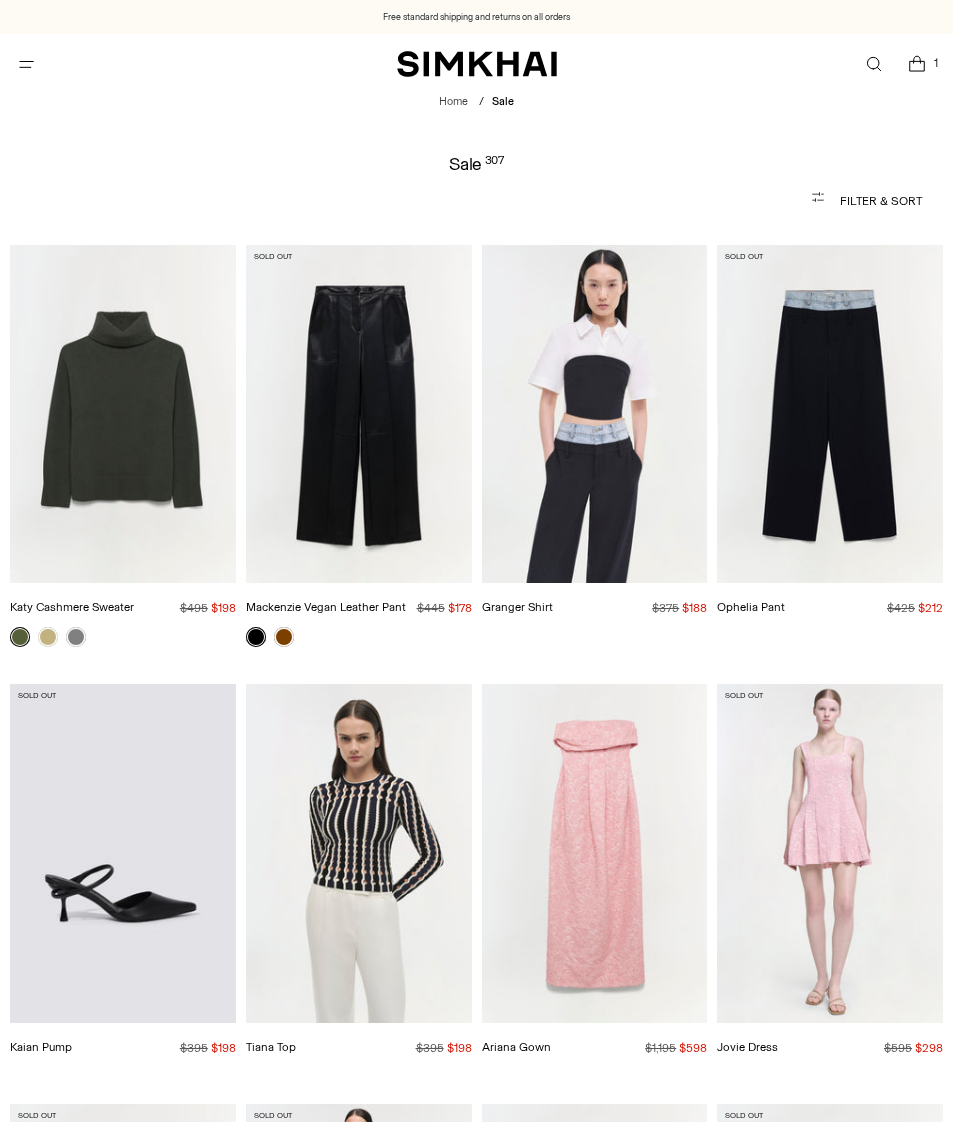 scroll, scrollTop: 0, scrollLeft: 0, axis: both 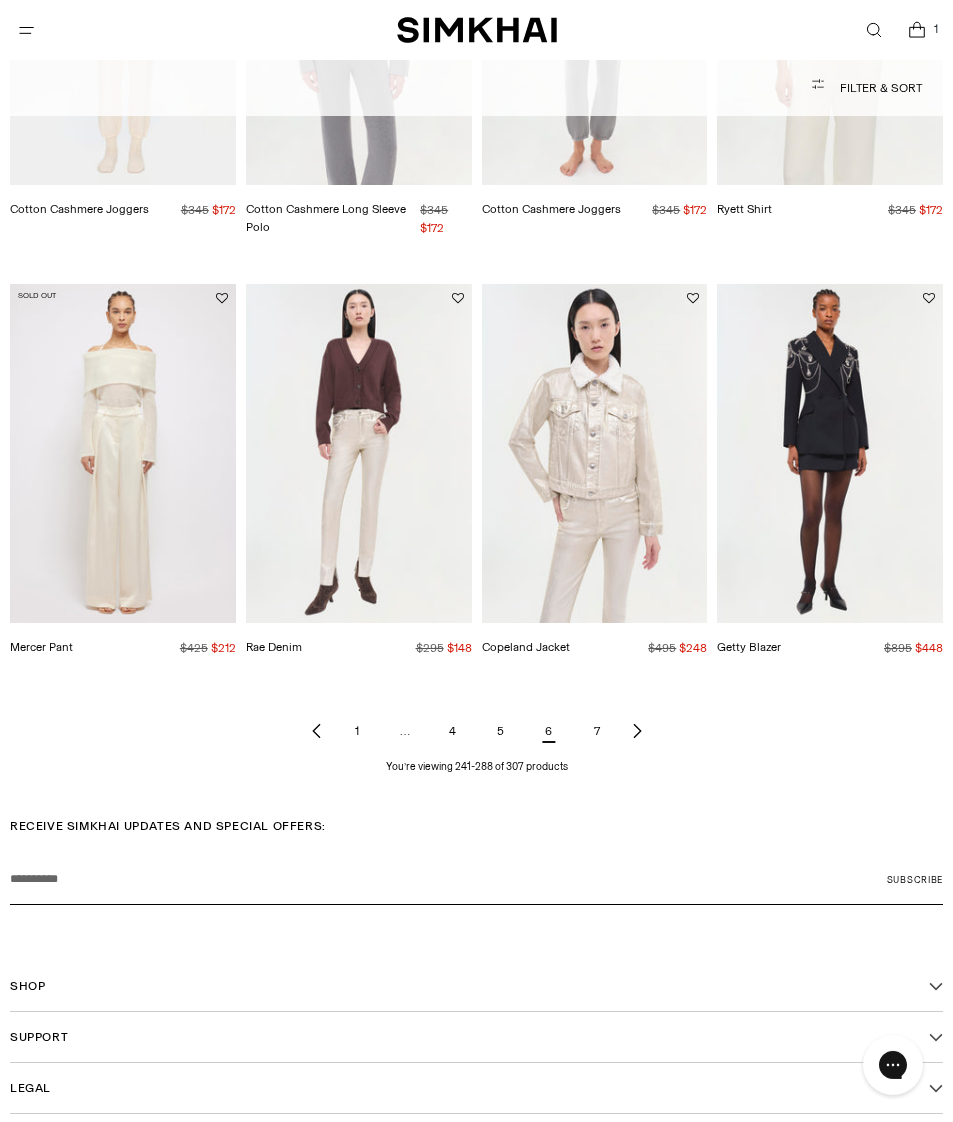 click 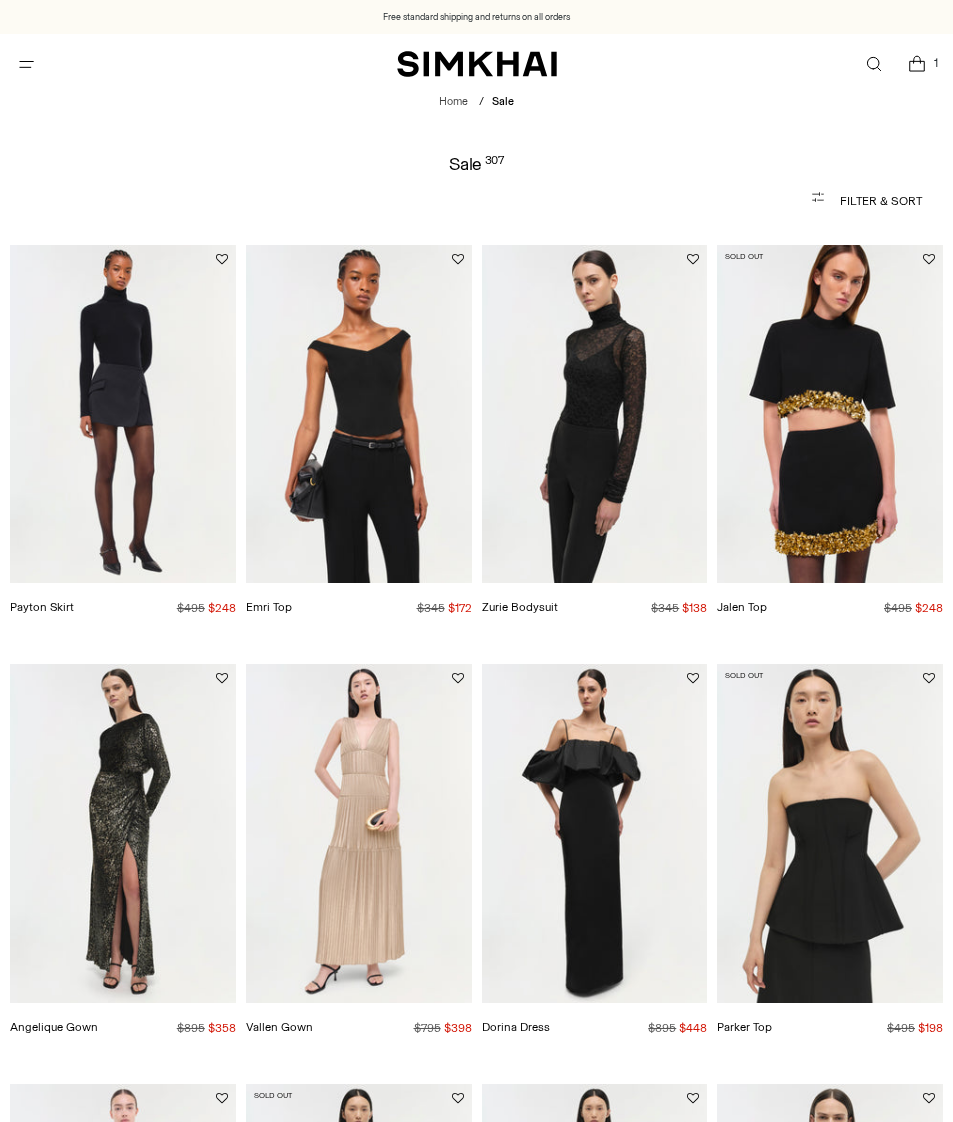 scroll, scrollTop: 0, scrollLeft: 0, axis: both 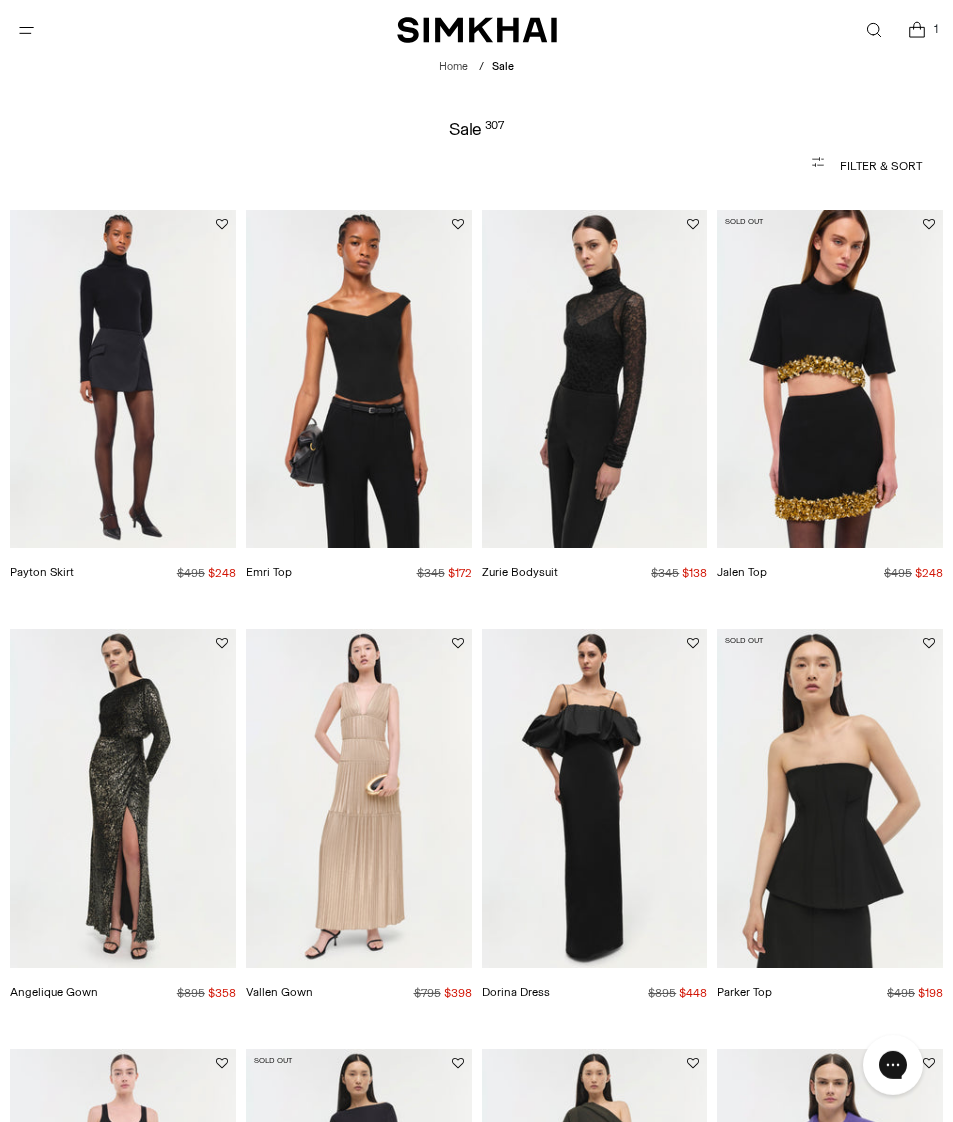 click at bounding box center (830, 379) 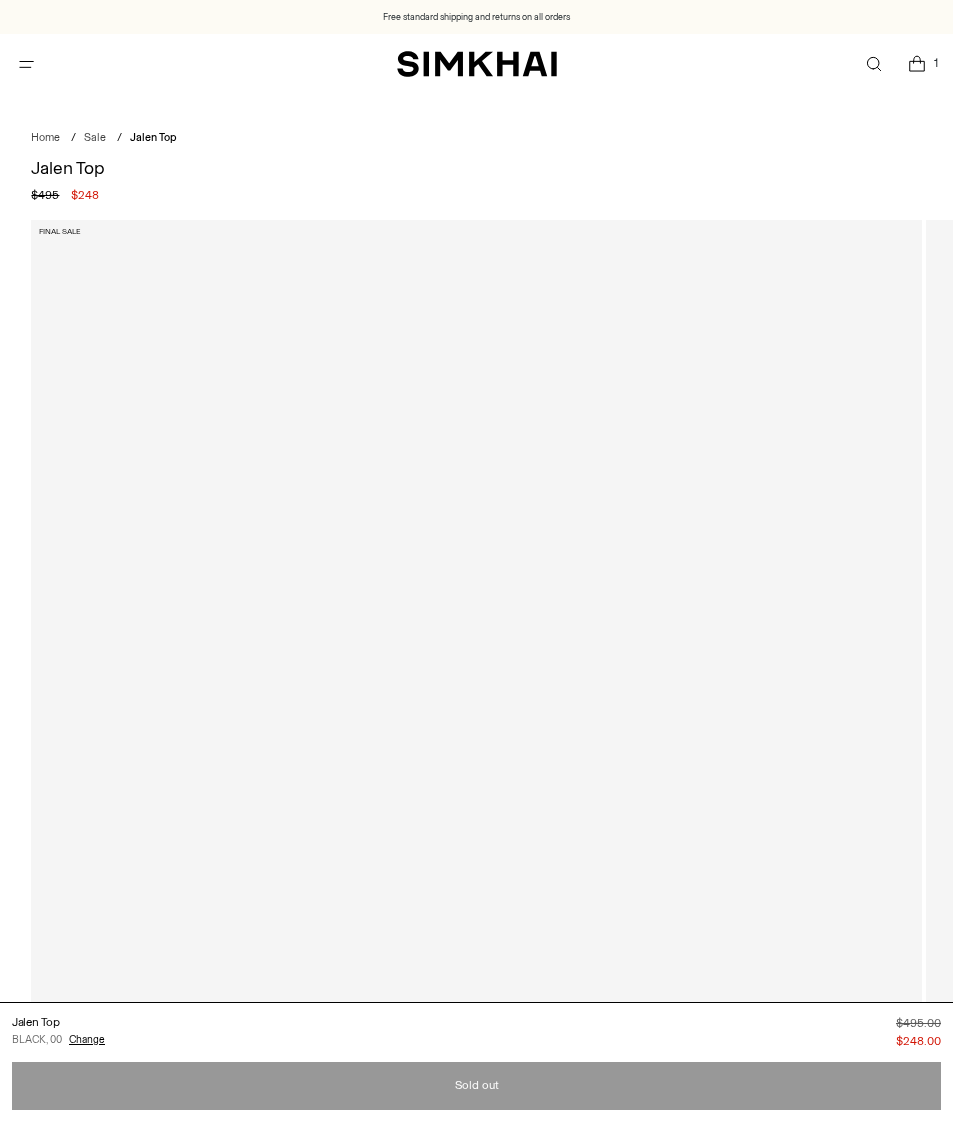scroll, scrollTop: 0, scrollLeft: 0, axis: both 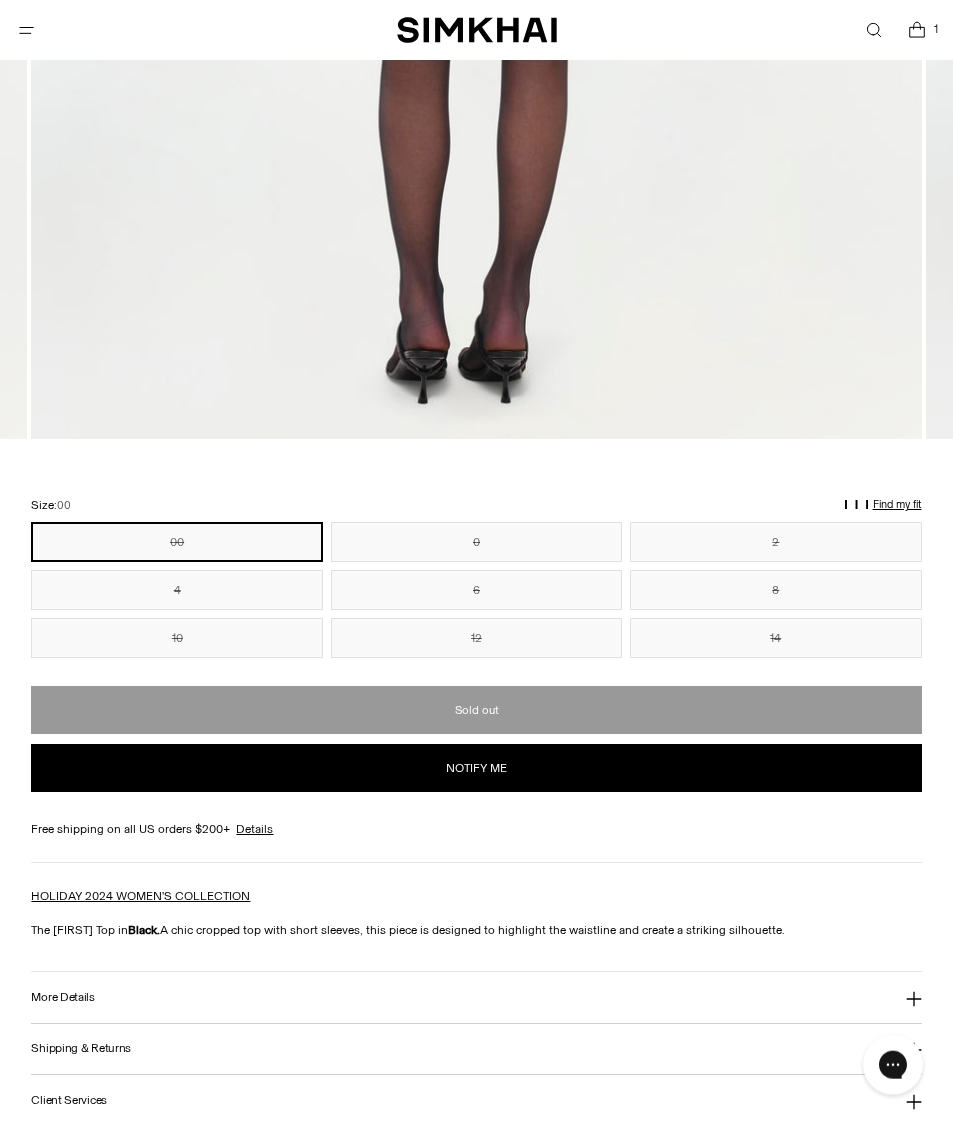 click on "0" at bounding box center (476, 542) 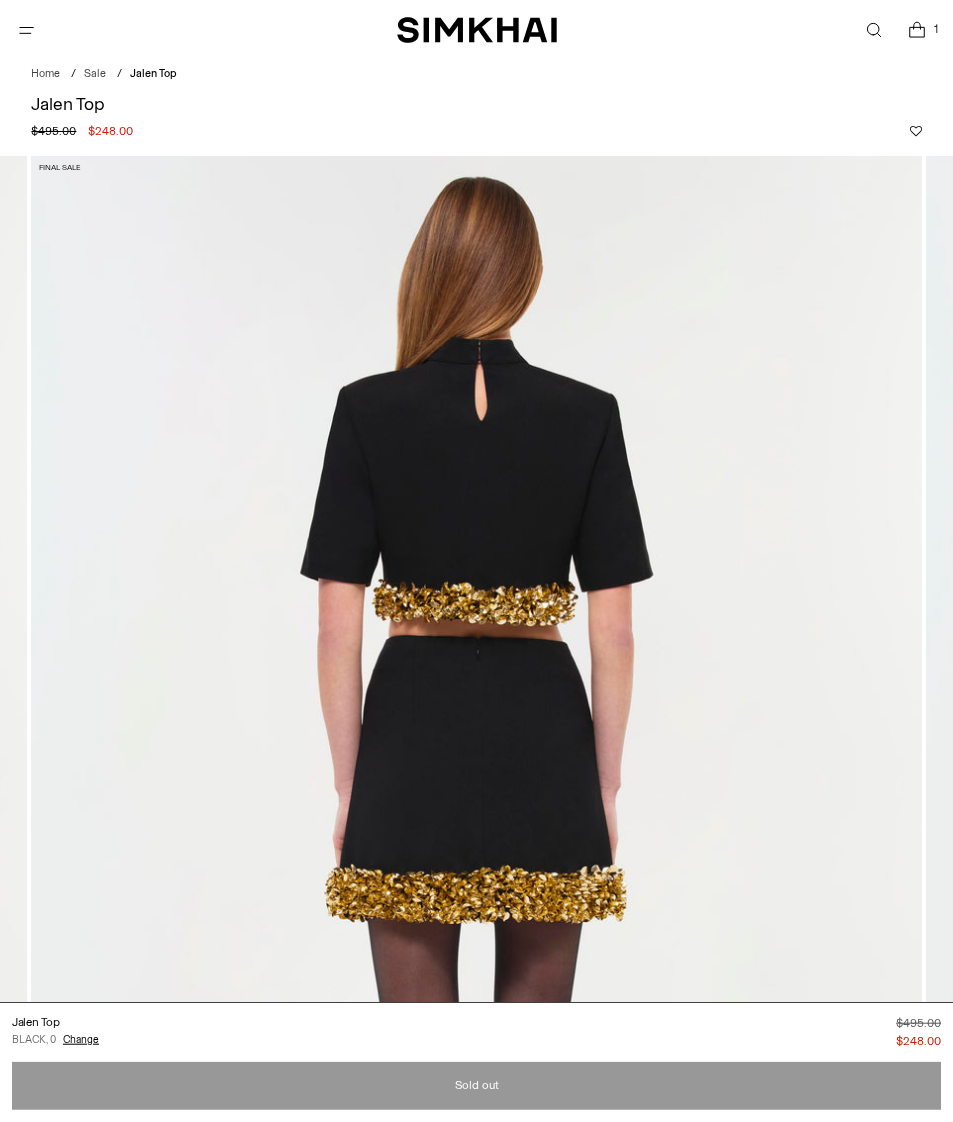 scroll, scrollTop: 0, scrollLeft: 0, axis: both 